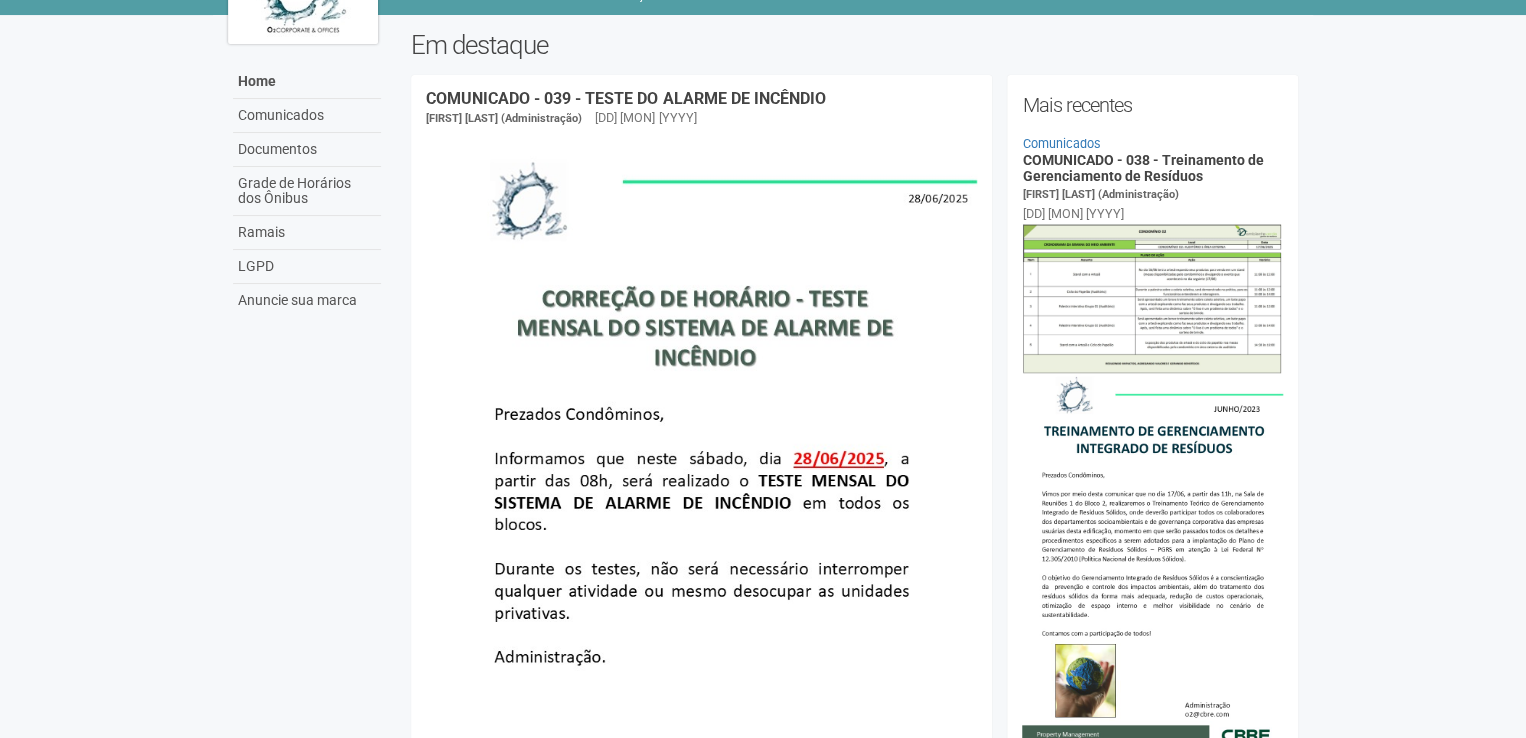 scroll, scrollTop: 0, scrollLeft: 0, axis: both 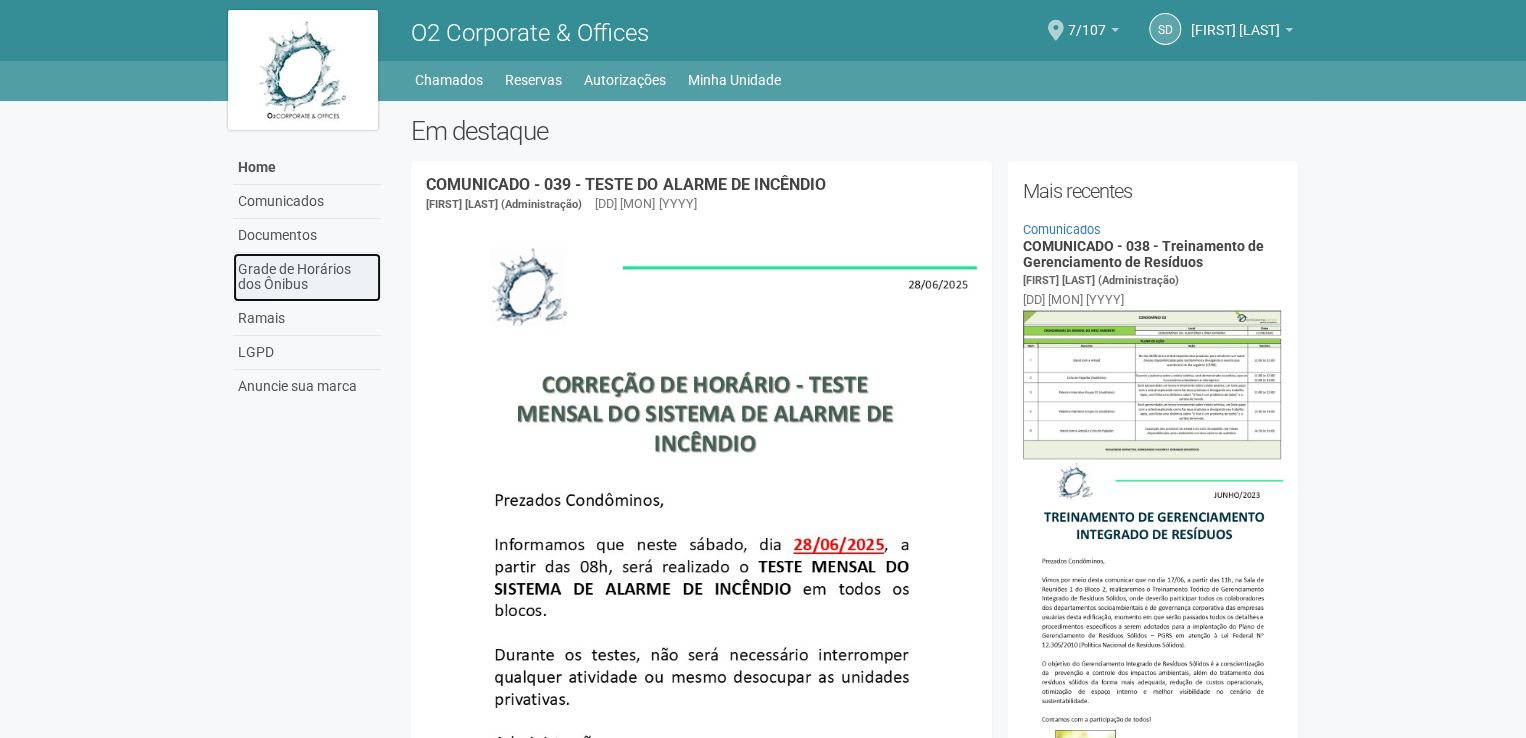 click on "Grade de Horários dos Ônibus" at bounding box center (307, 277) 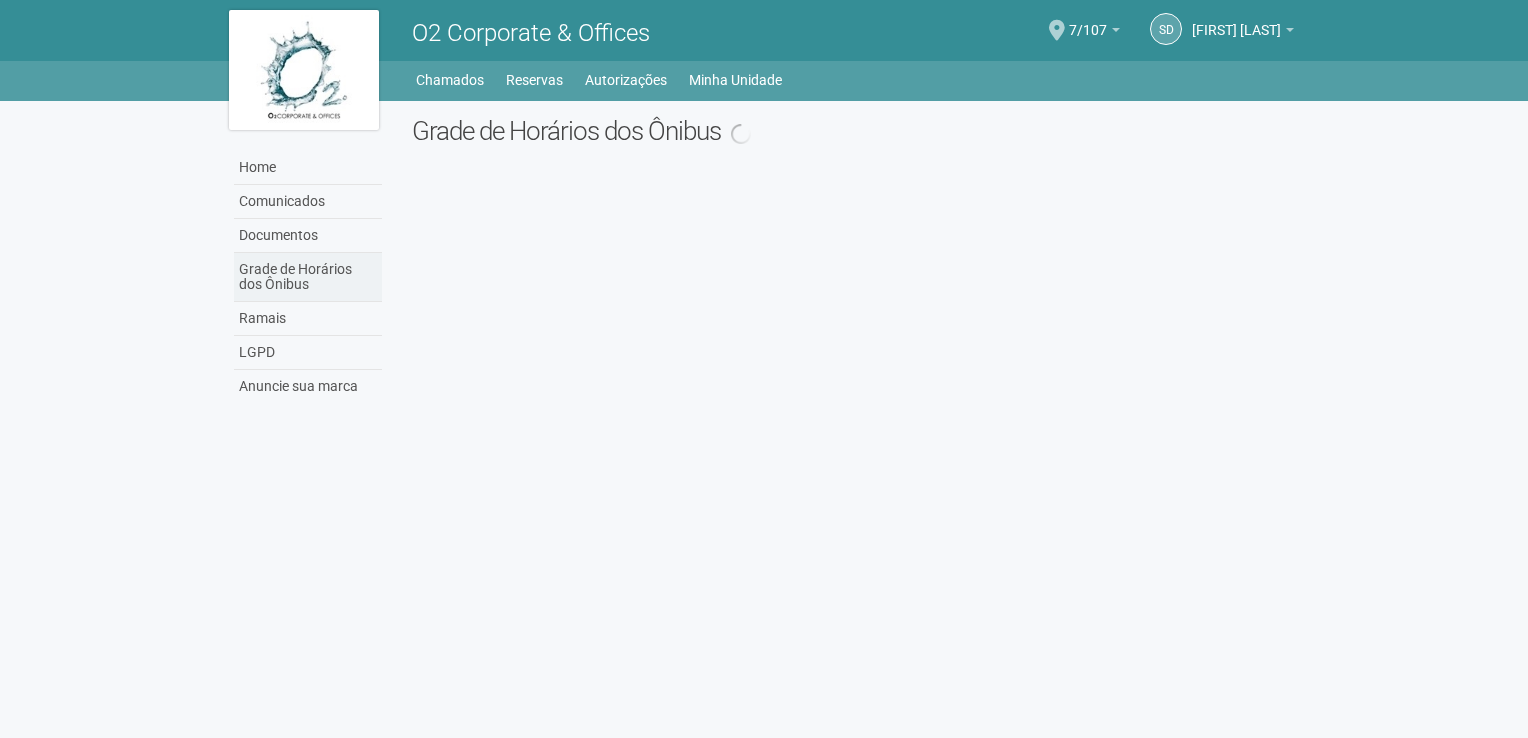 scroll, scrollTop: 0, scrollLeft: 0, axis: both 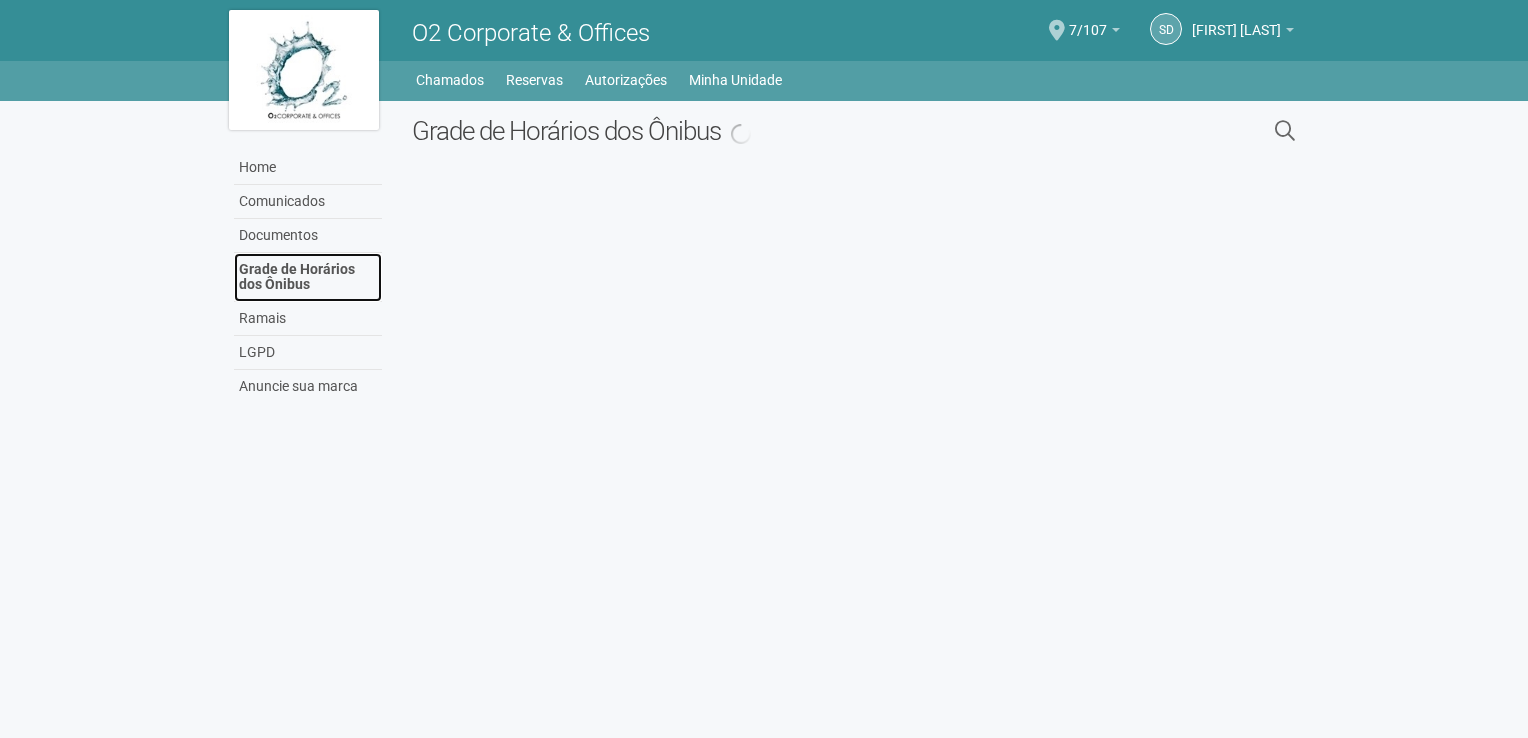 click on "Grade de Horários dos Ônibus" at bounding box center (308, 277) 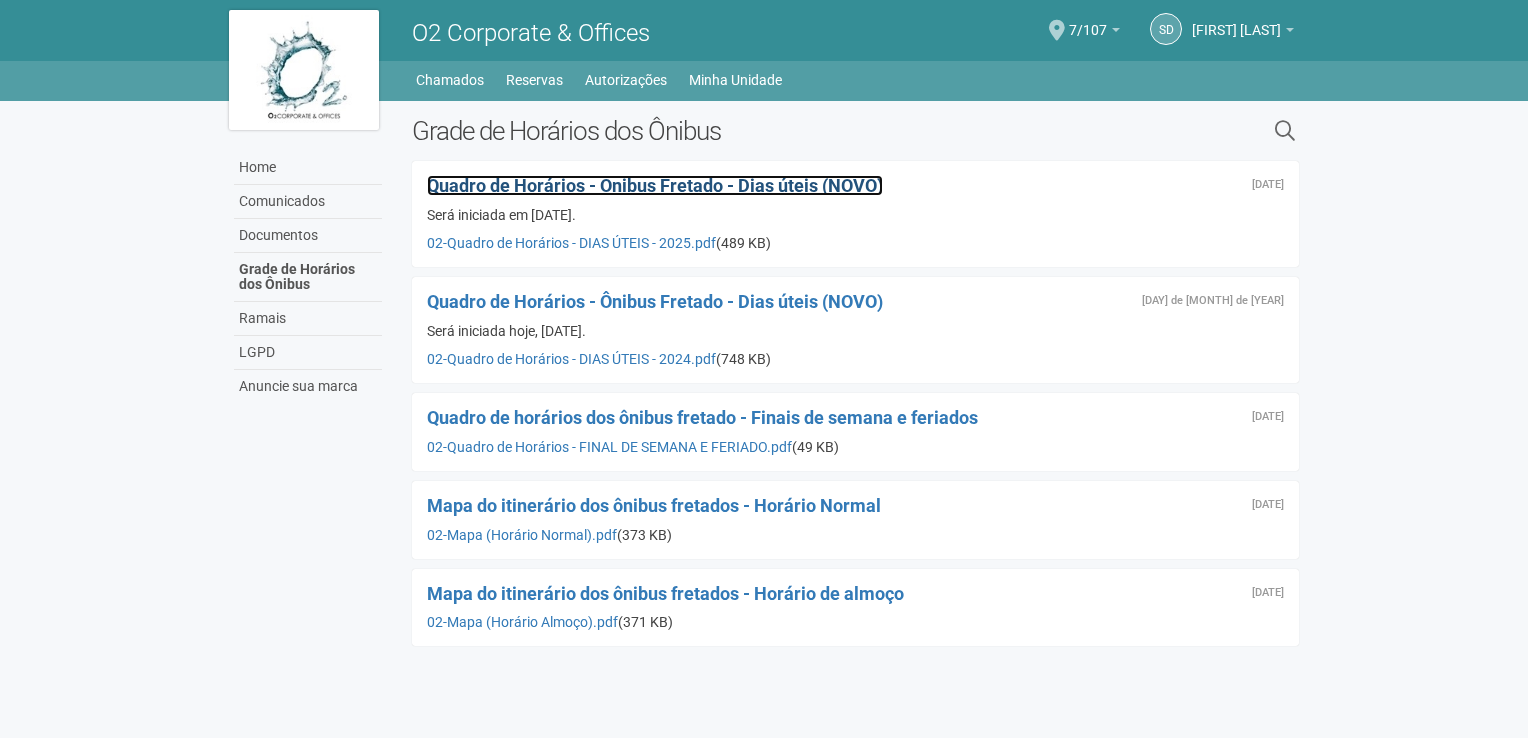 click on "Quadro de Horários - Ônibus Fretado - Dias úteis (NOVO)" at bounding box center (655, 185) 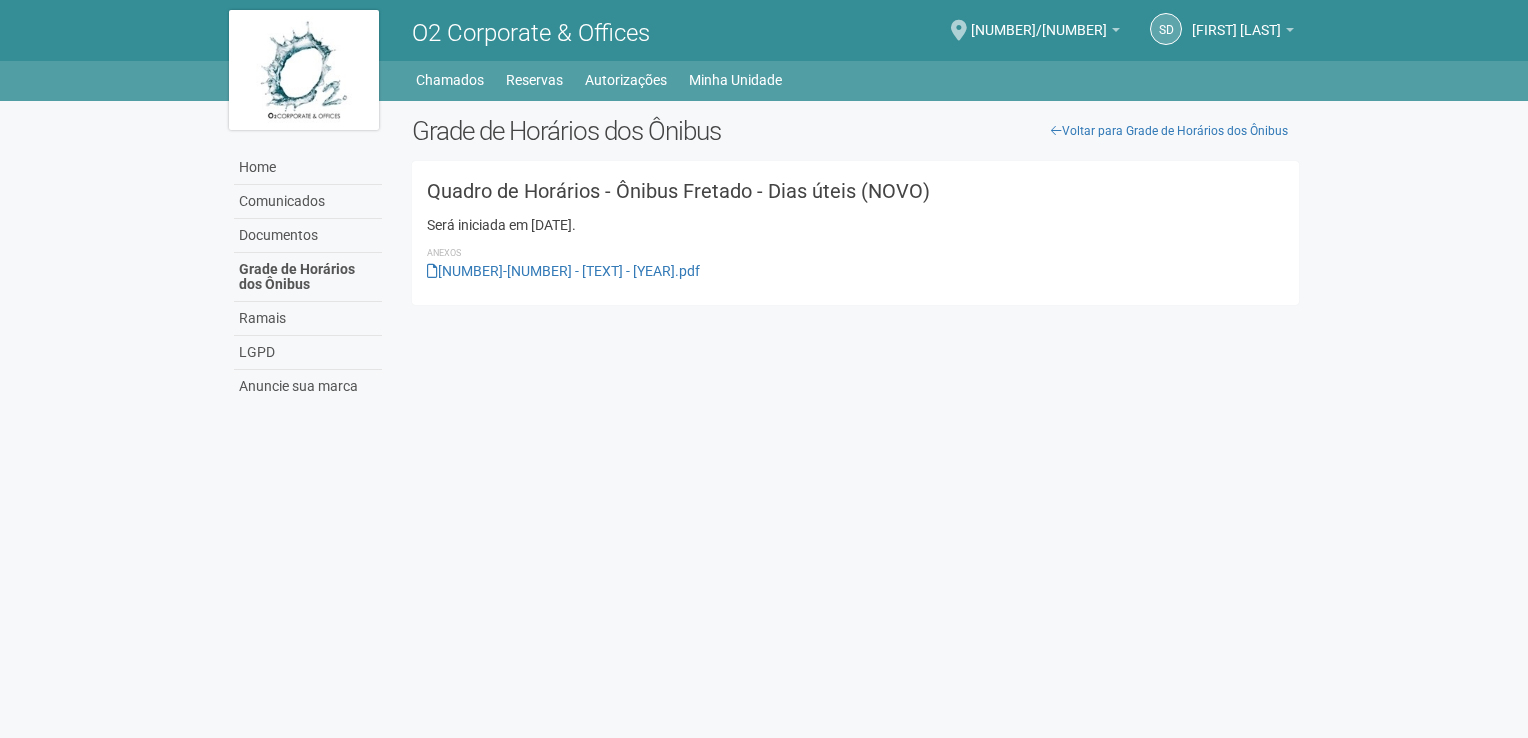 scroll, scrollTop: 0, scrollLeft: 0, axis: both 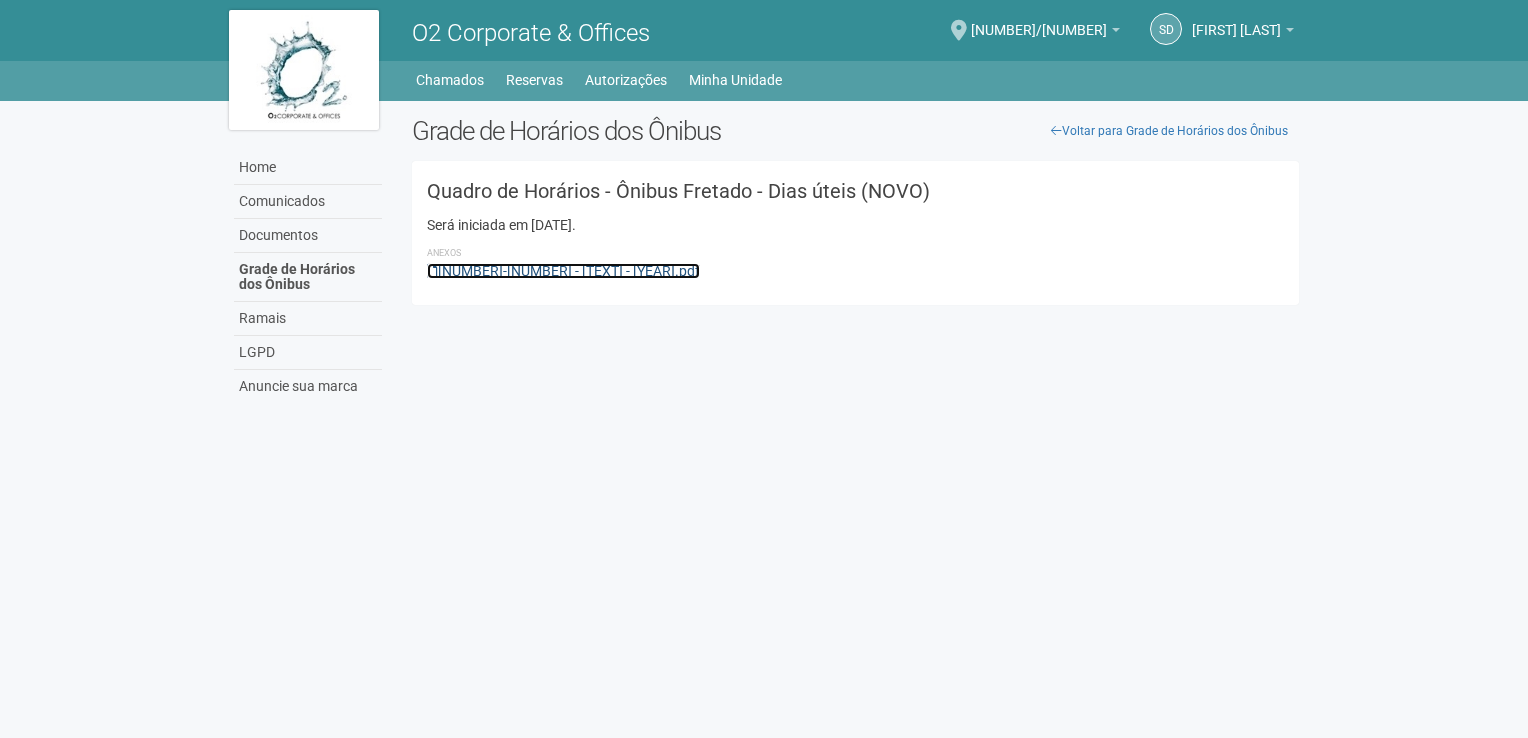 click on "02-Quadro de Horários - DIAS ÚTEIS - 2025.pdf" at bounding box center [563, 271] 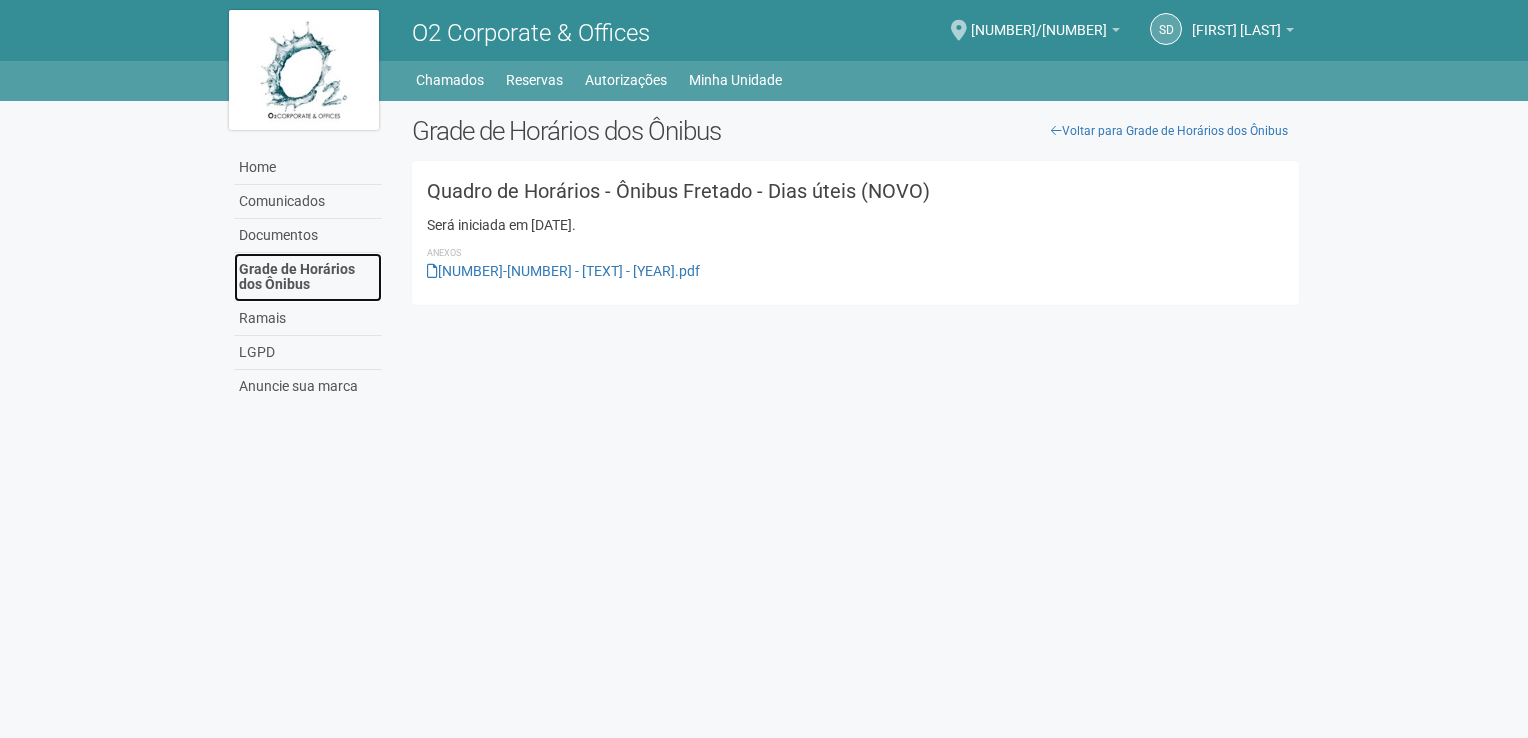 click on "Grade de Horários dos Ônibus" at bounding box center [308, 277] 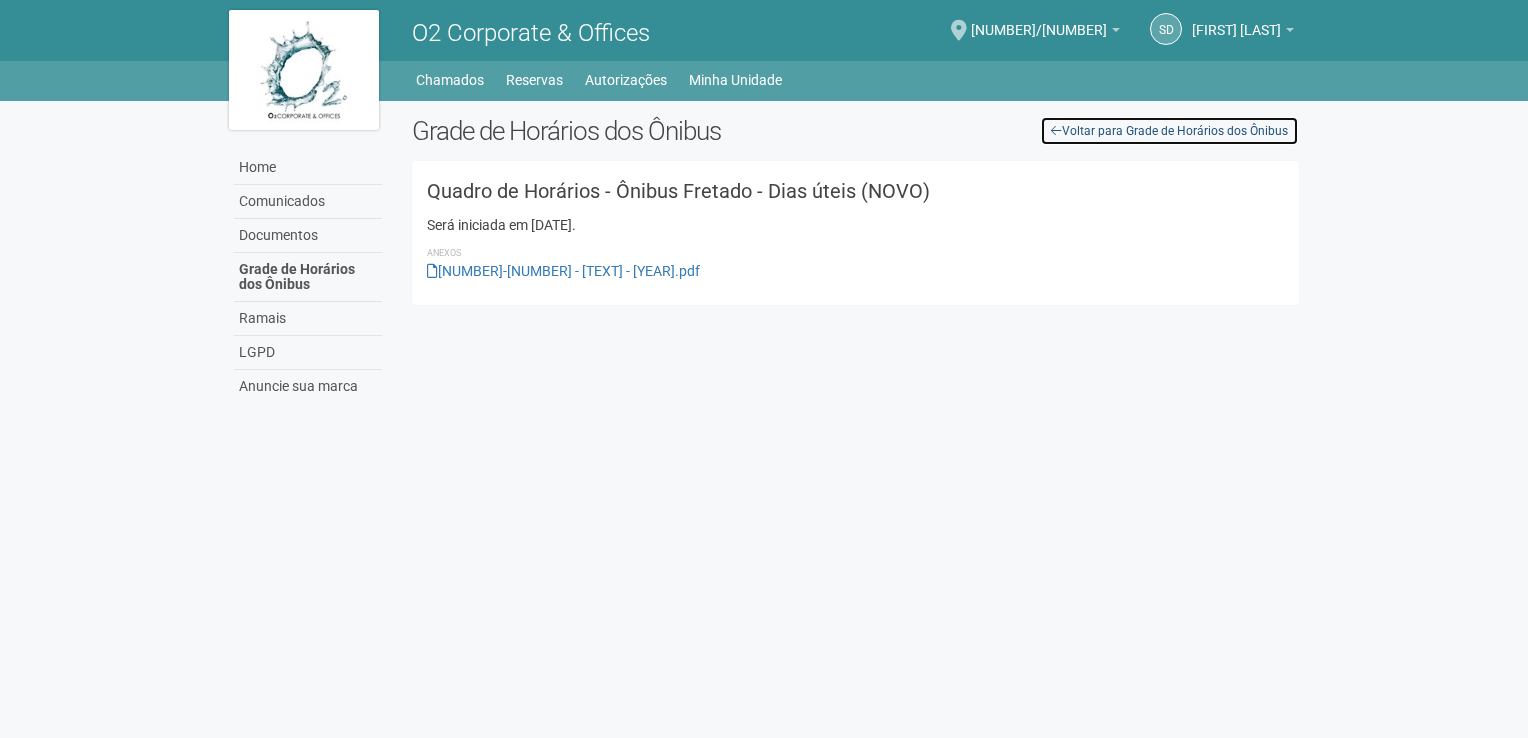 click at bounding box center (1056, 131) 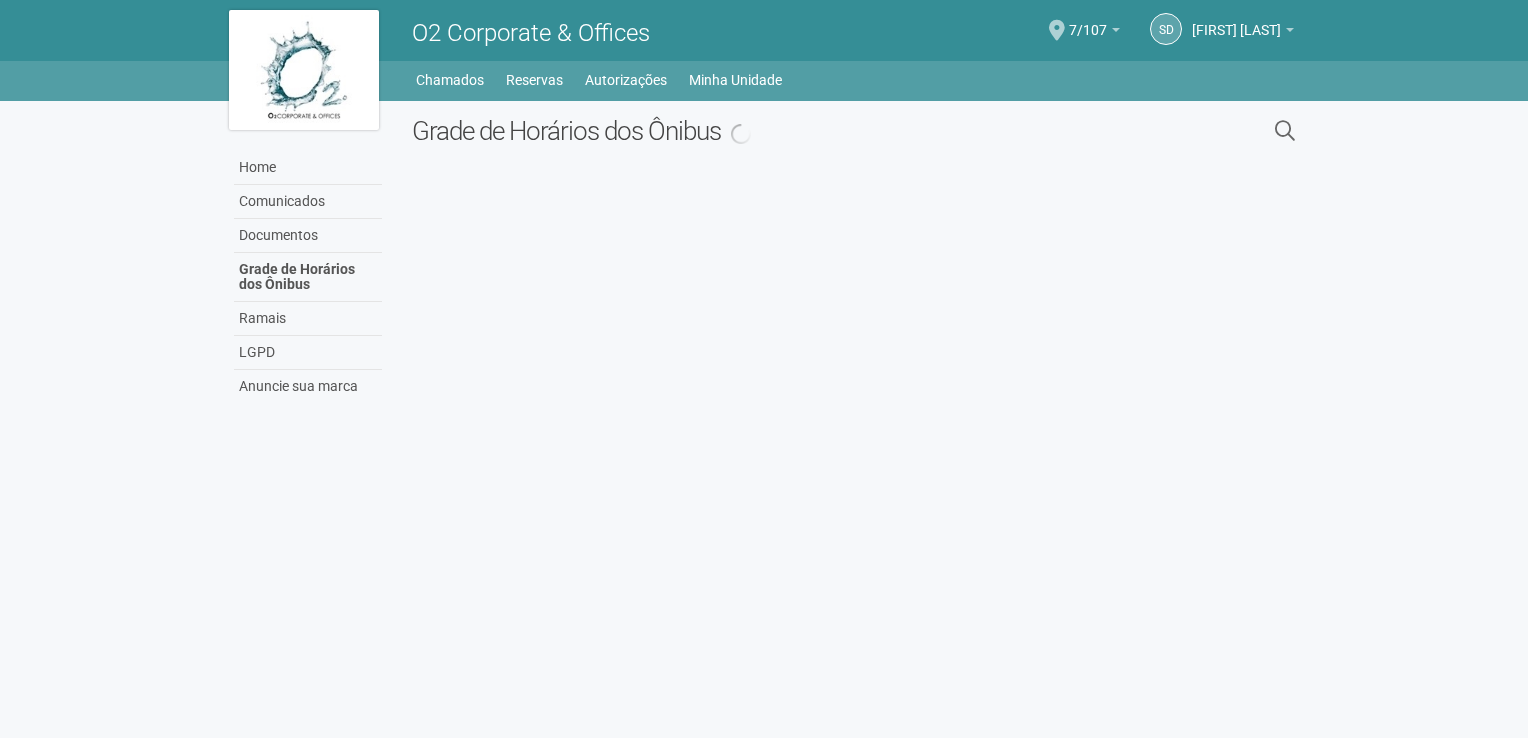 scroll, scrollTop: 0, scrollLeft: 0, axis: both 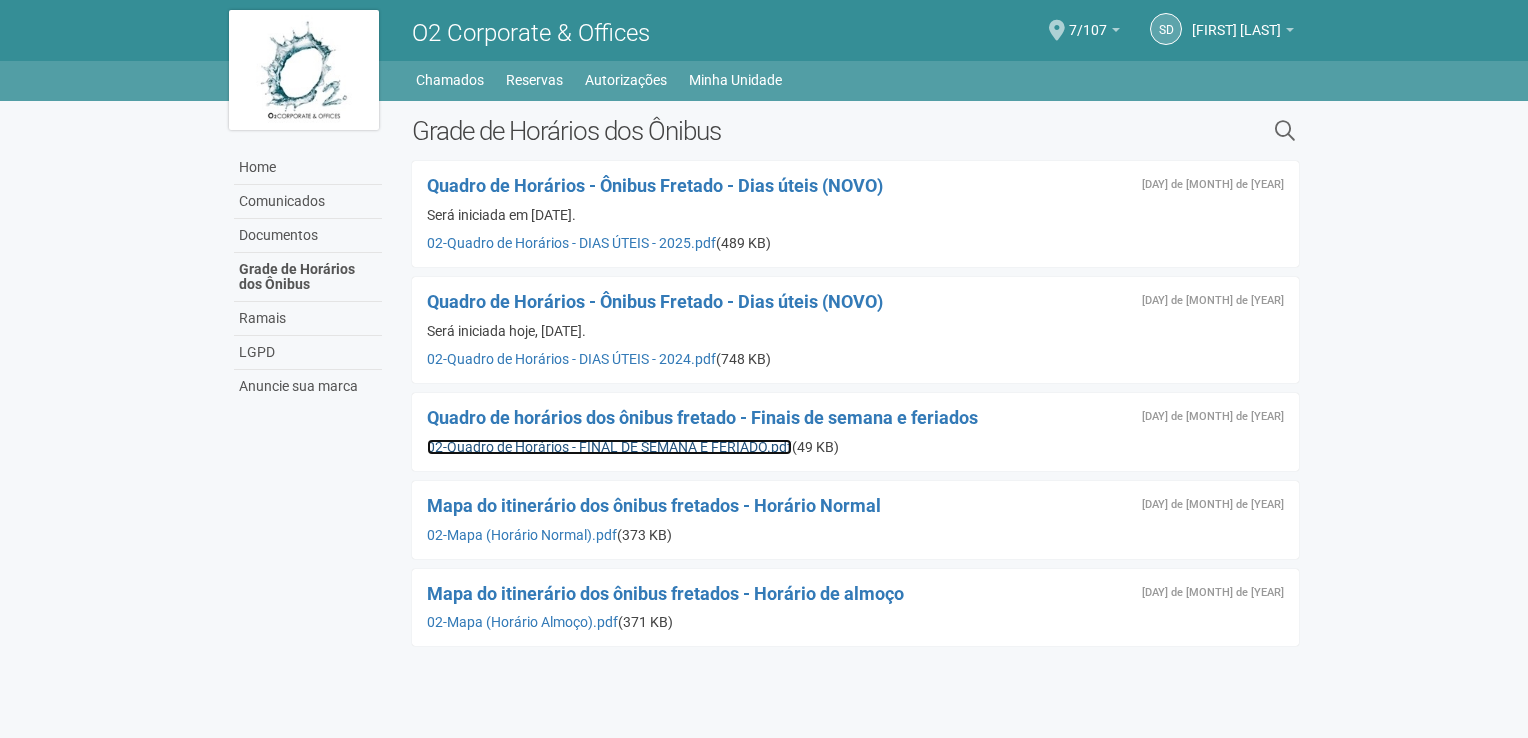 click on "02-Quadro de Horários - FINAL DE SEMANA E FERIADO.pdf" at bounding box center [609, 447] 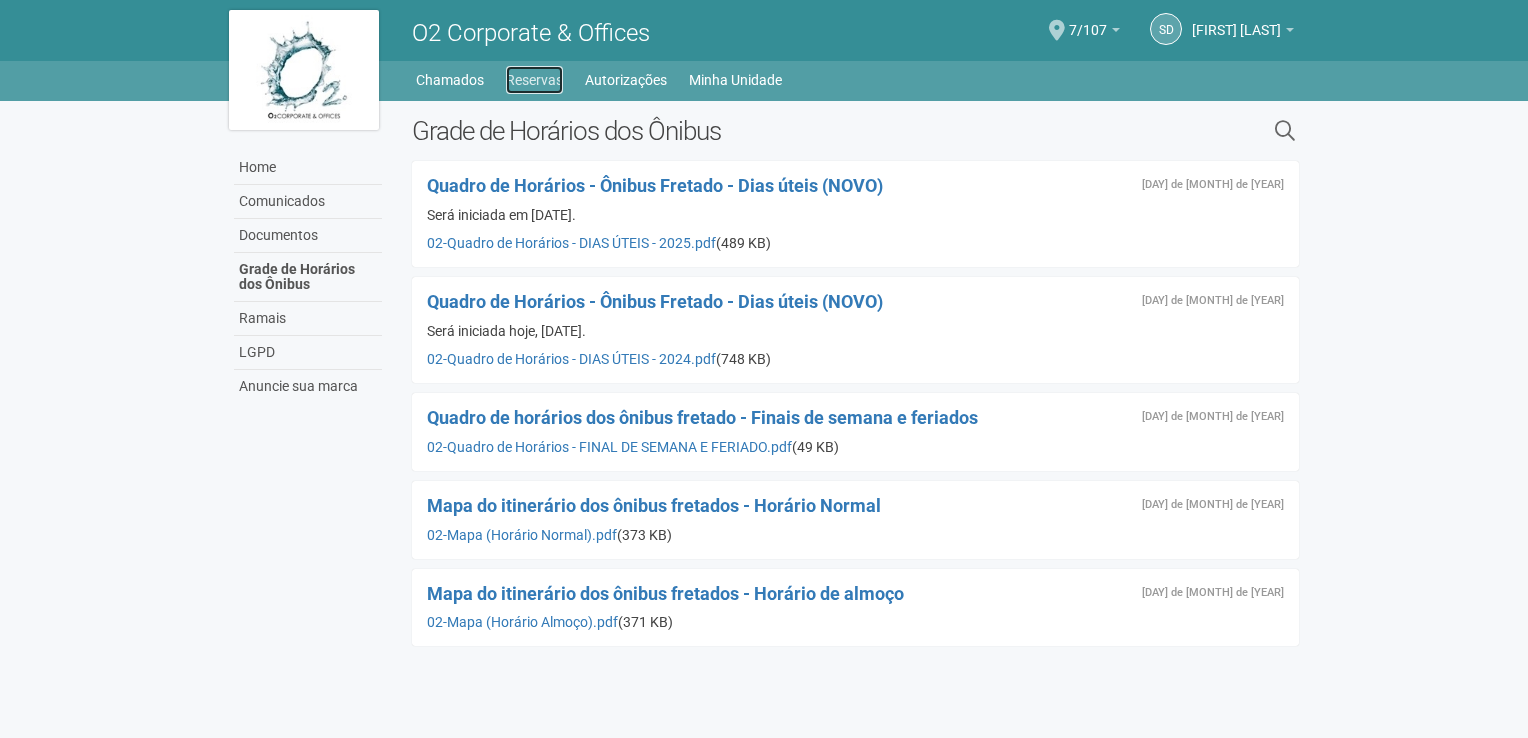 click on "Reservas" at bounding box center (534, 80) 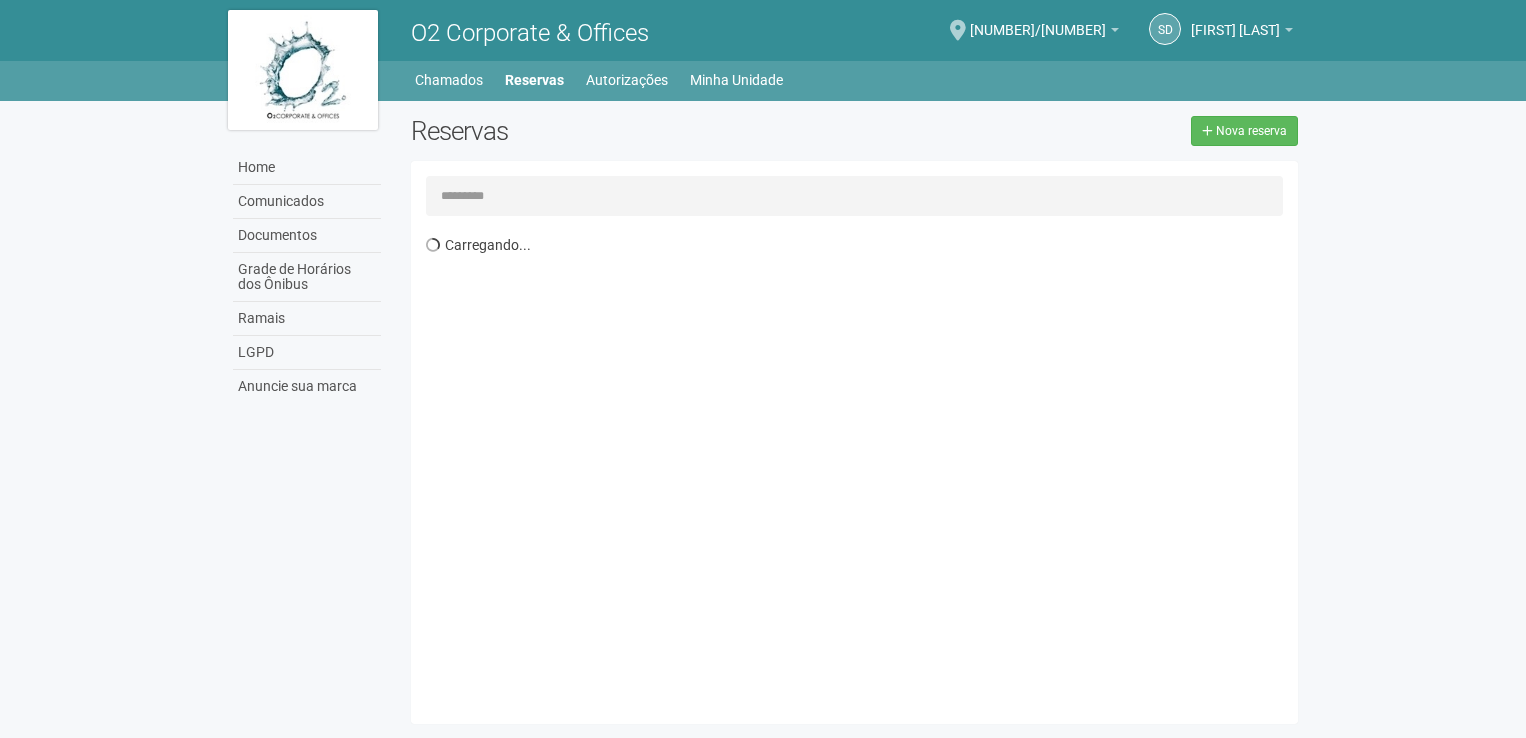 scroll, scrollTop: 0, scrollLeft: 0, axis: both 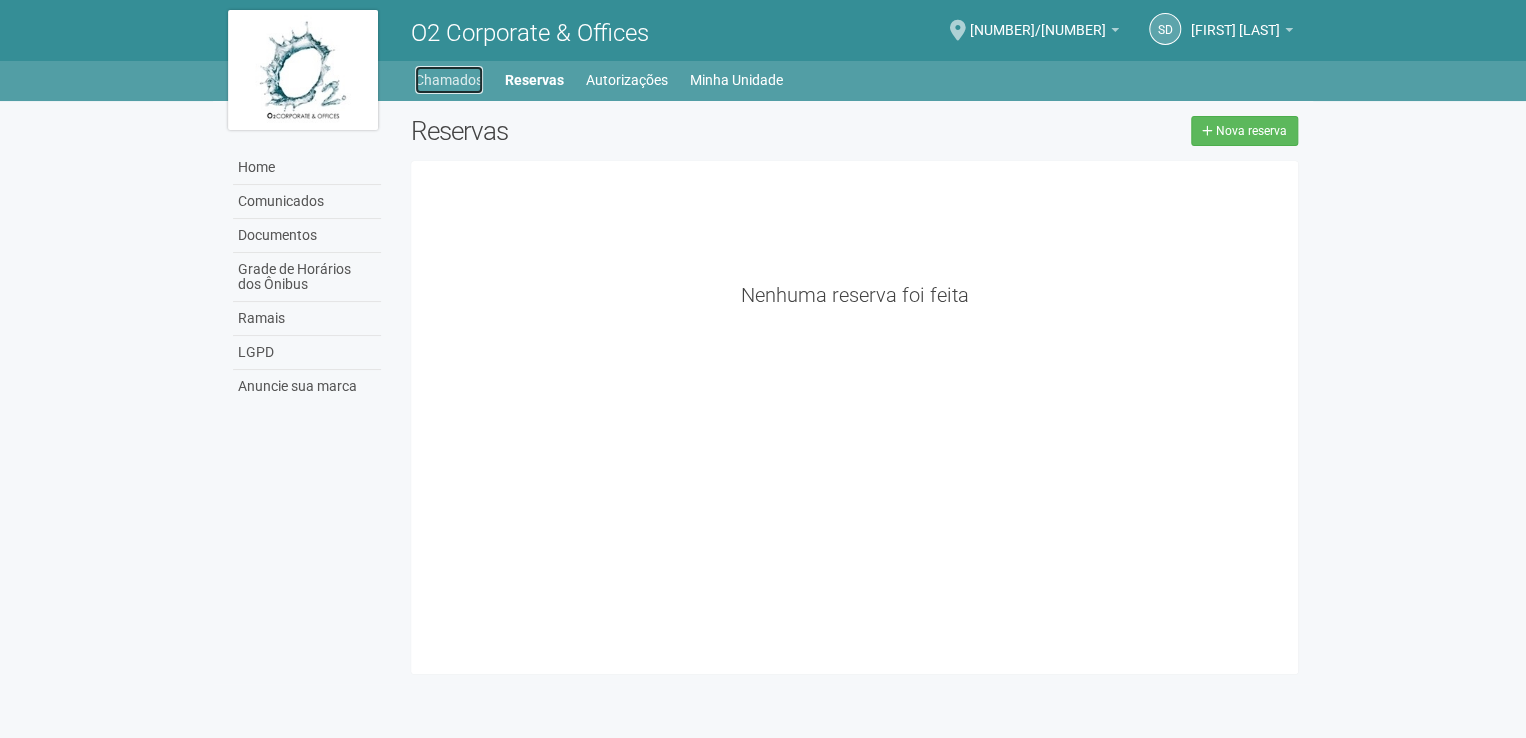 click on "Chamados" at bounding box center [449, 80] 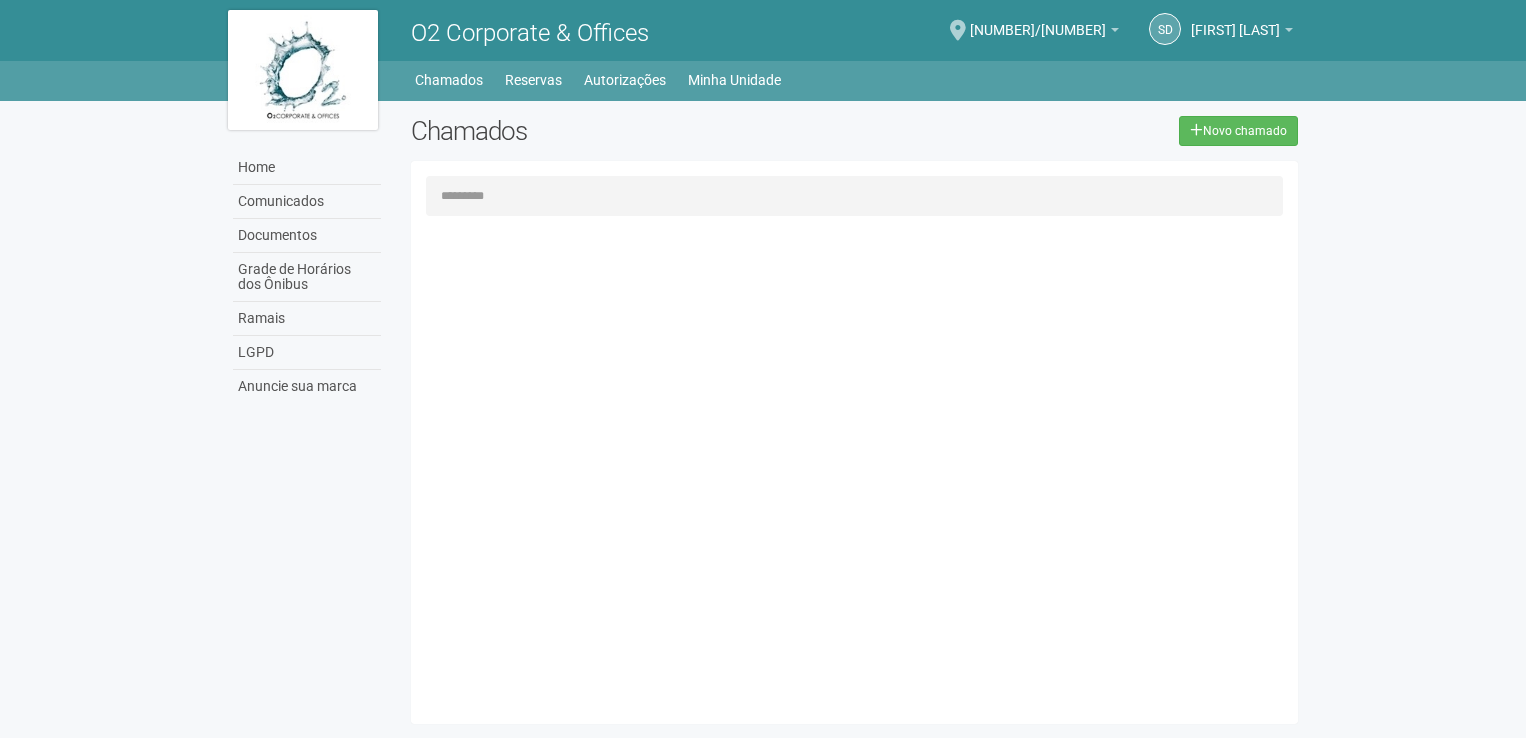 scroll, scrollTop: 0, scrollLeft: 0, axis: both 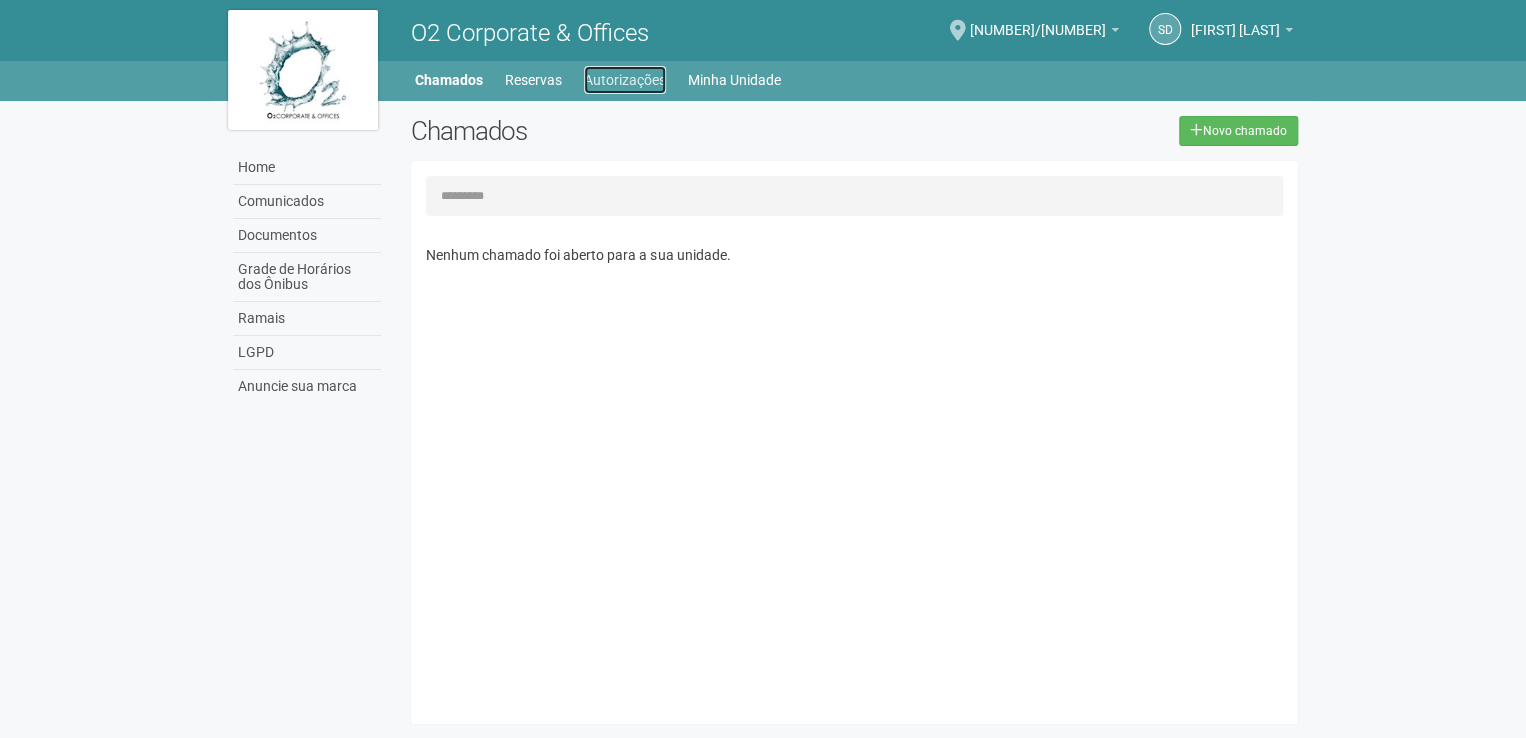 click on "Autorizações" at bounding box center (625, 80) 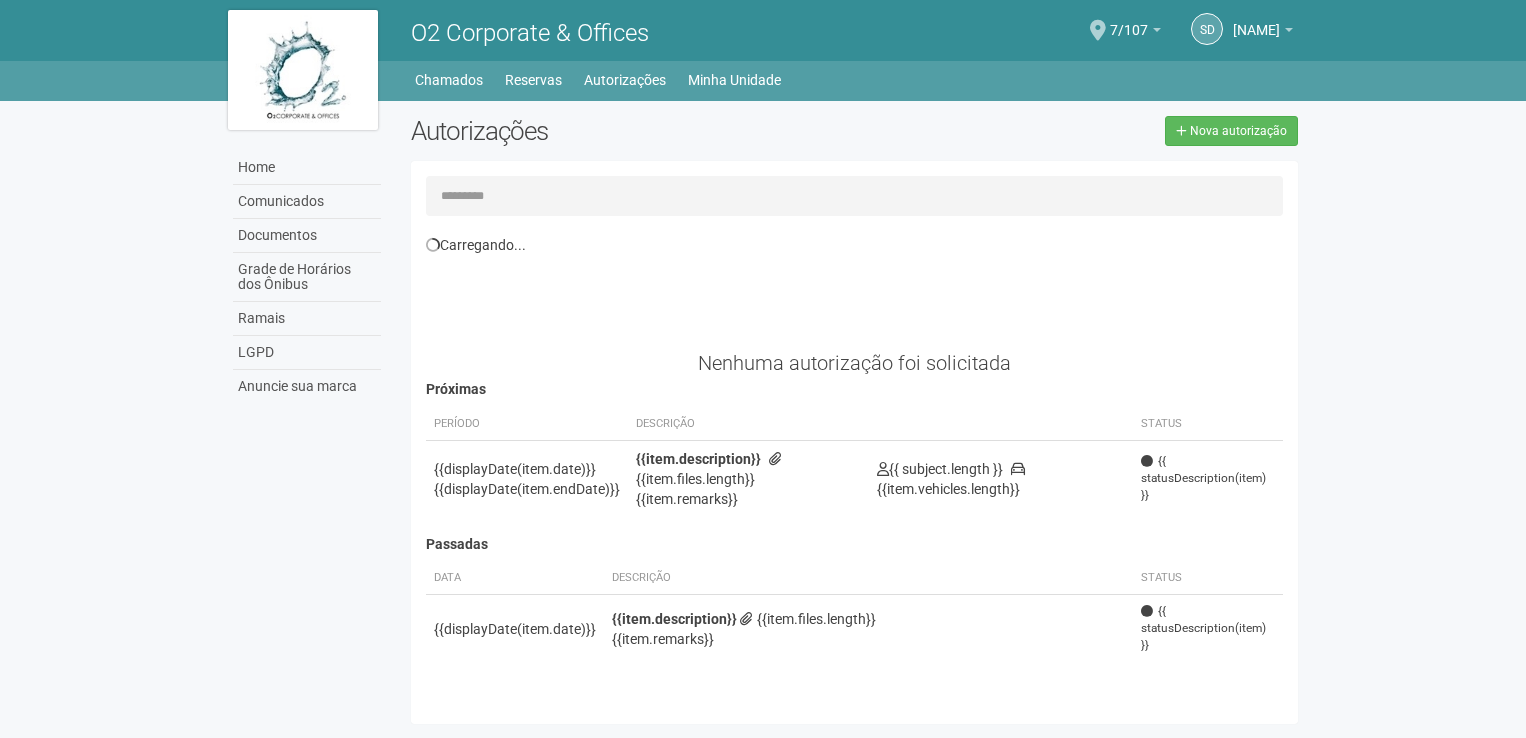 scroll, scrollTop: 0, scrollLeft: 0, axis: both 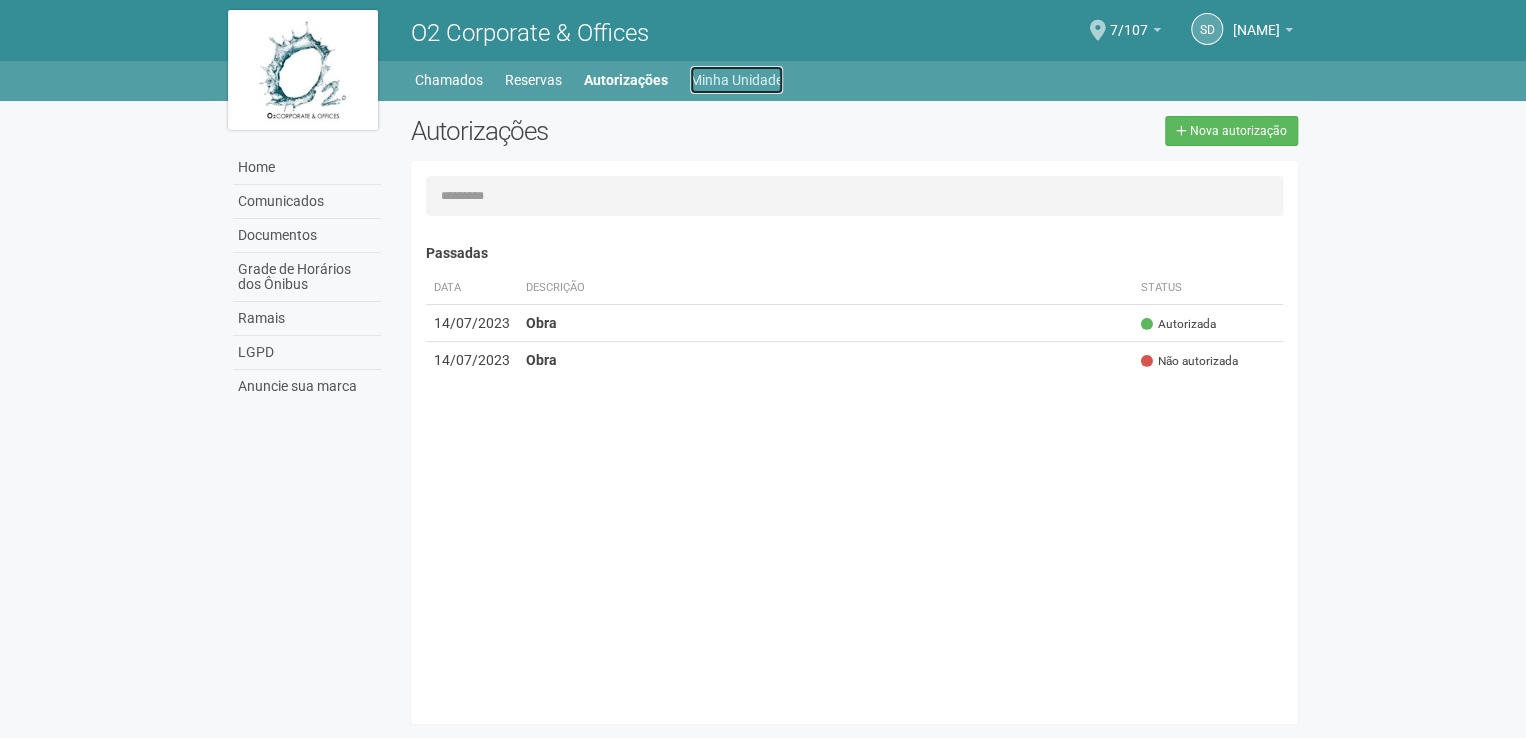 click on "Minha Unidade" at bounding box center [736, 80] 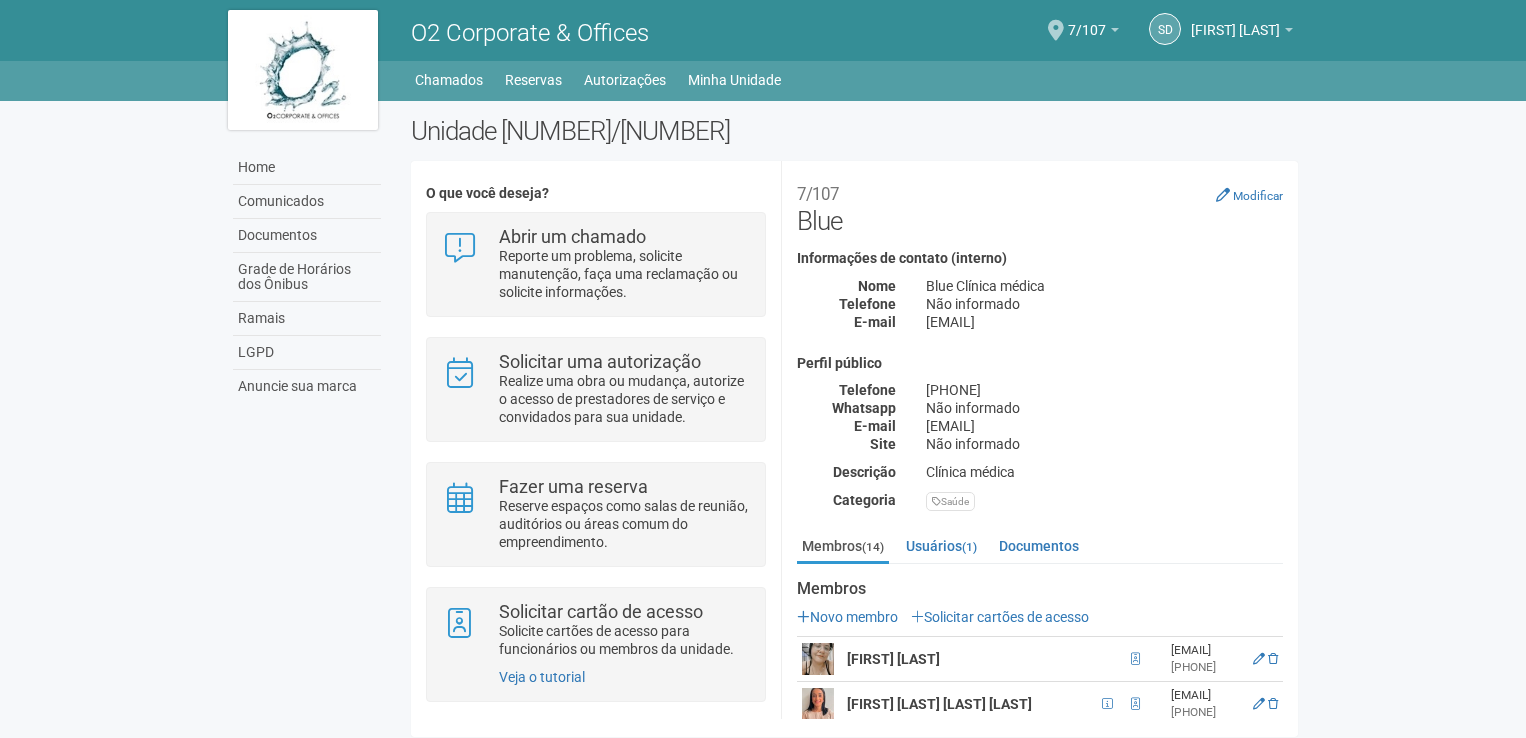 scroll, scrollTop: 0, scrollLeft: 0, axis: both 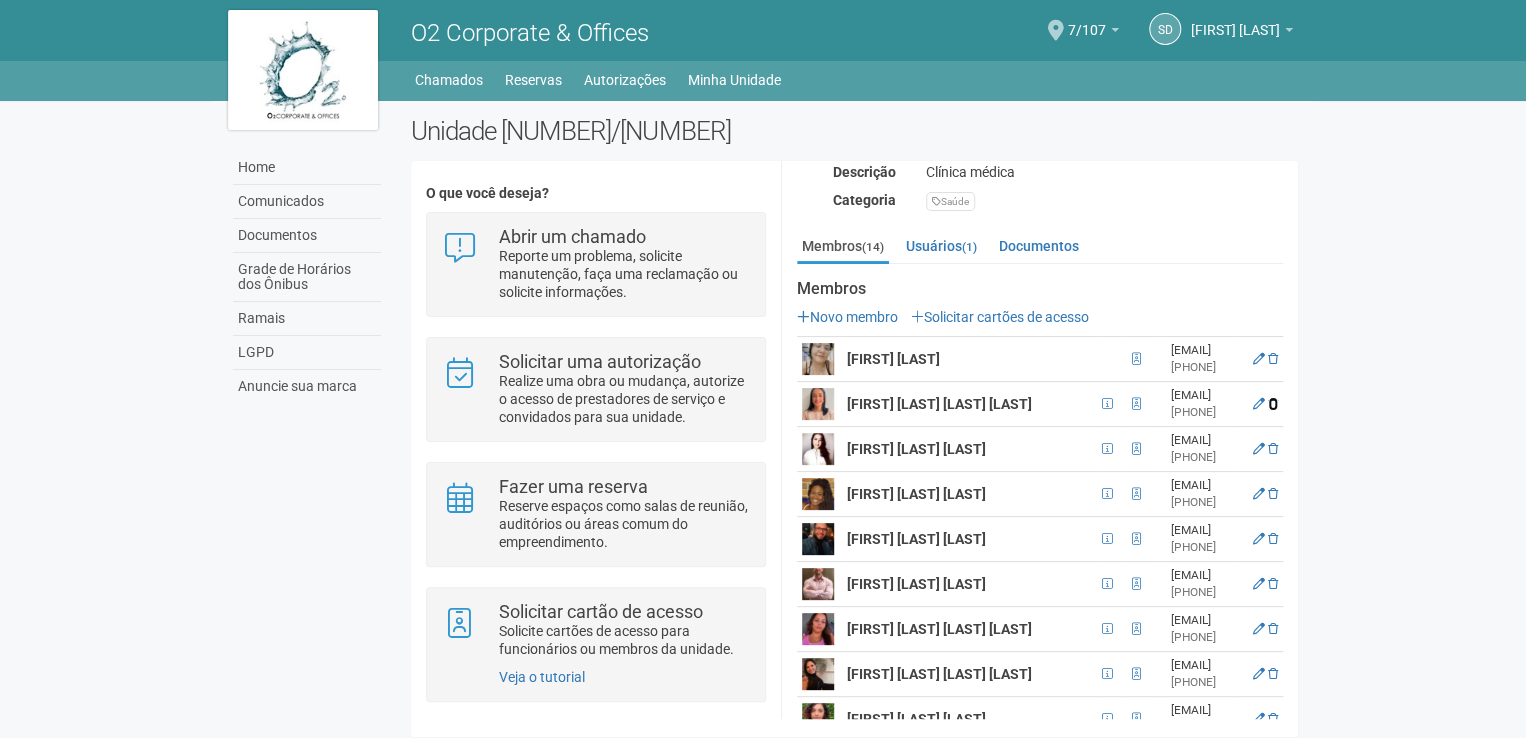 drag, startPoint x: 1272, startPoint y: 411, endPoint x: 832, endPoint y: 88, distance: 545.82874 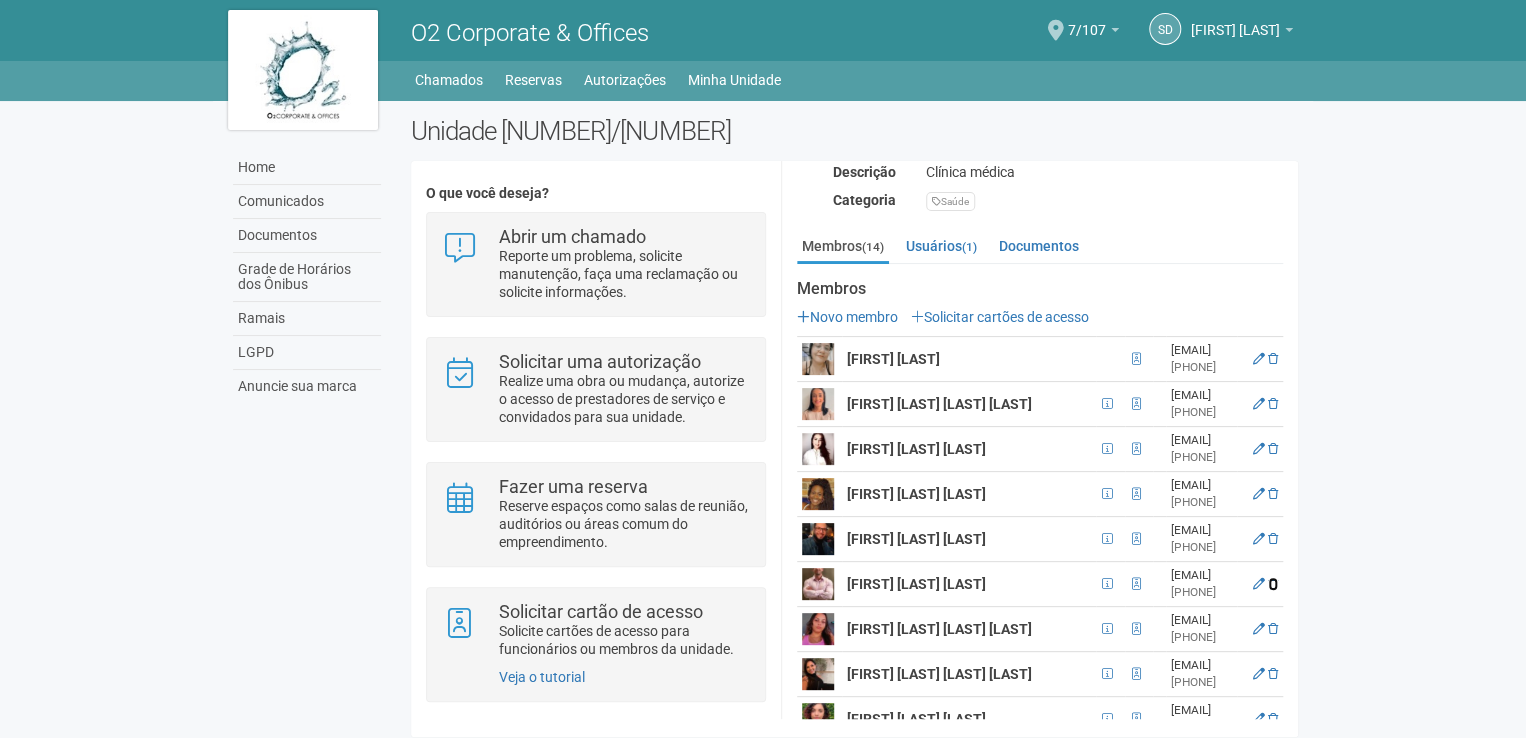 click at bounding box center [1273, 584] 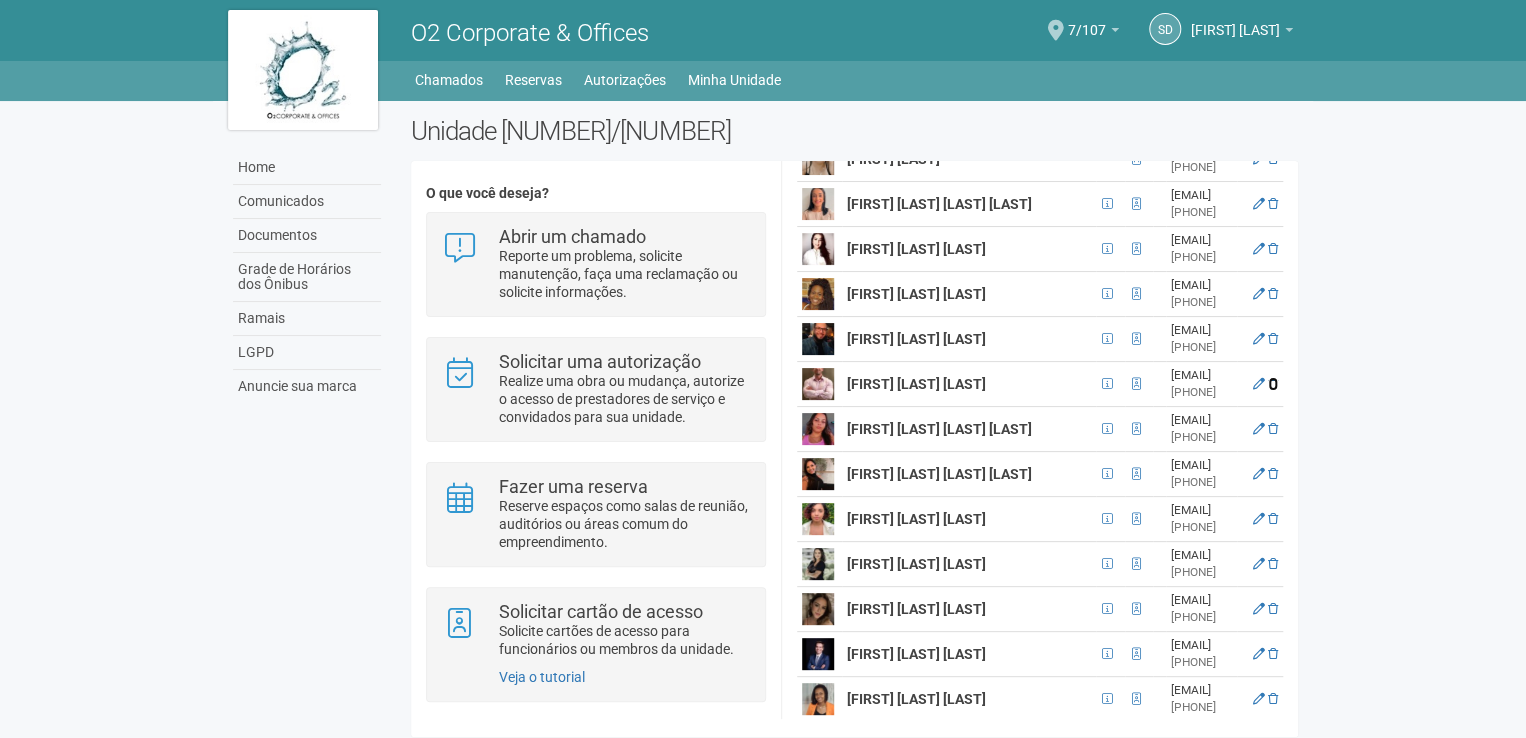 scroll, scrollTop: 591, scrollLeft: 0, axis: vertical 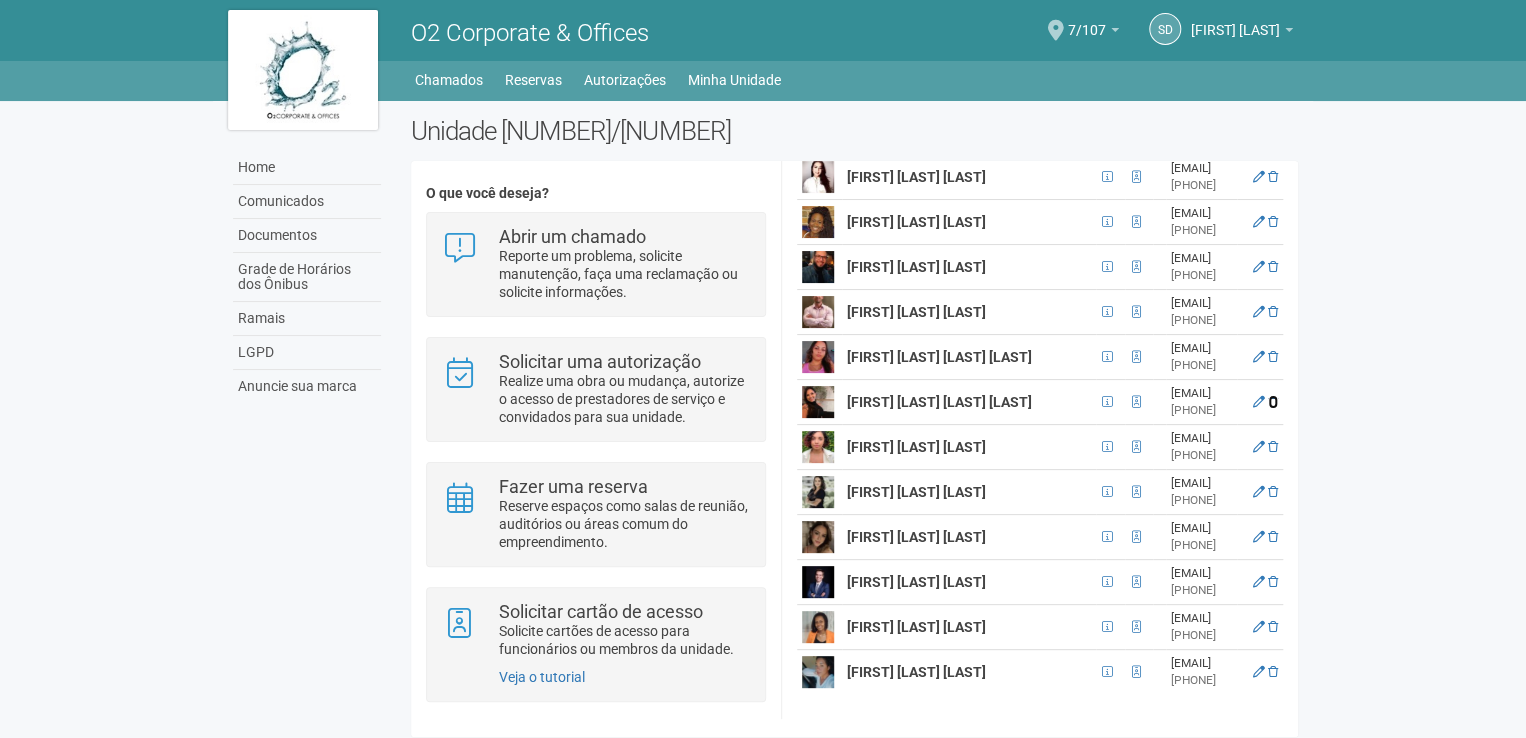drag, startPoint x: 1271, startPoint y: 408, endPoint x: 840, endPoint y: 75, distance: 544.6559 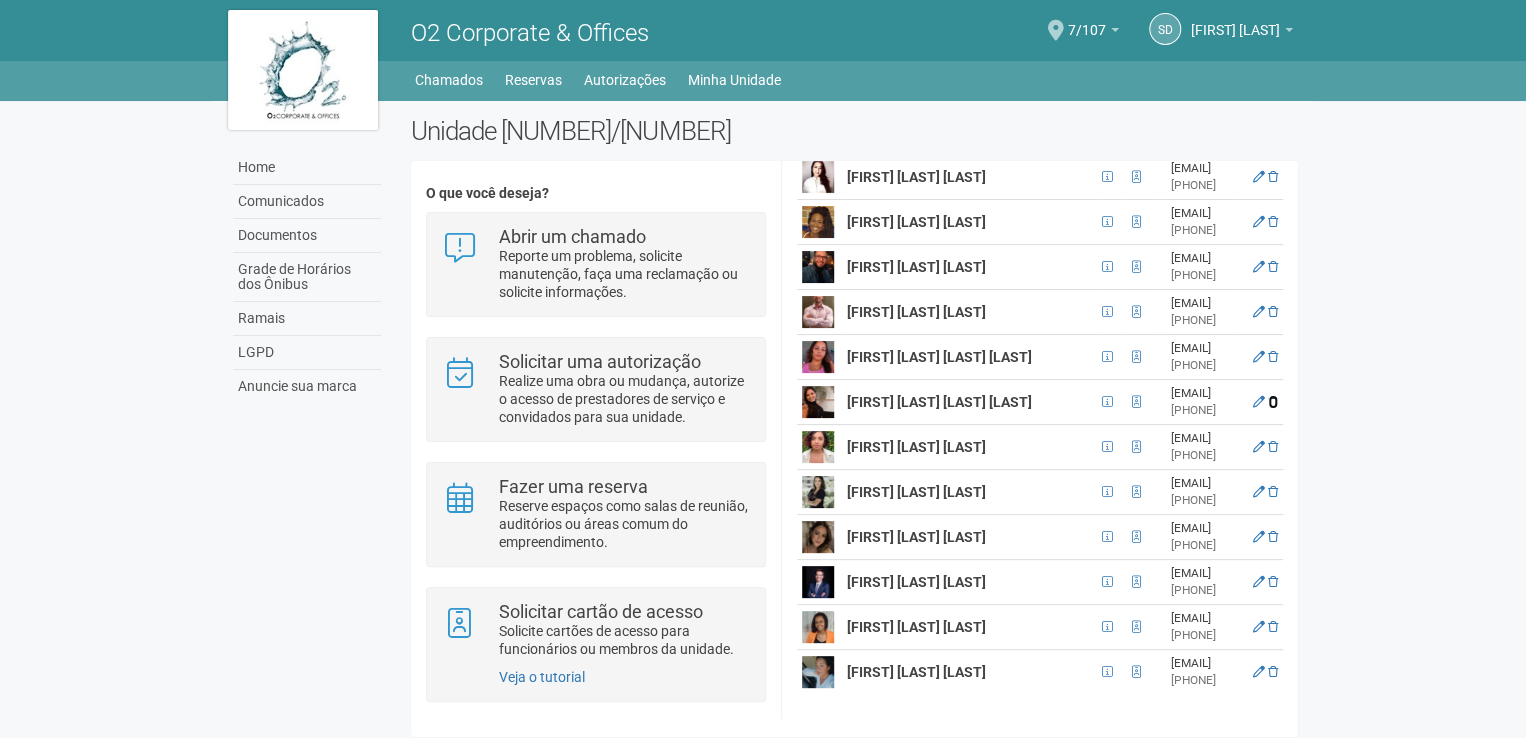 scroll, scrollTop: 540, scrollLeft: 0, axis: vertical 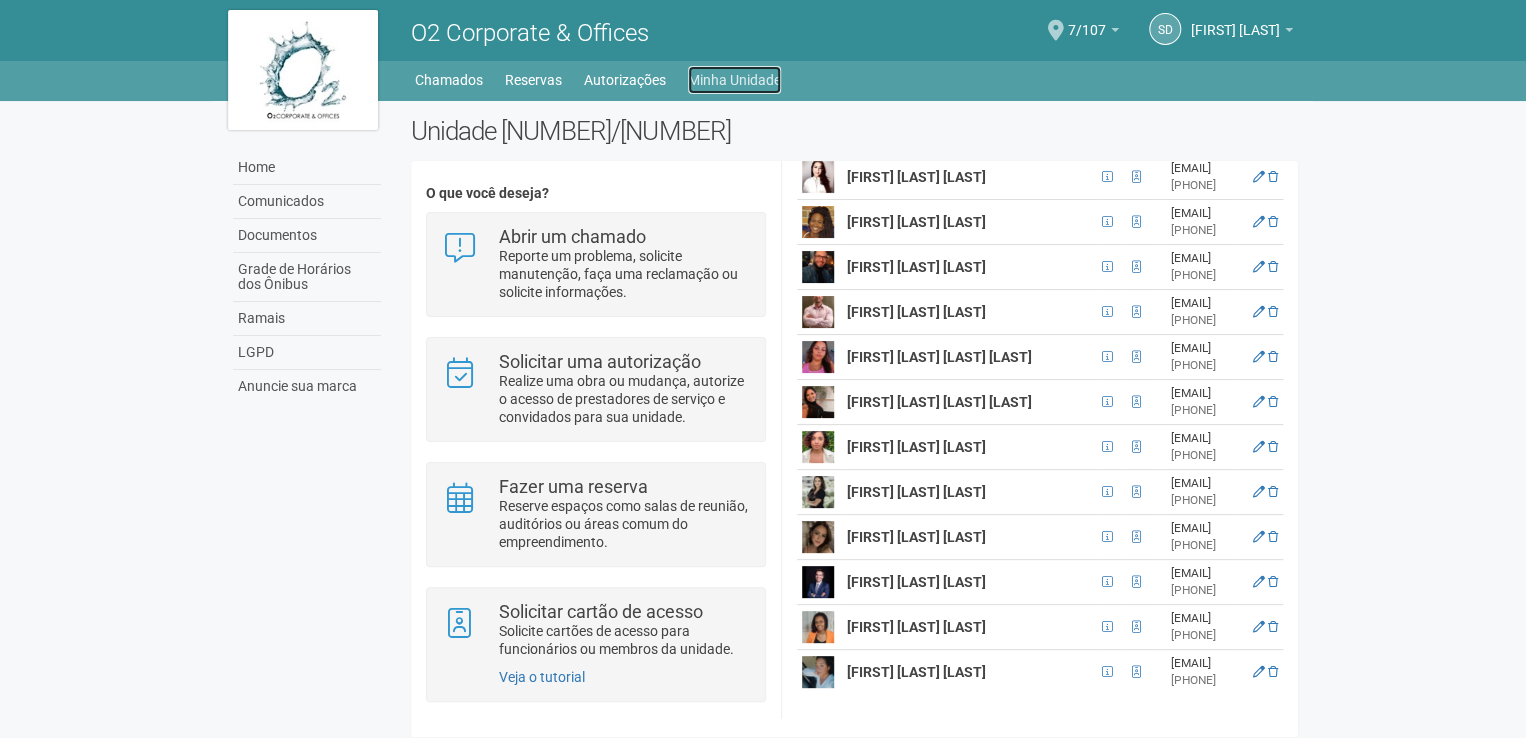 click on "Minha Unidade" at bounding box center (734, 80) 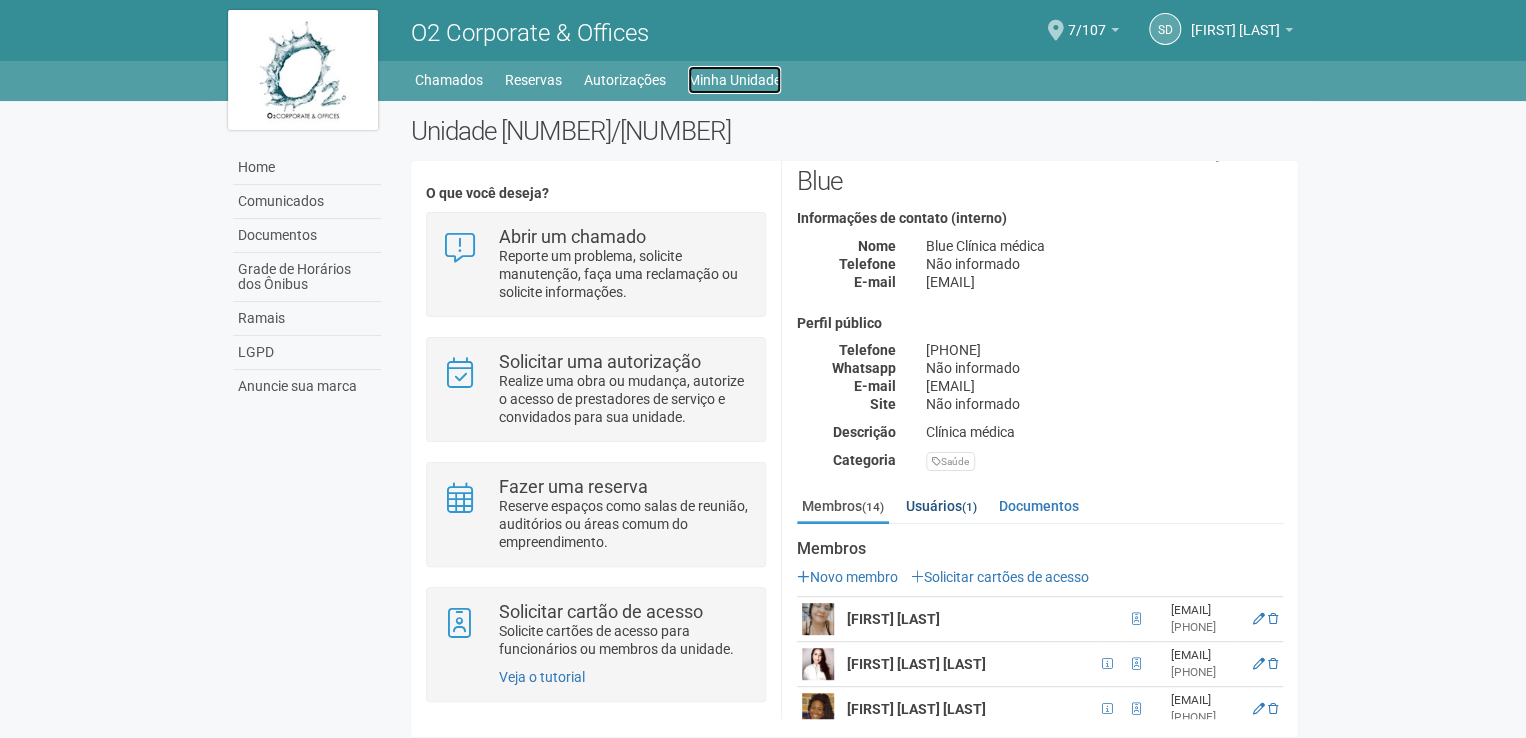 scroll, scrollTop: 0, scrollLeft: 0, axis: both 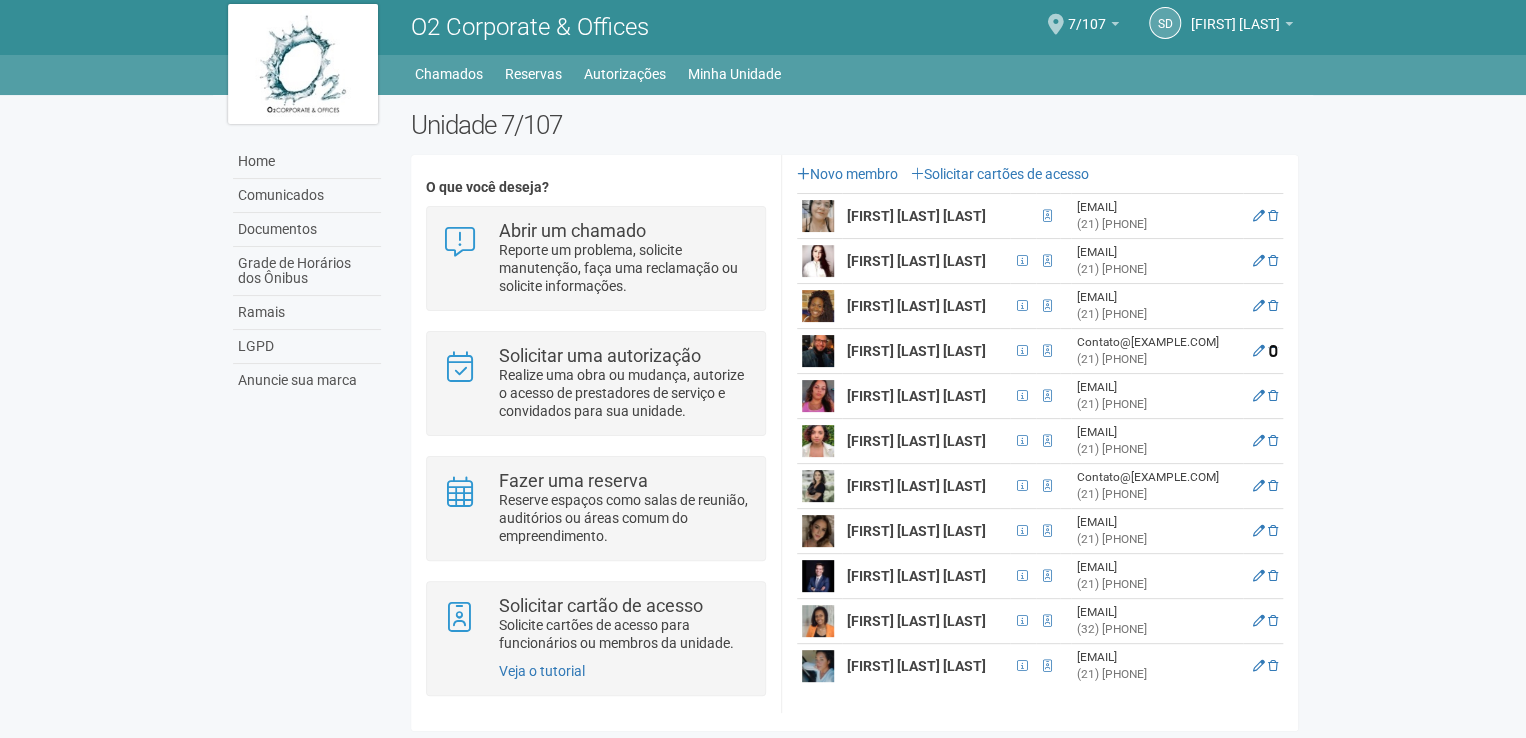 click at bounding box center [1273, 351] 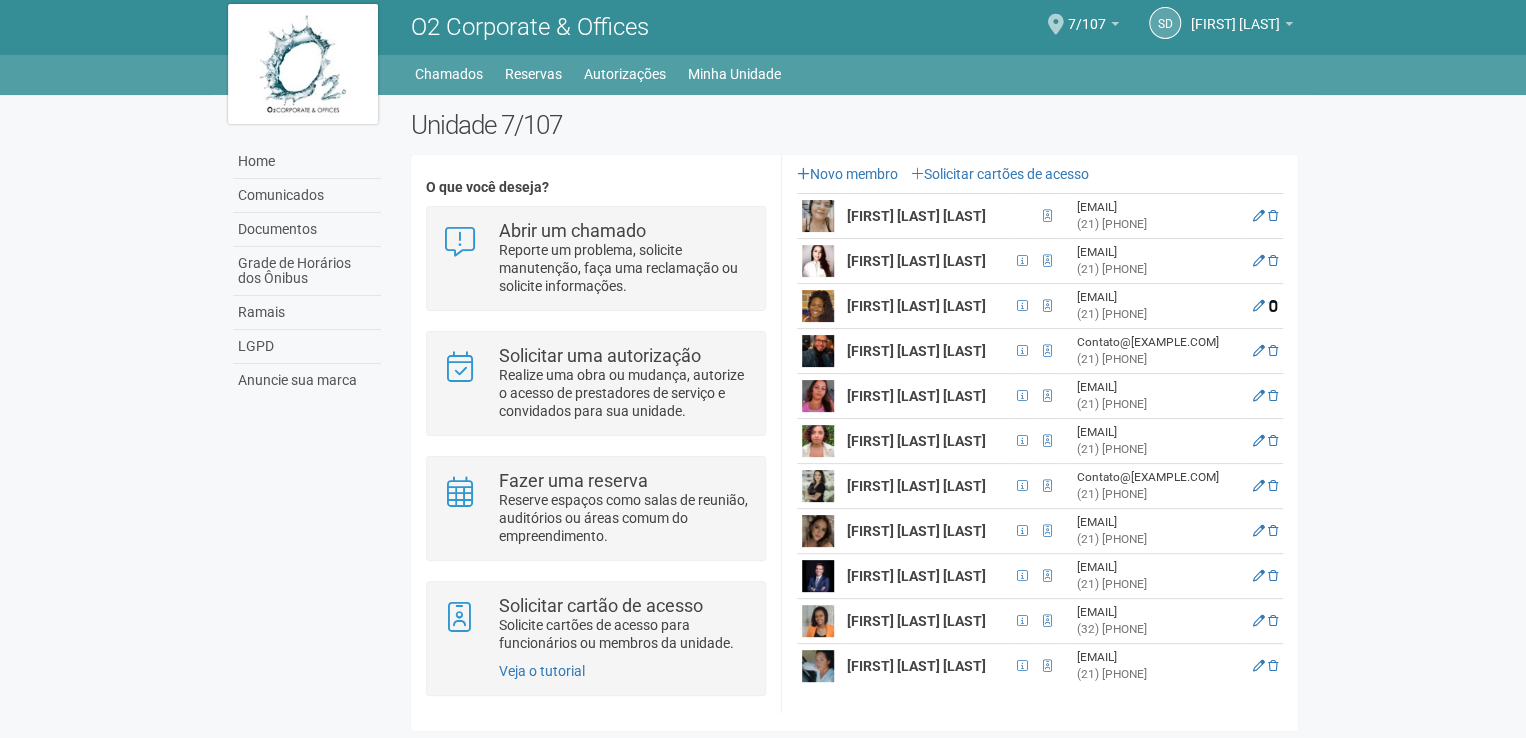 click at bounding box center [1273, 306] 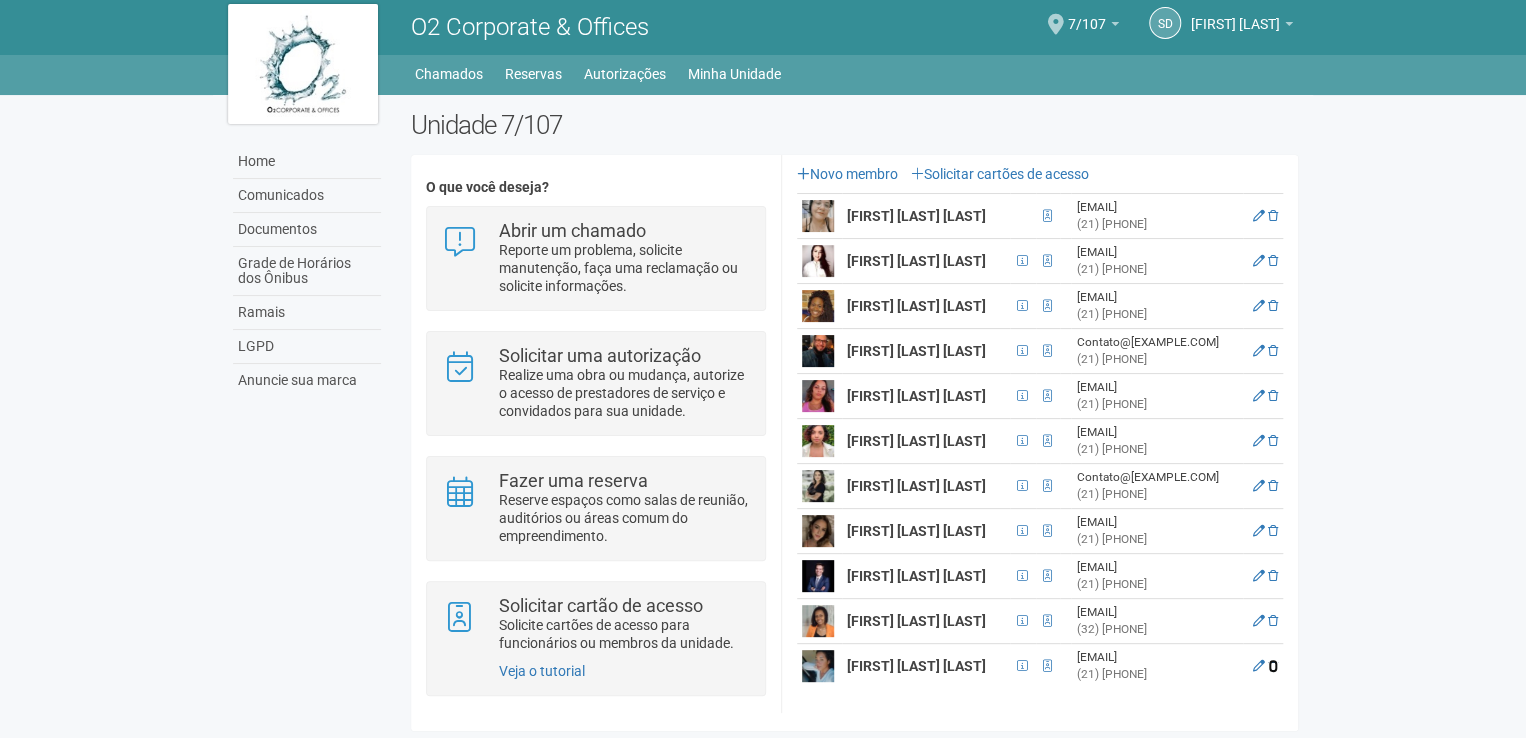 drag, startPoint x: 1270, startPoint y: 676, endPoint x: 853, endPoint y: 88, distance: 720.8557 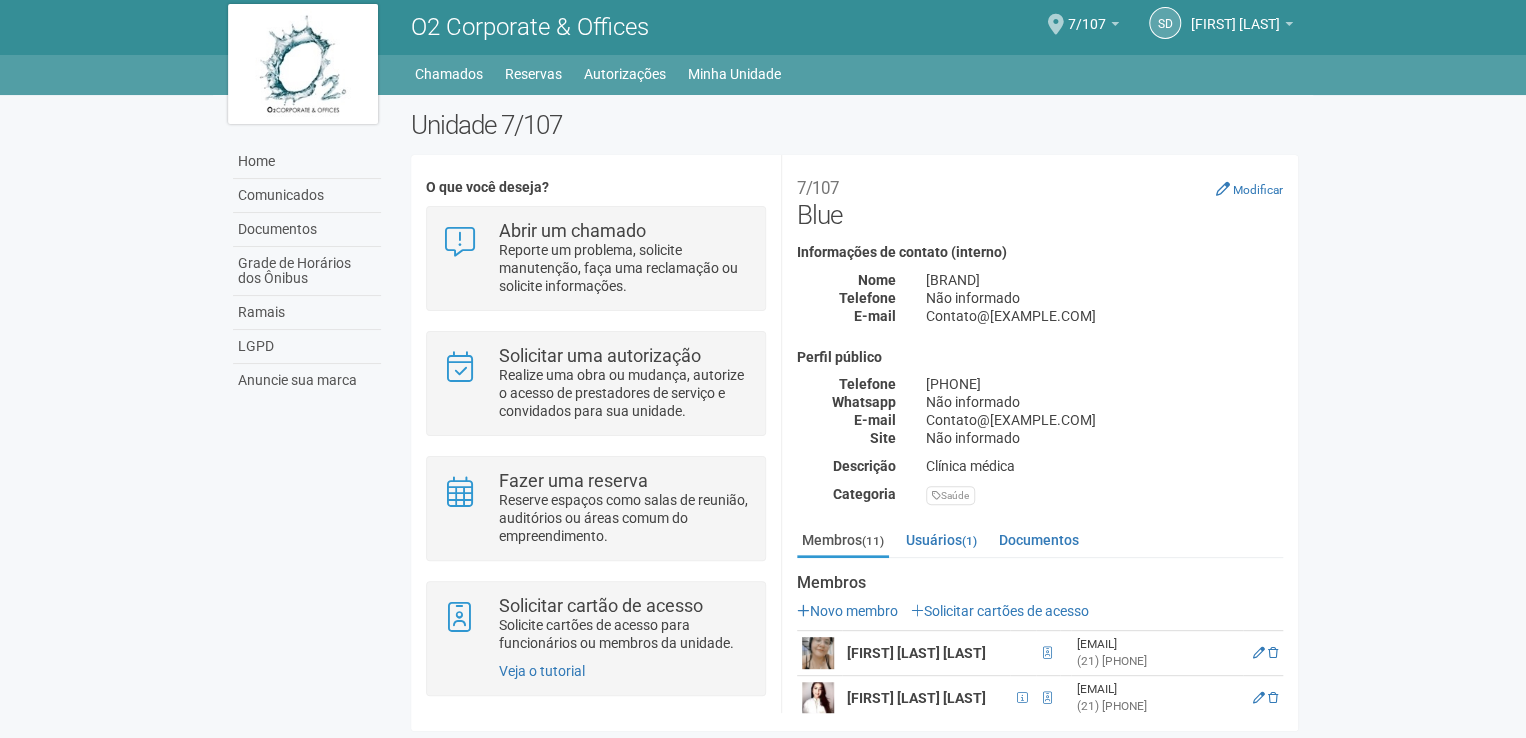 scroll, scrollTop: 0, scrollLeft: 0, axis: both 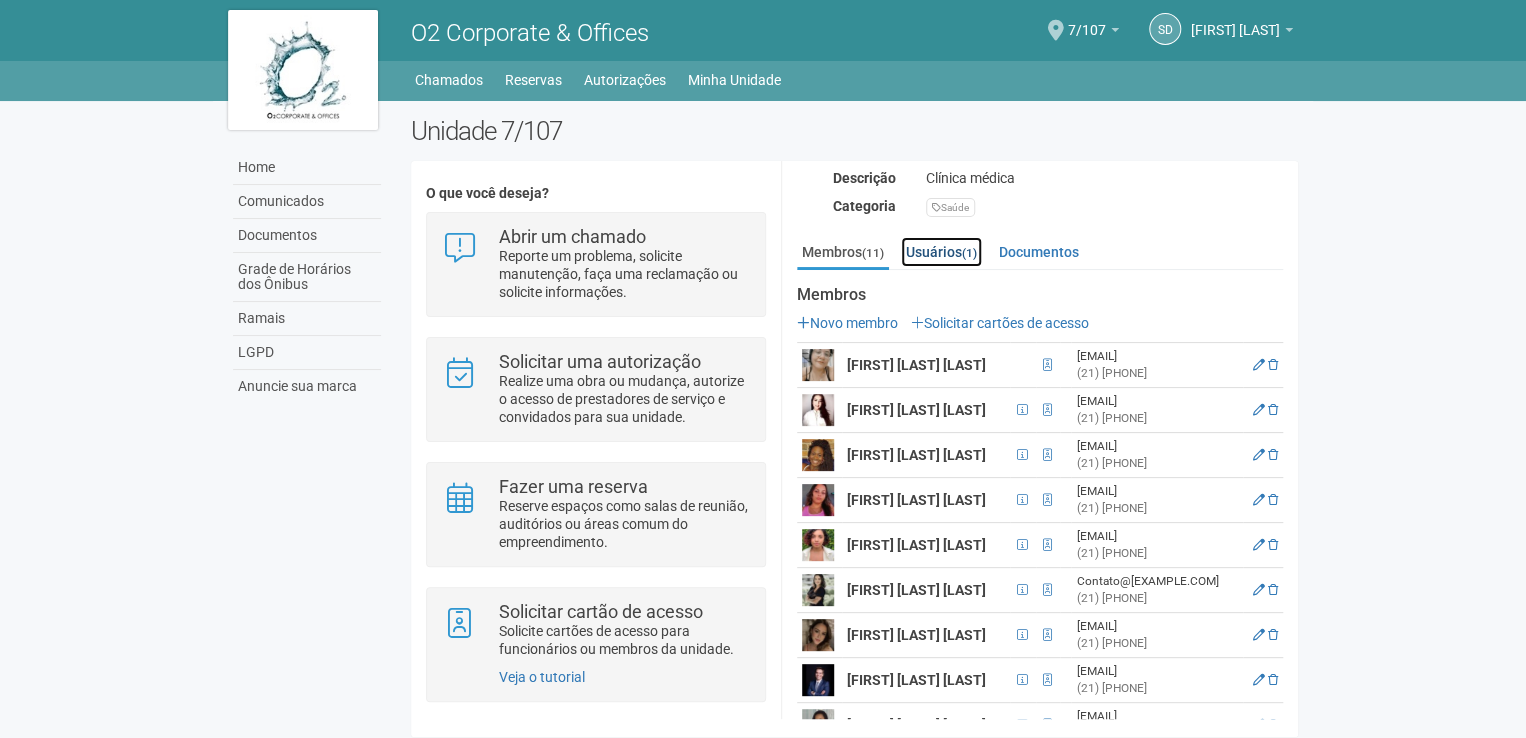 click on "Usuários
(1)" at bounding box center (941, 252) 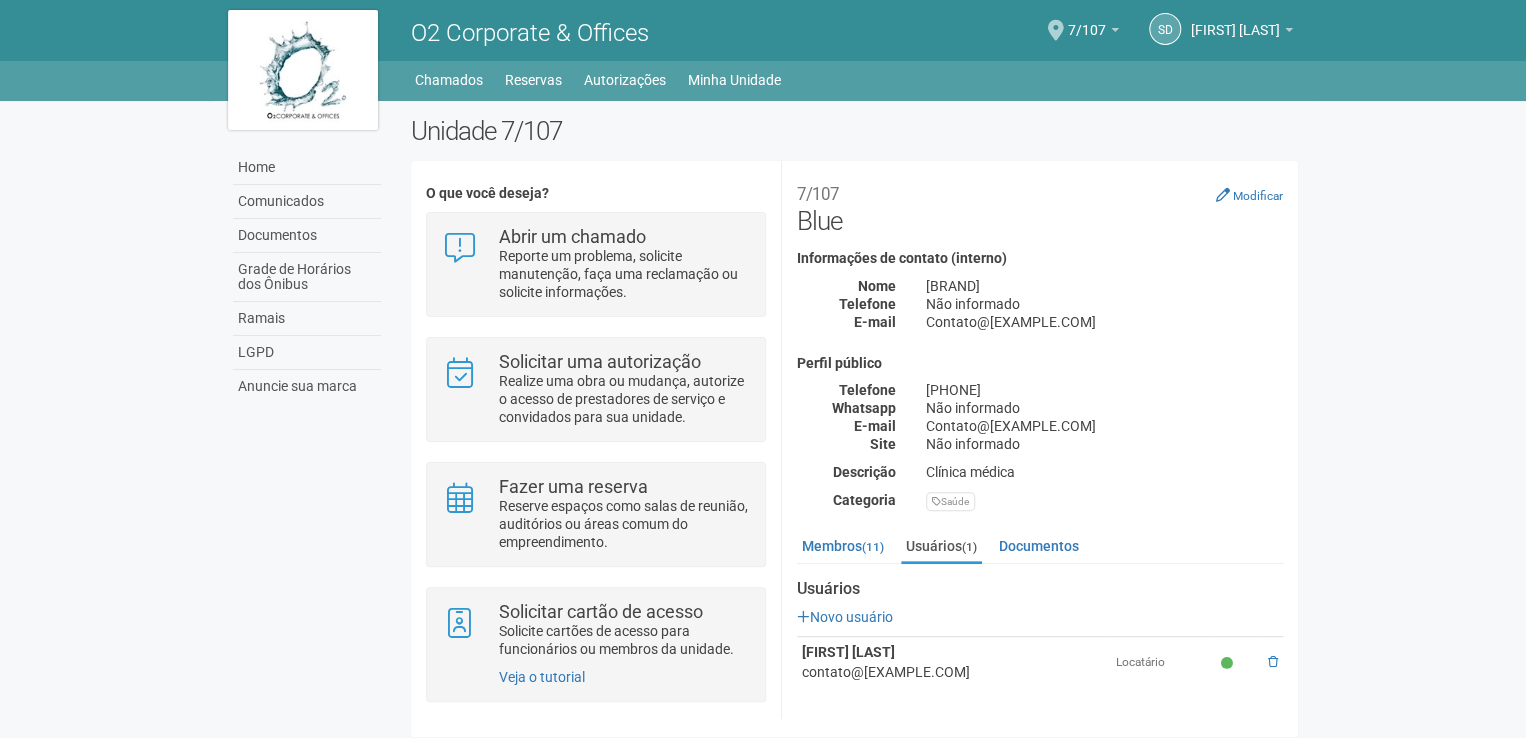 scroll, scrollTop: 0, scrollLeft: 0, axis: both 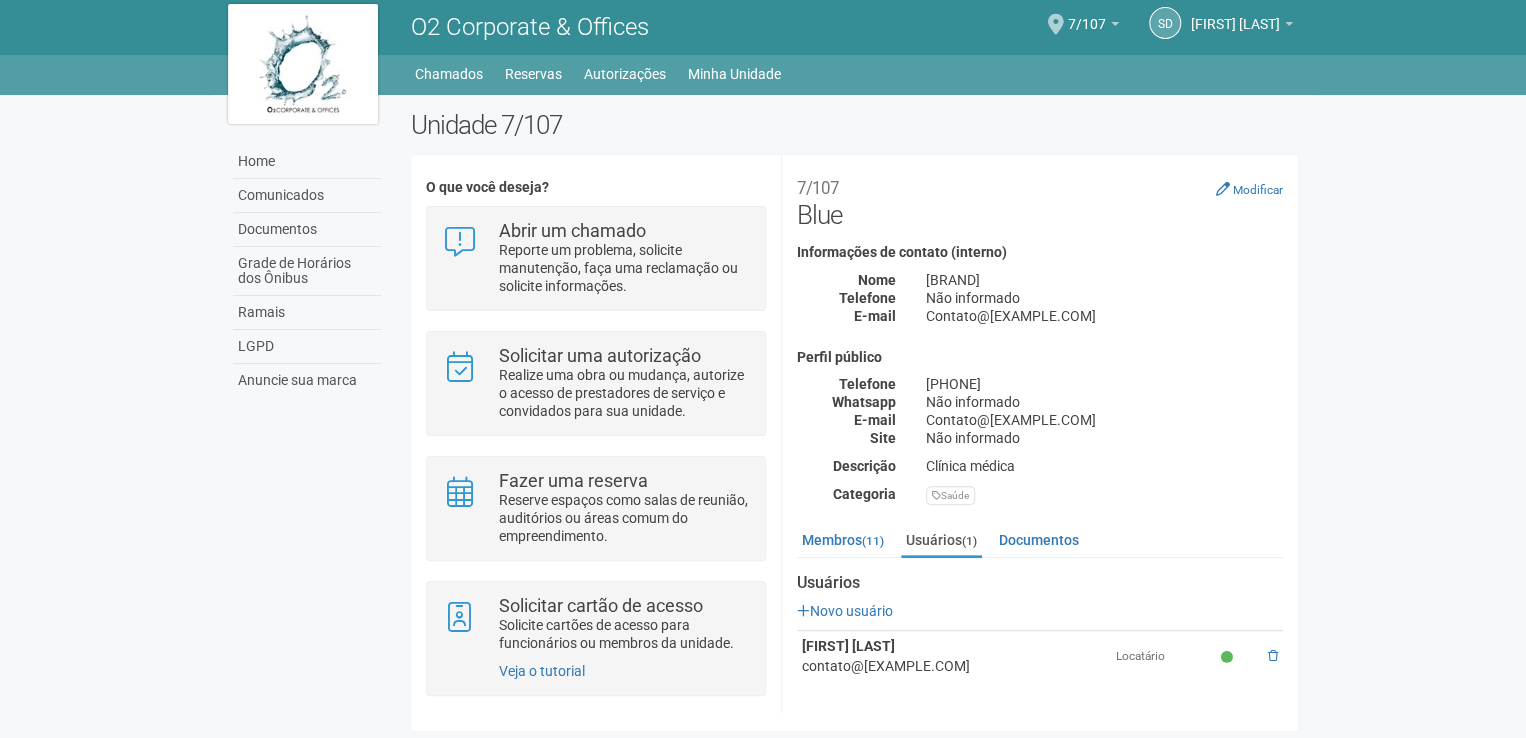 click on "[FIRST] [LAST]" at bounding box center (848, 646) 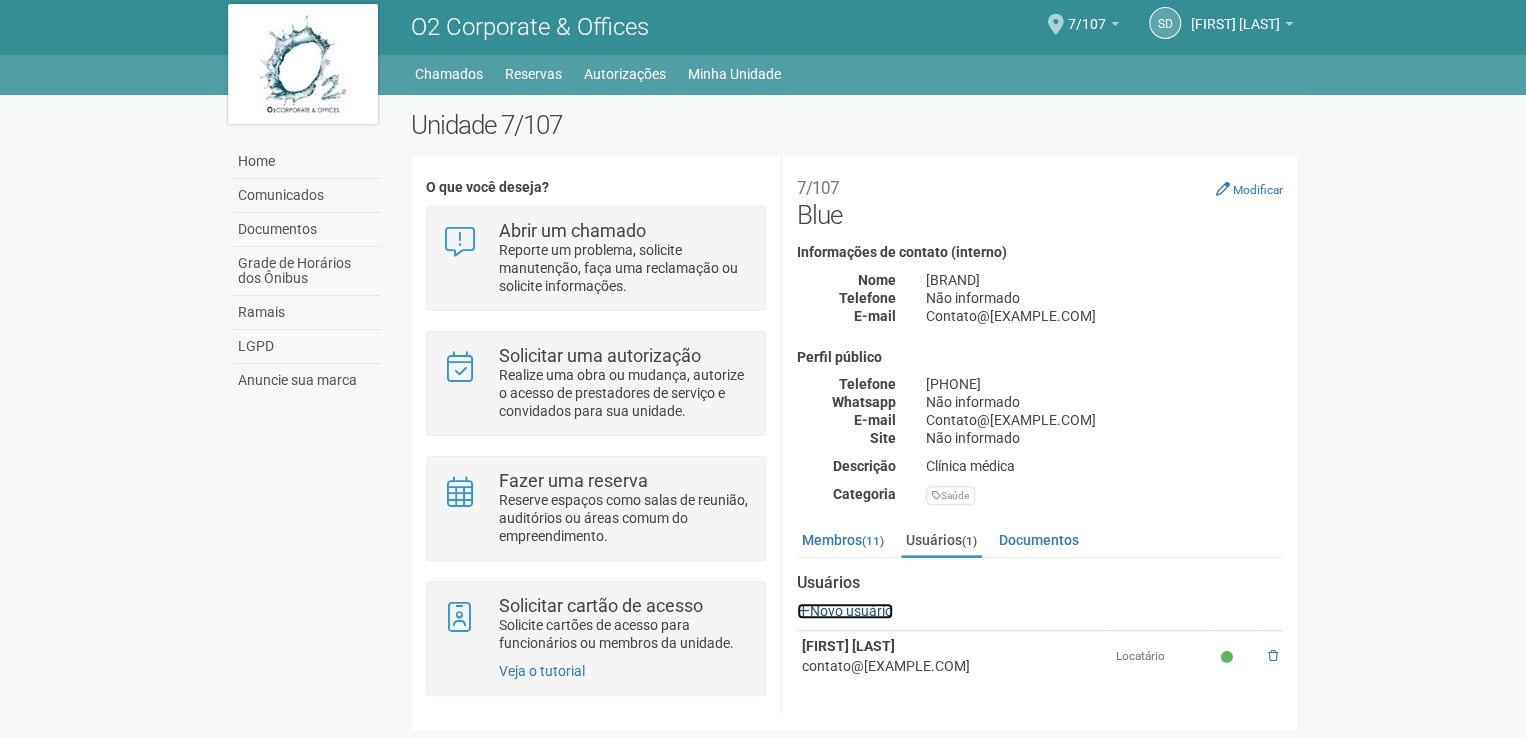 click on "Novo usuário" at bounding box center [845, 611] 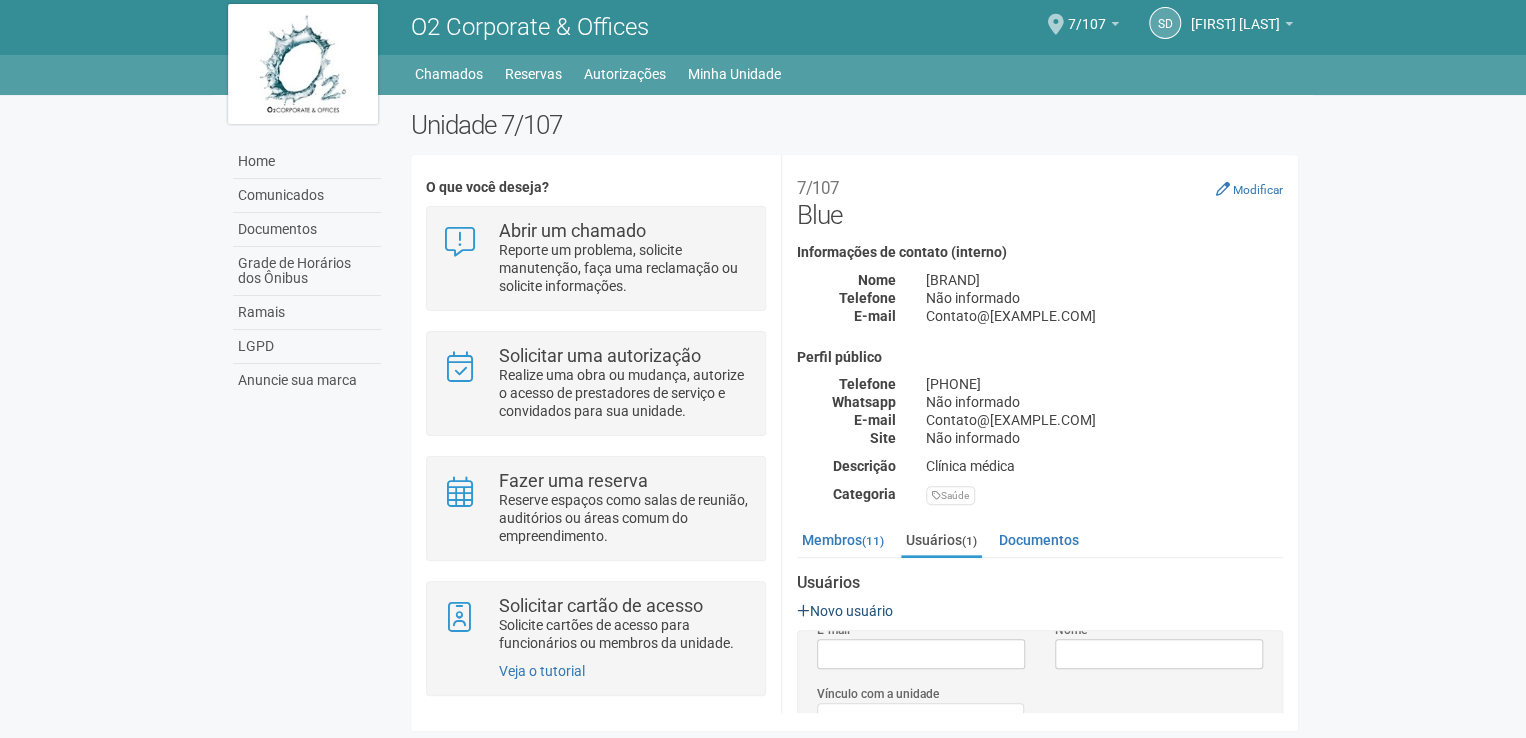 scroll, scrollTop: 0, scrollLeft: 0, axis: both 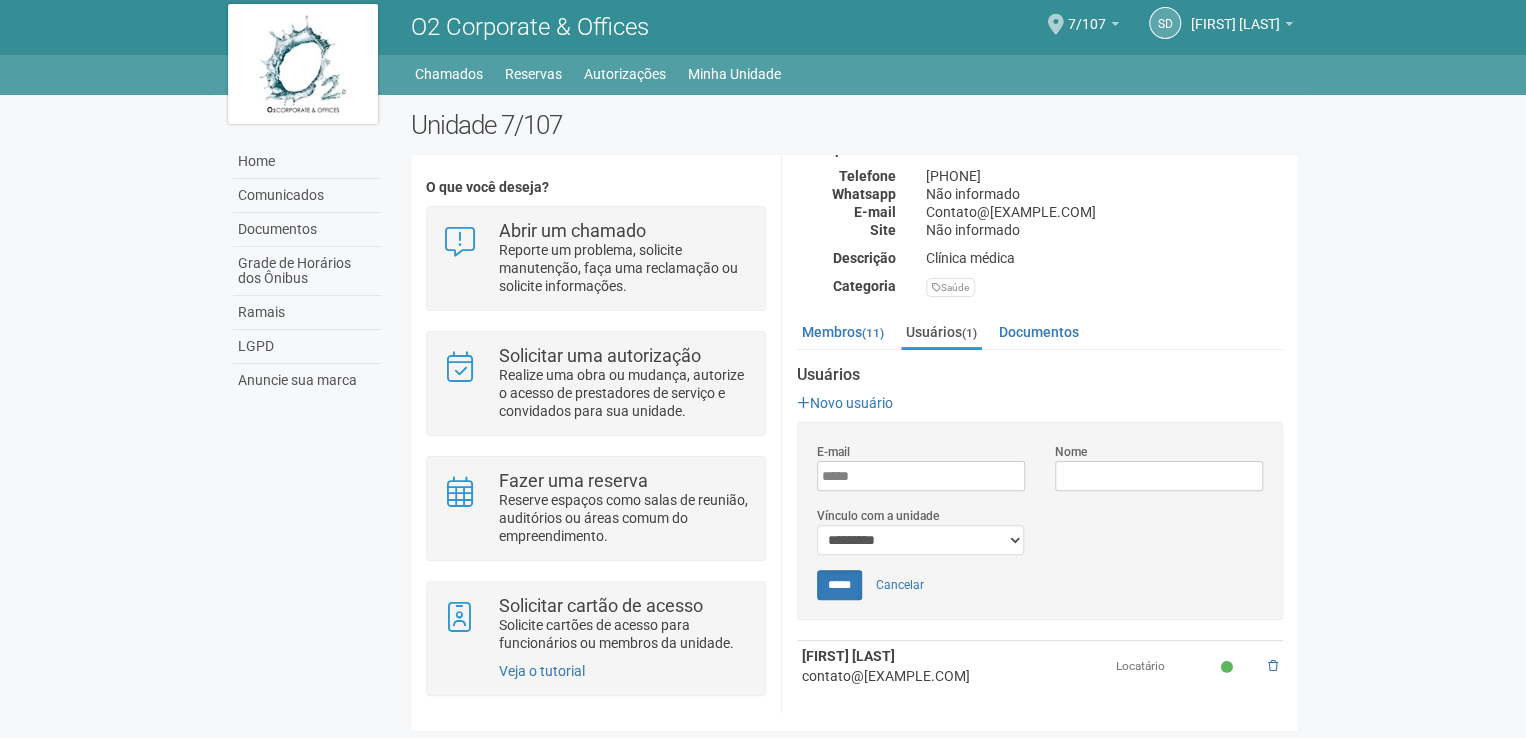 type on "**********" 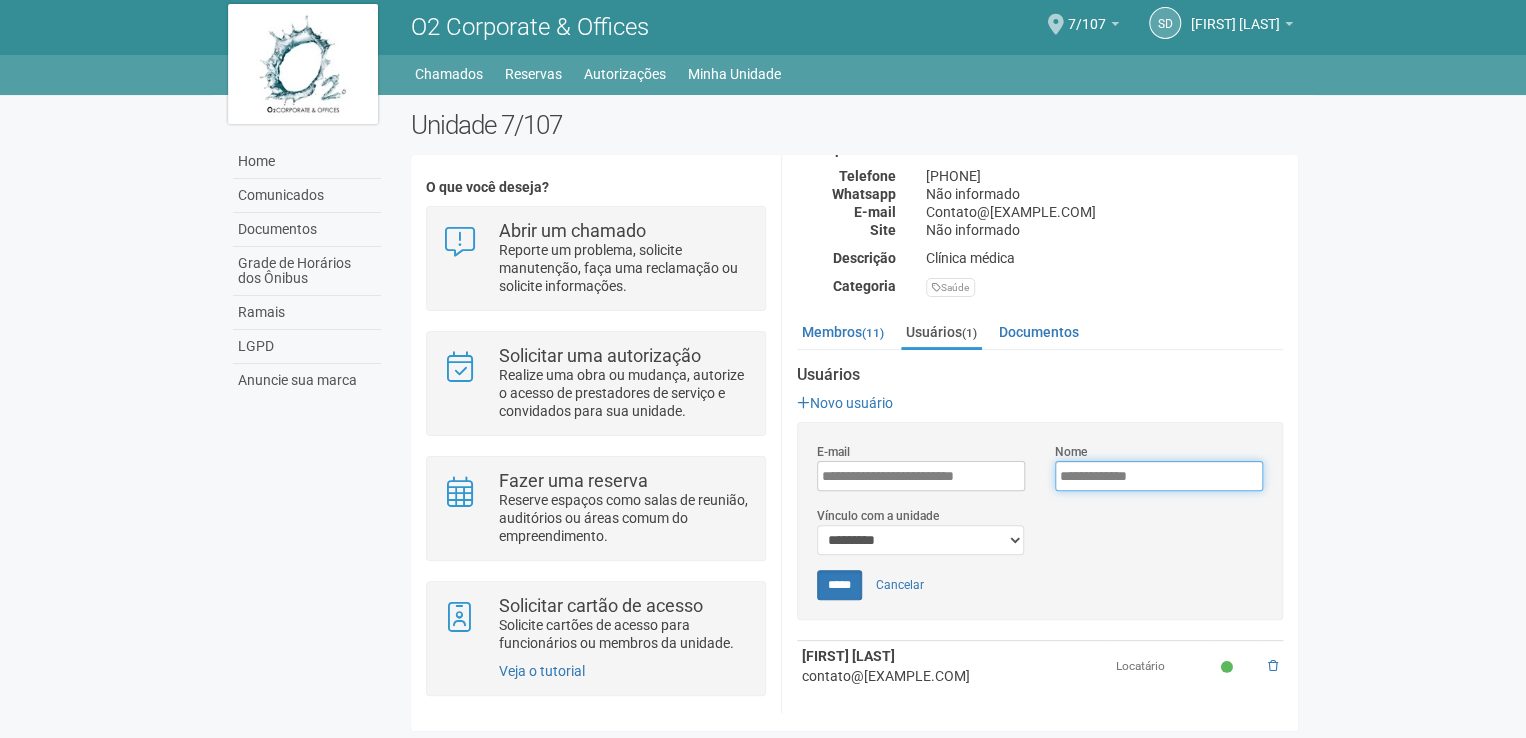 type on "**********" 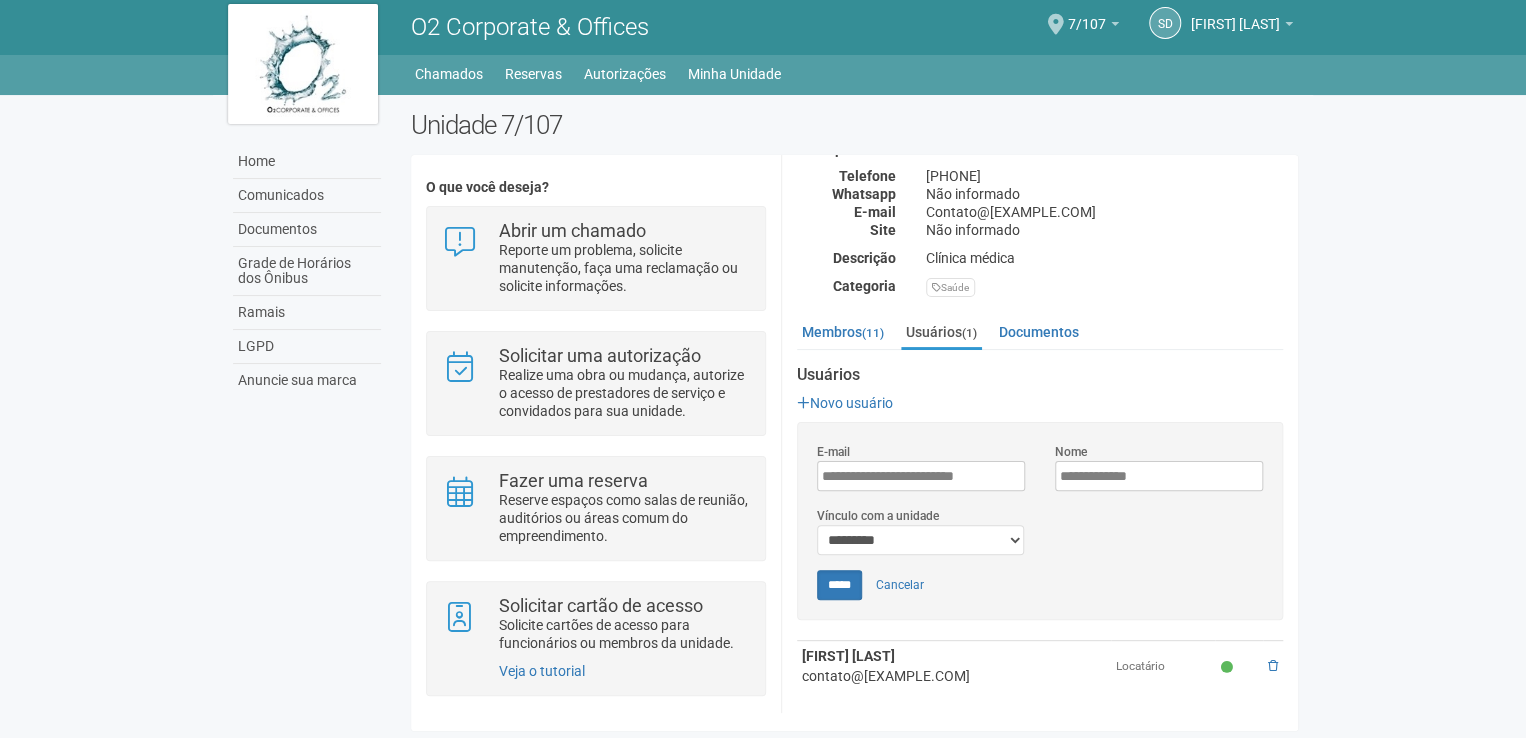 click on "Vínculo com a unidade" at bounding box center [878, 516] 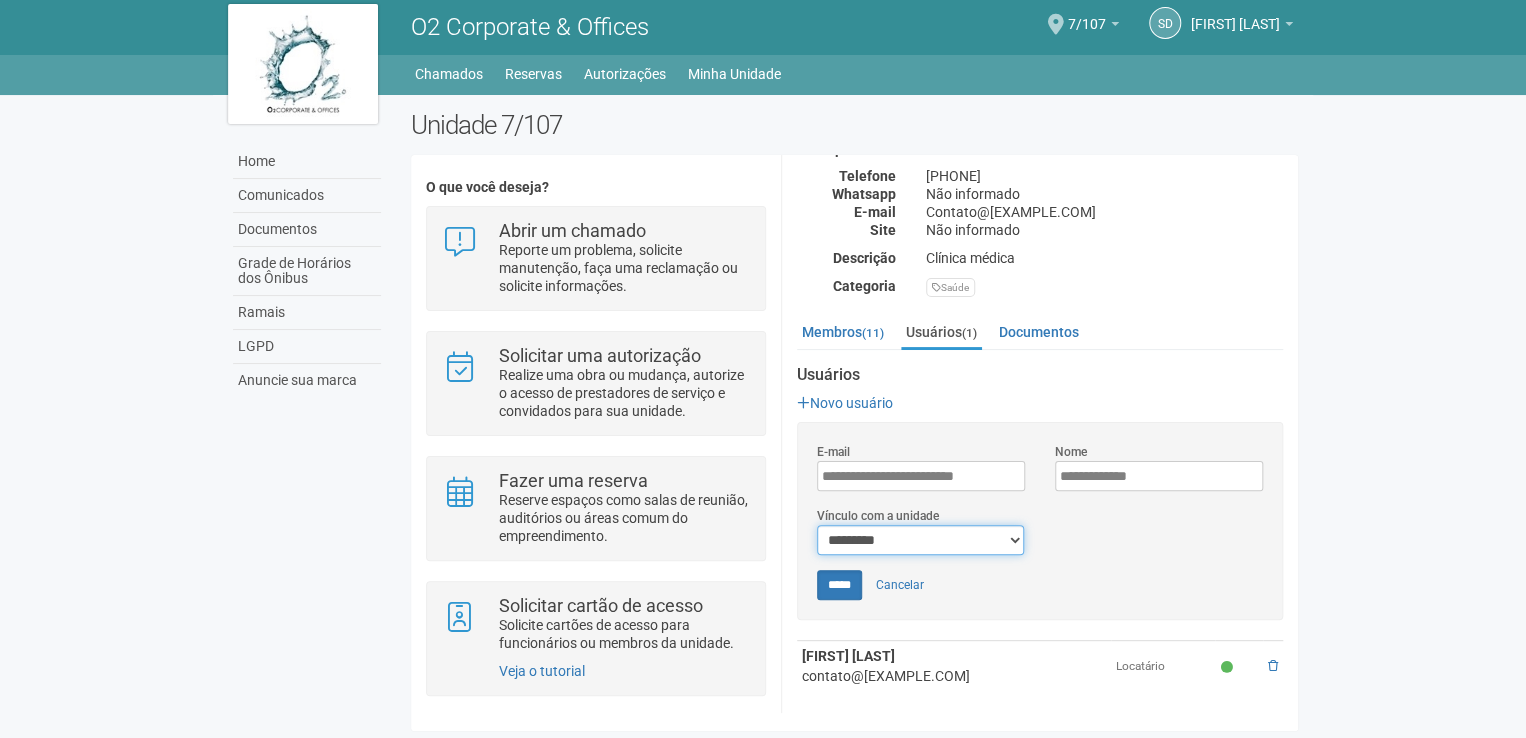 click on "*********" at bounding box center [920, 540] 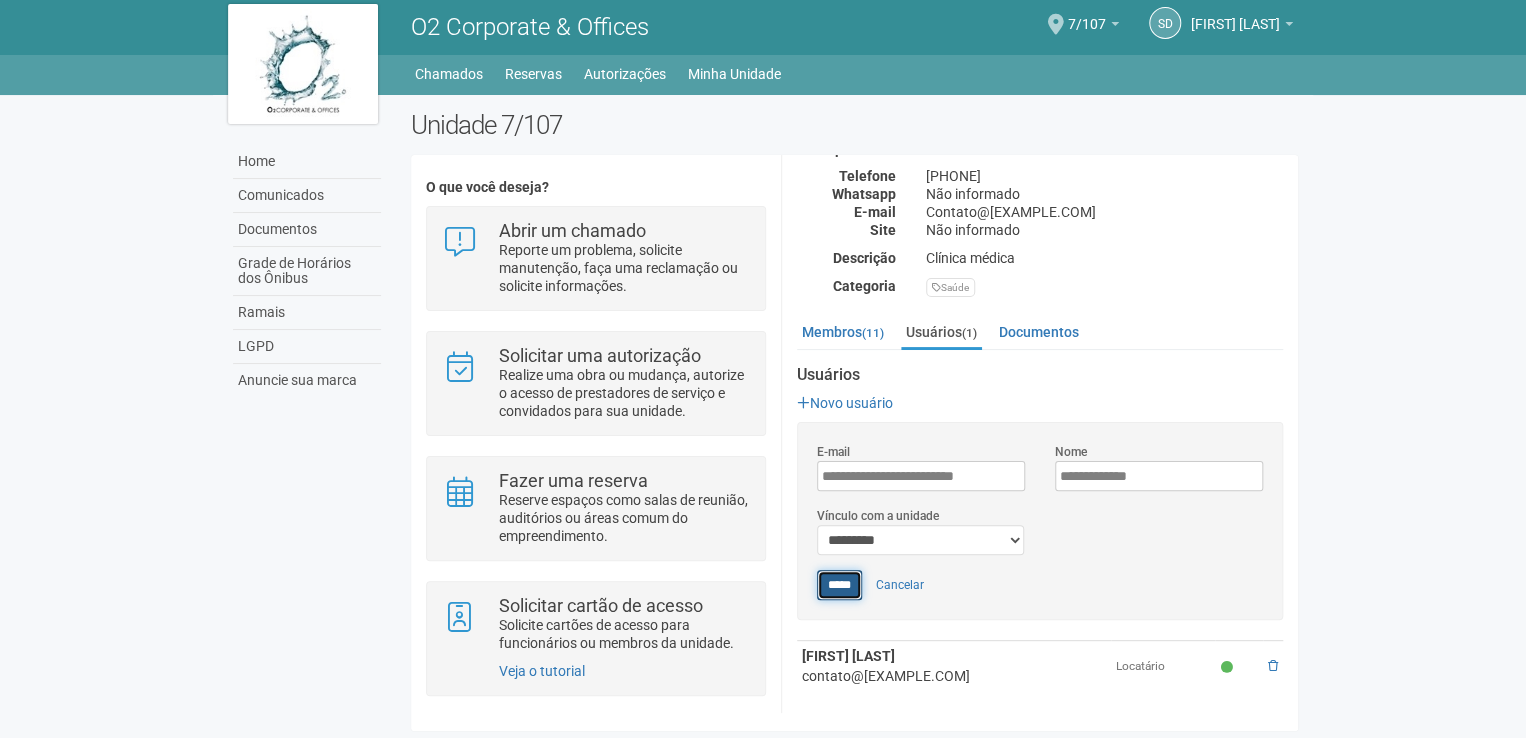 click on "*****" at bounding box center (839, 585) 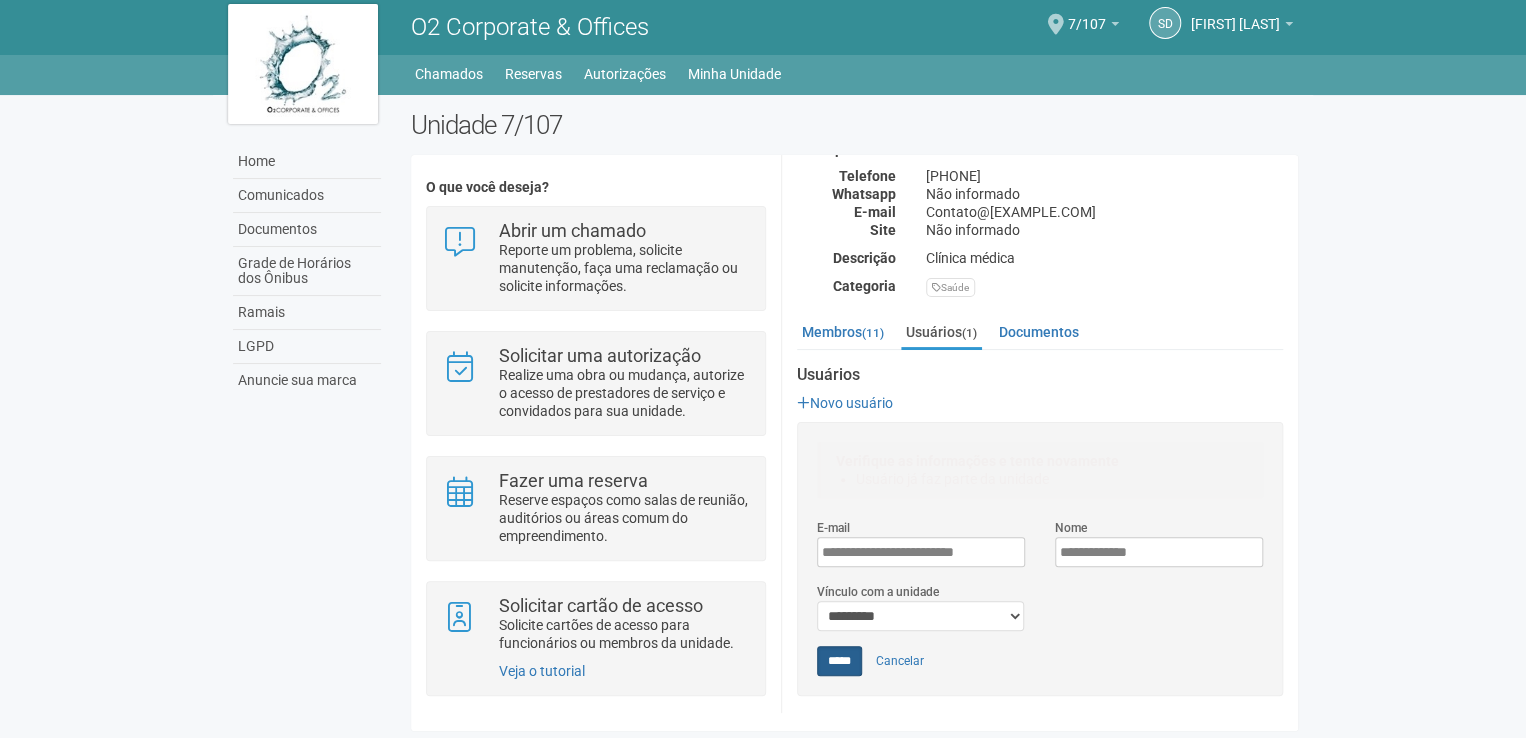 scroll, scrollTop: 284, scrollLeft: 0, axis: vertical 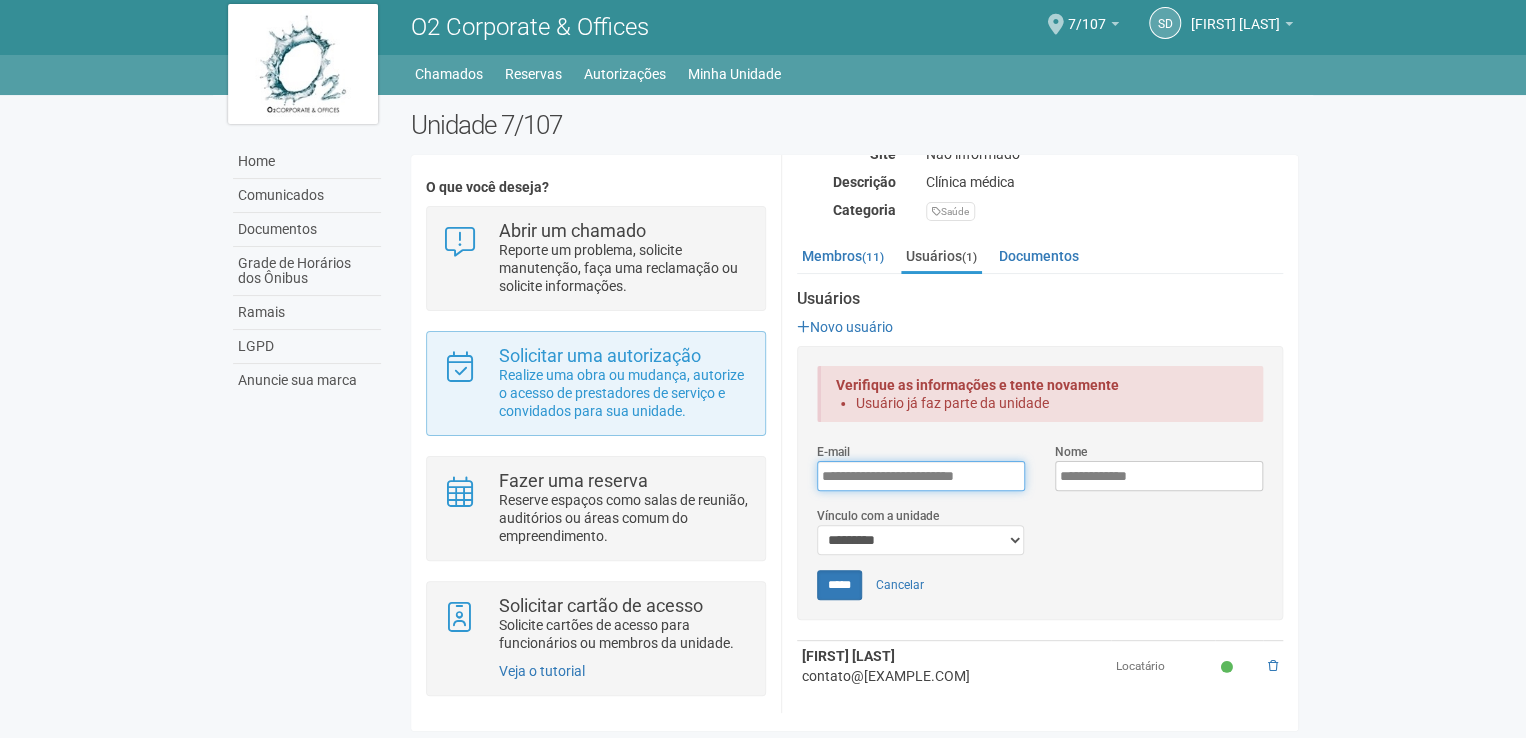 drag, startPoint x: 867, startPoint y: 470, endPoint x: 524, endPoint y: 424, distance: 346.0708 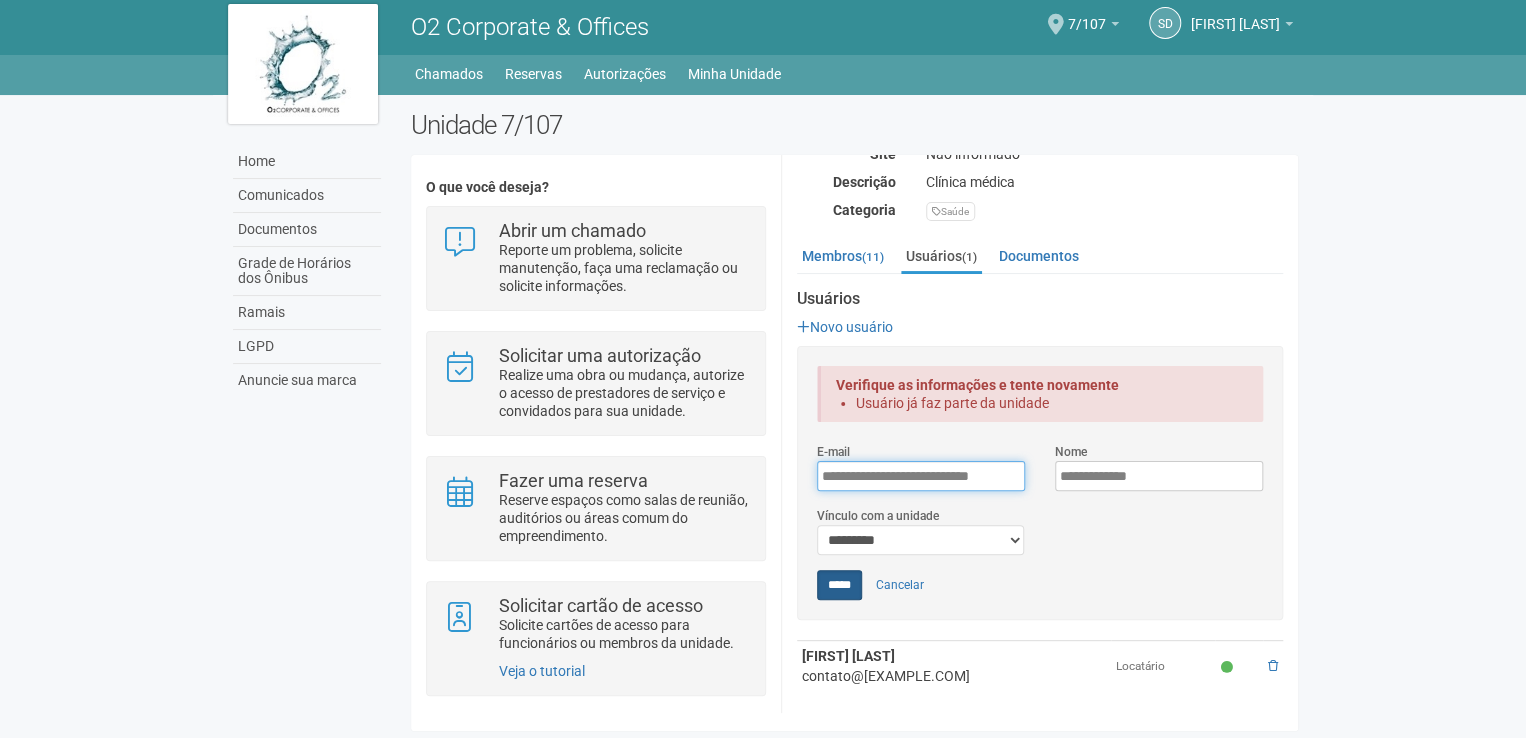 type on "**********" 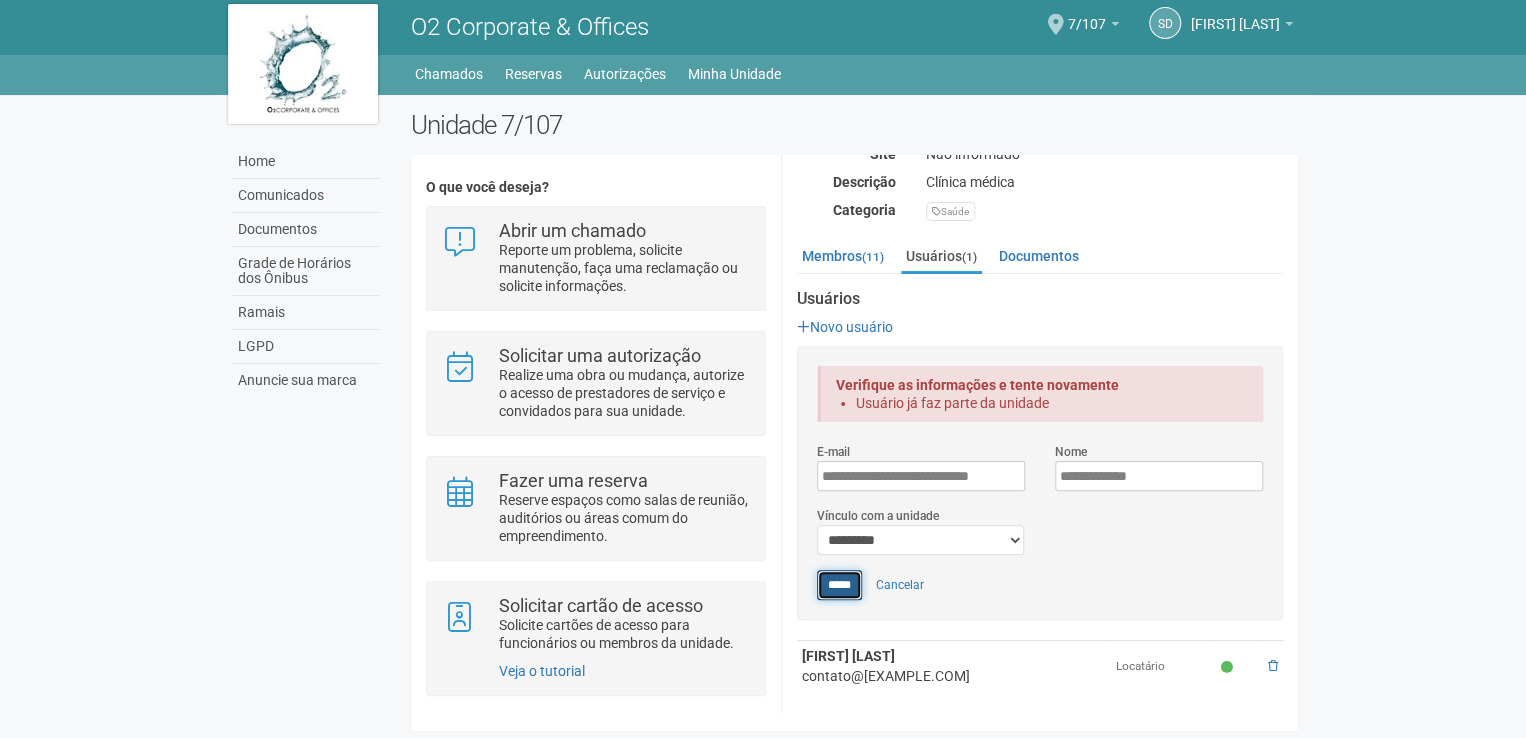 click on "*****" at bounding box center [839, 585] 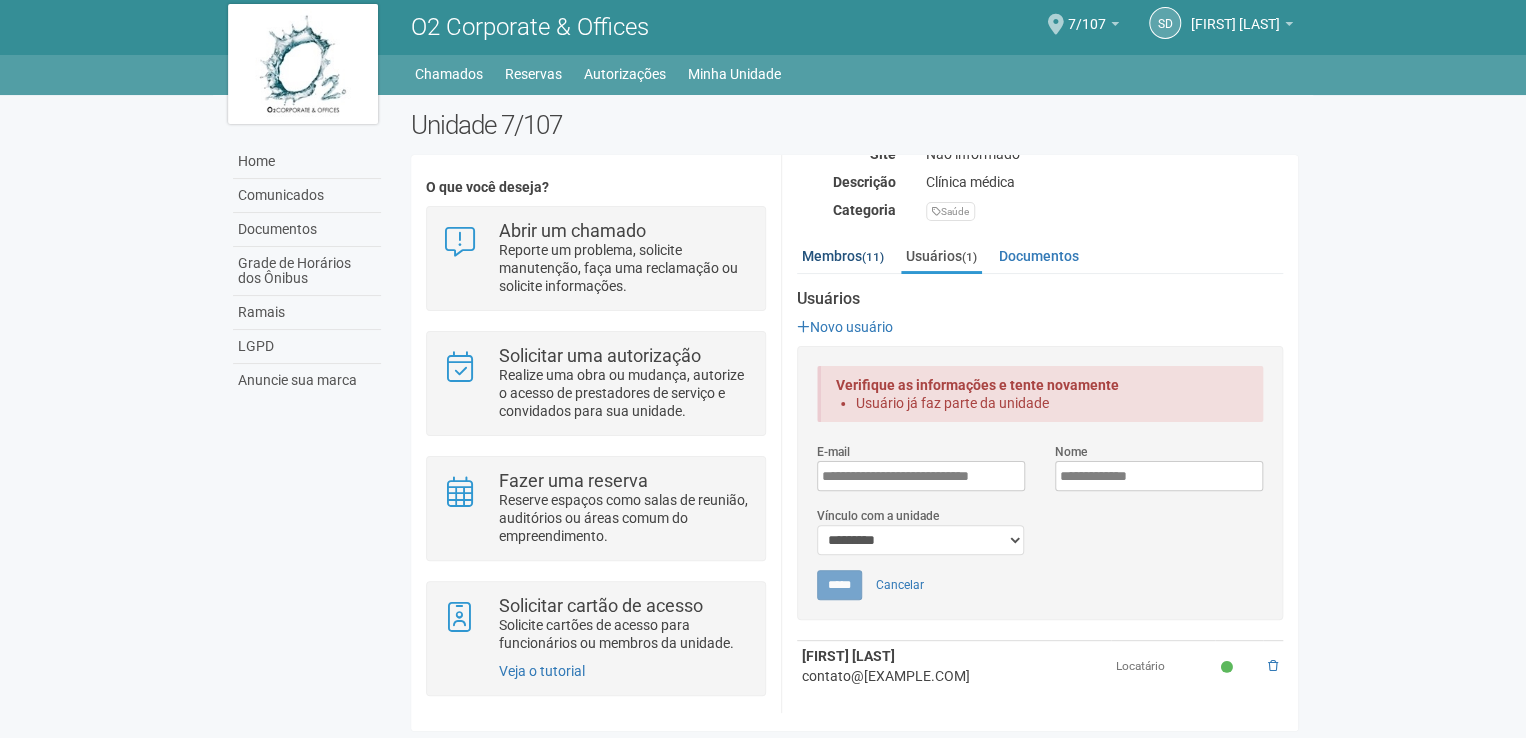 scroll, scrollTop: 0, scrollLeft: 0, axis: both 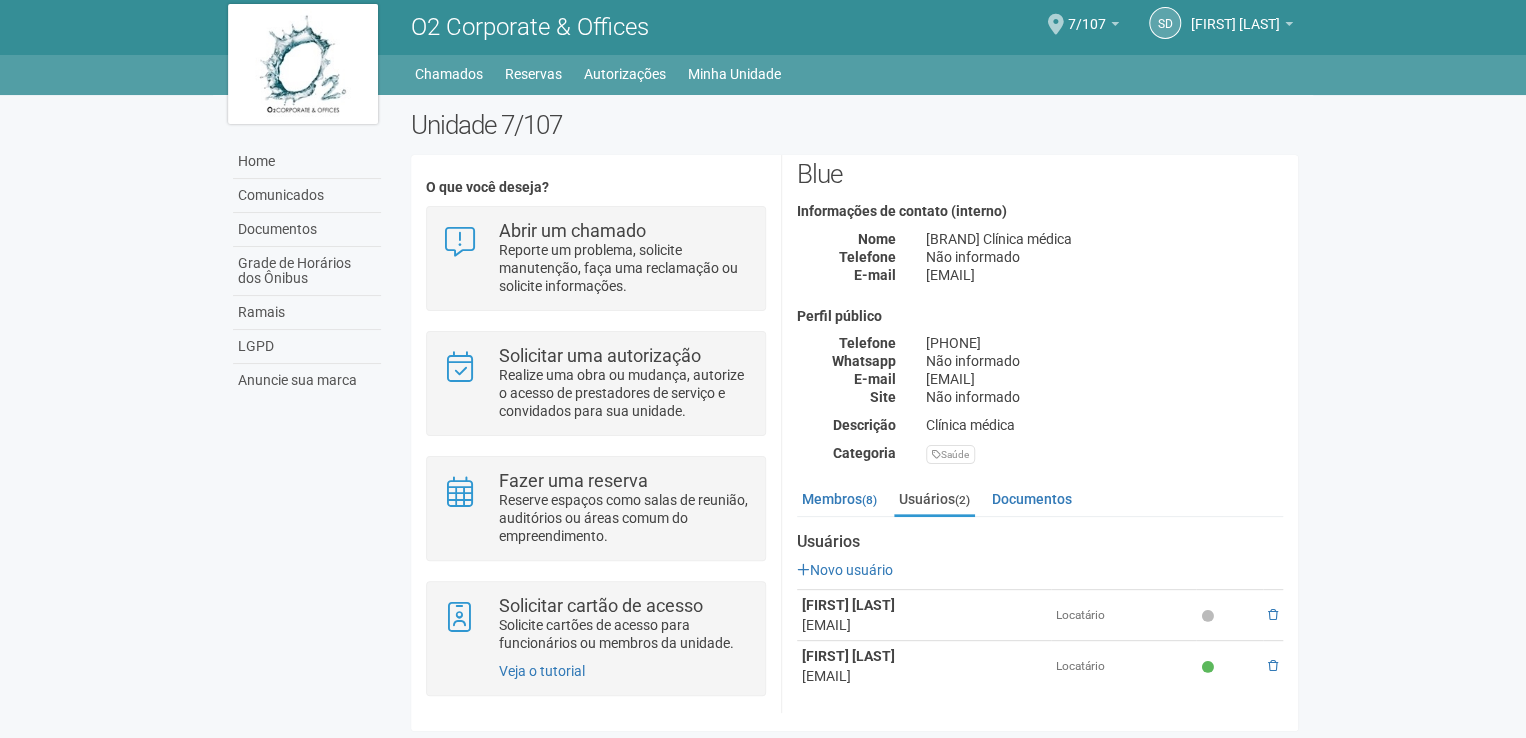 click at bounding box center (1207, 616) 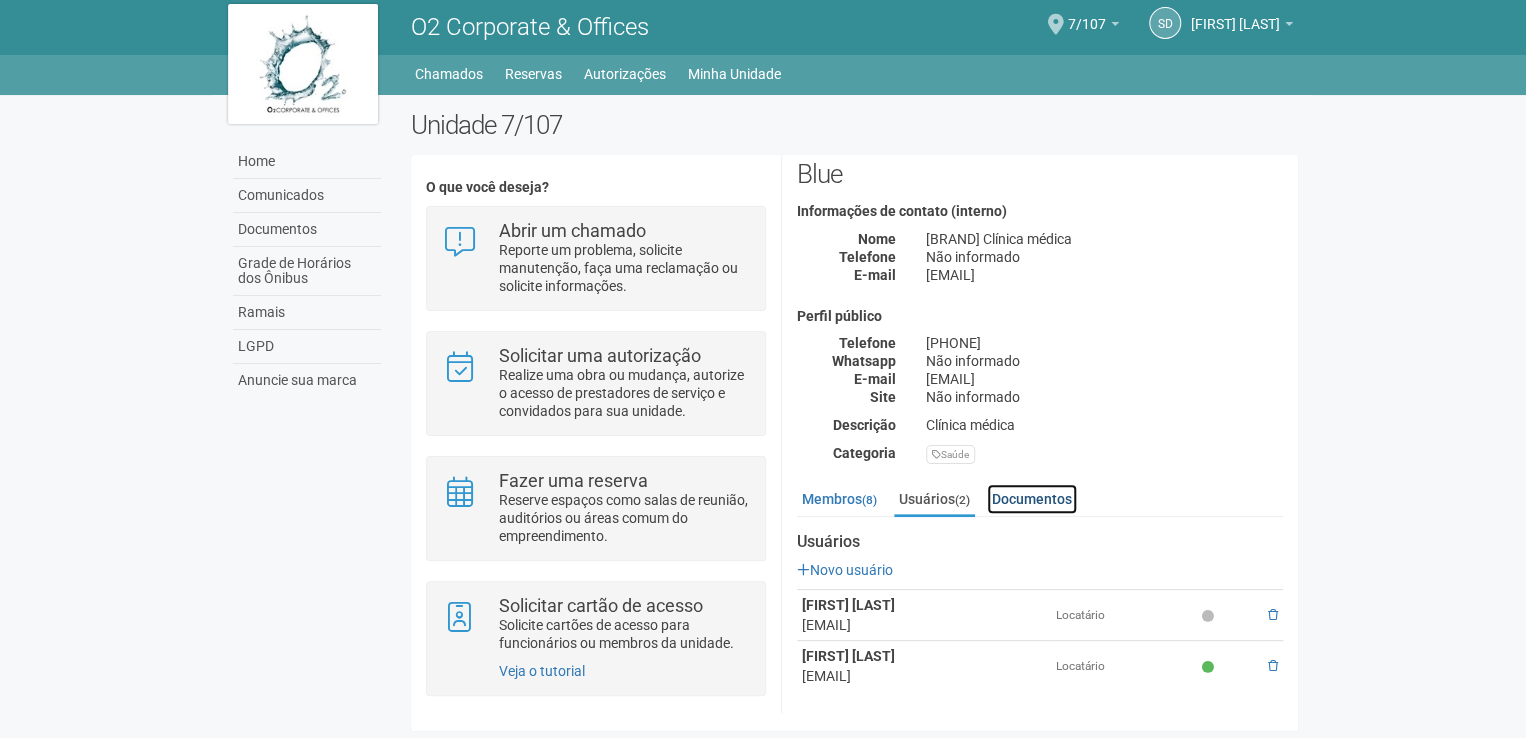 click on "Documentos" at bounding box center (1032, 499) 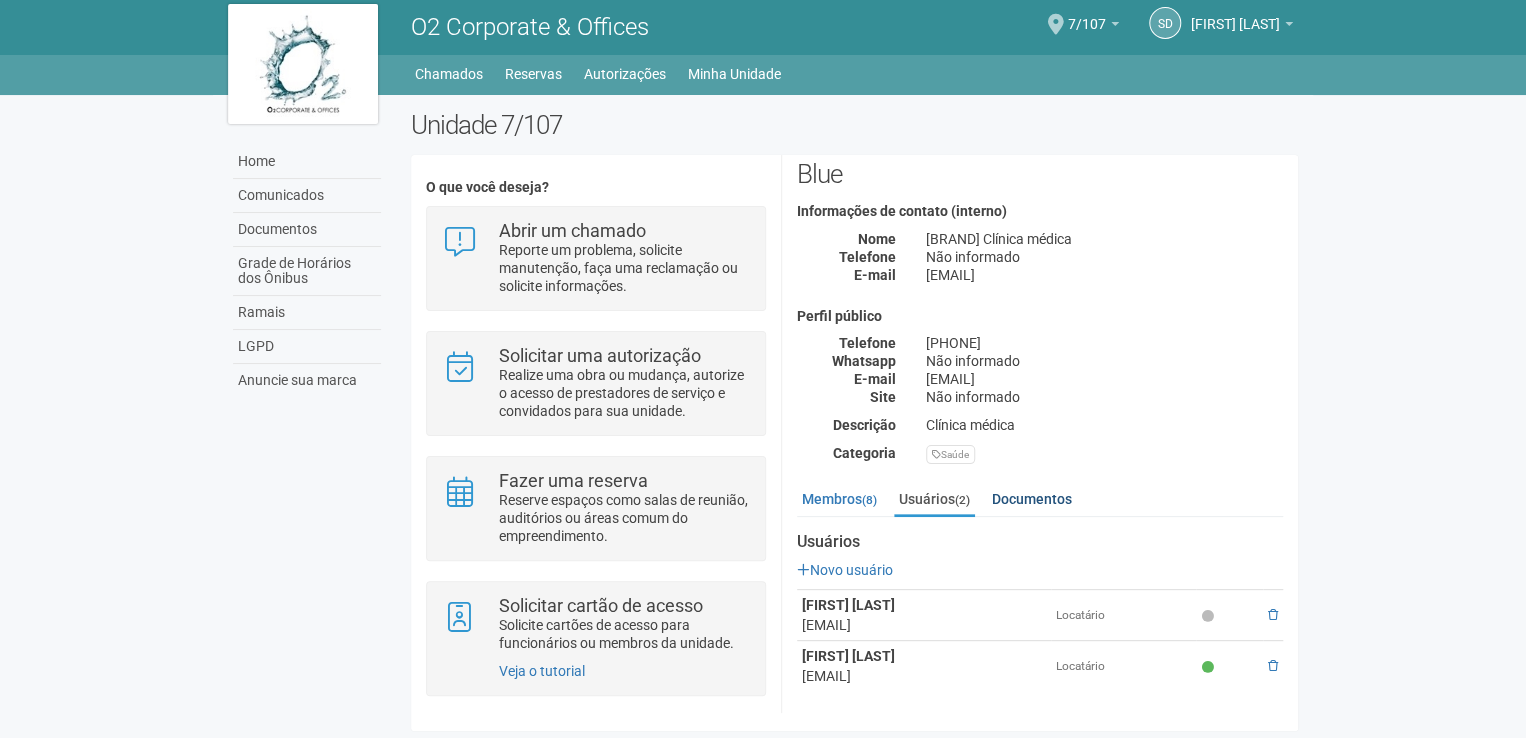 scroll, scrollTop: 0, scrollLeft: 0, axis: both 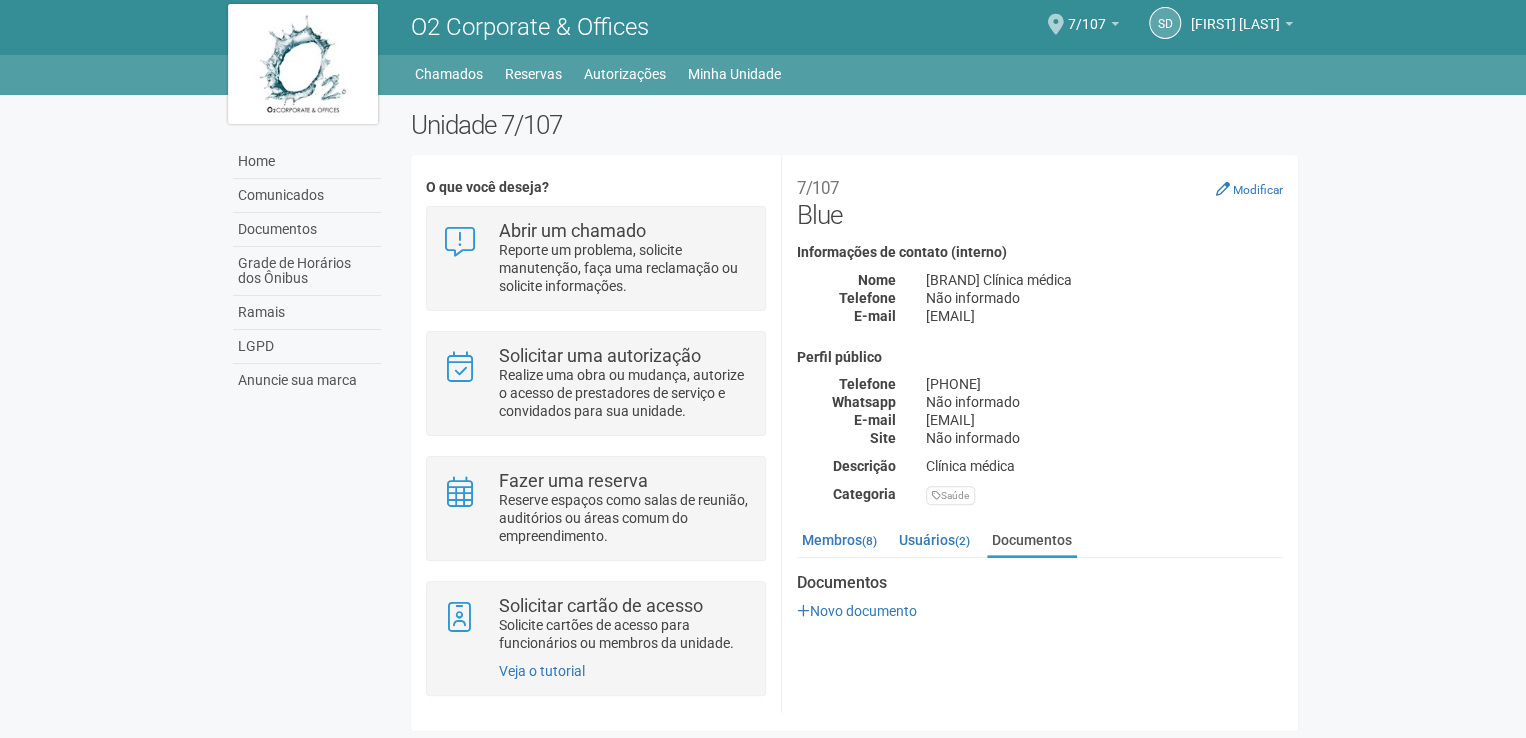 click on "7/107
Blue
Modificar
Informações de contato (interno)
Nome
Blue Clínica médica
Telefone
Não informado
E-mail
Contato@clinicablue.com.br
Perfil público
Telefone
2197110-1000
Whatsapp
Não informado
E-mail
Contato@clinicablue.com.br
Site
Não informado" at bounding box center (1040, 347) 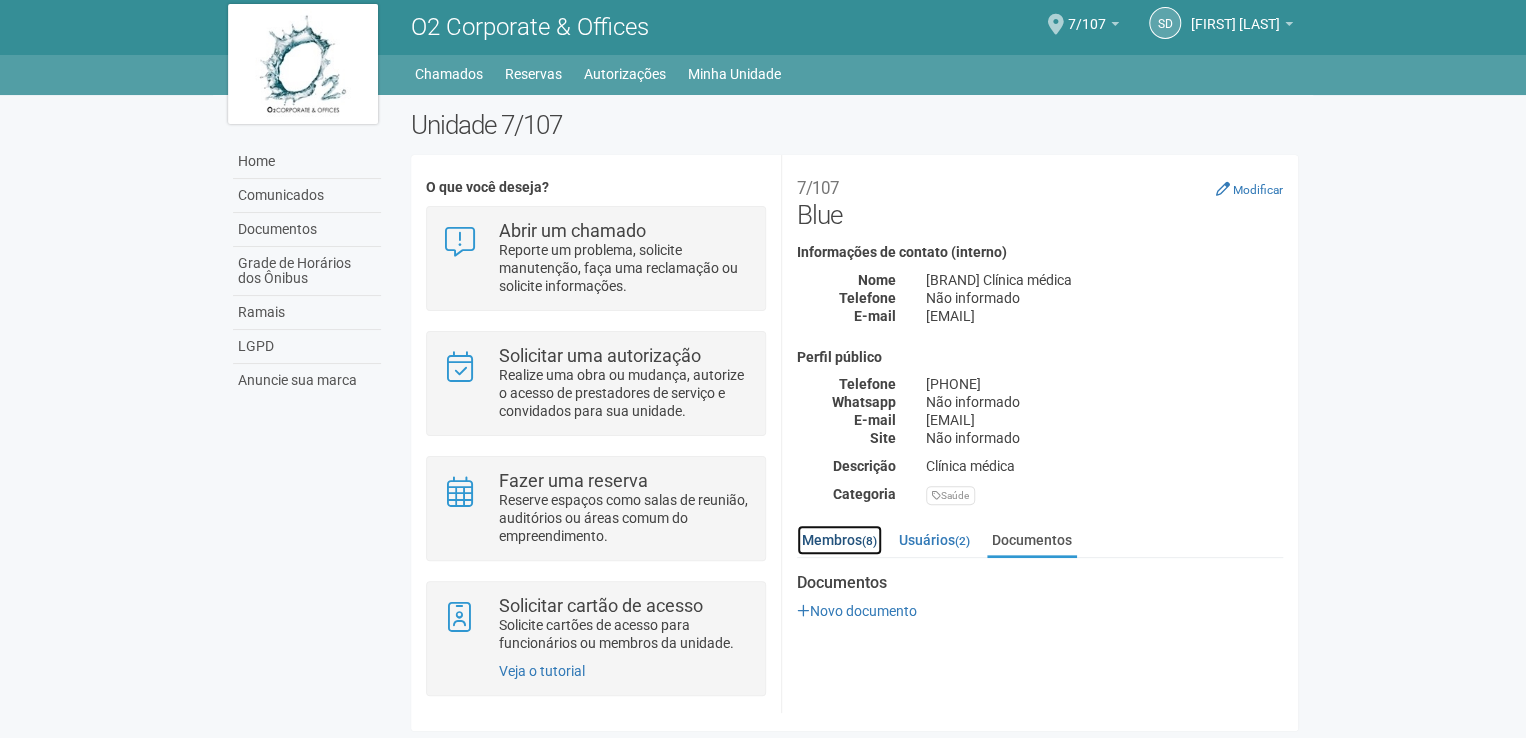 click on "Membros
(8)" at bounding box center (839, 540) 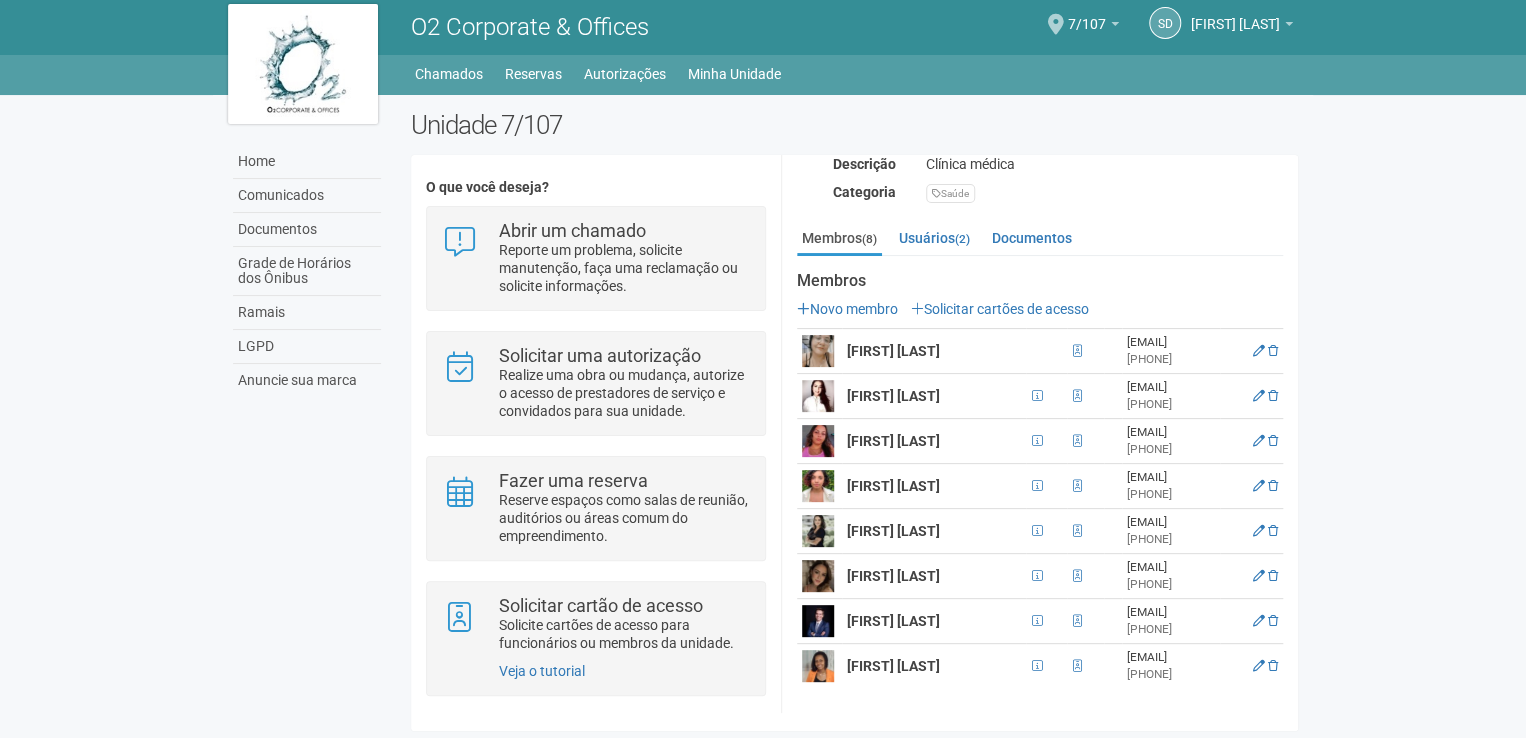 scroll, scrollTop: 204, scrollLeft: 0, axis: vertical 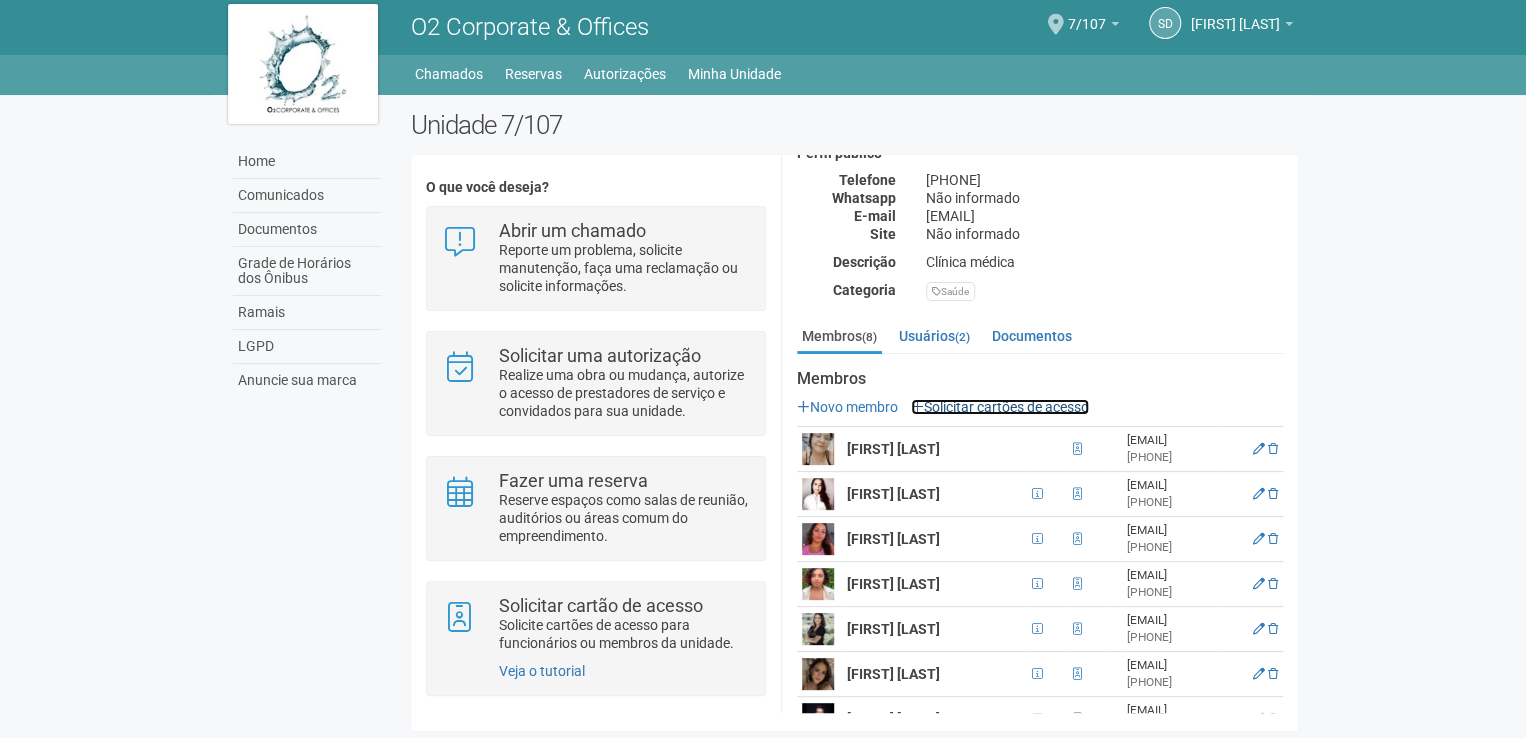 click on "Solicitar cartões de acesso" at bounding box center (1000, 407) 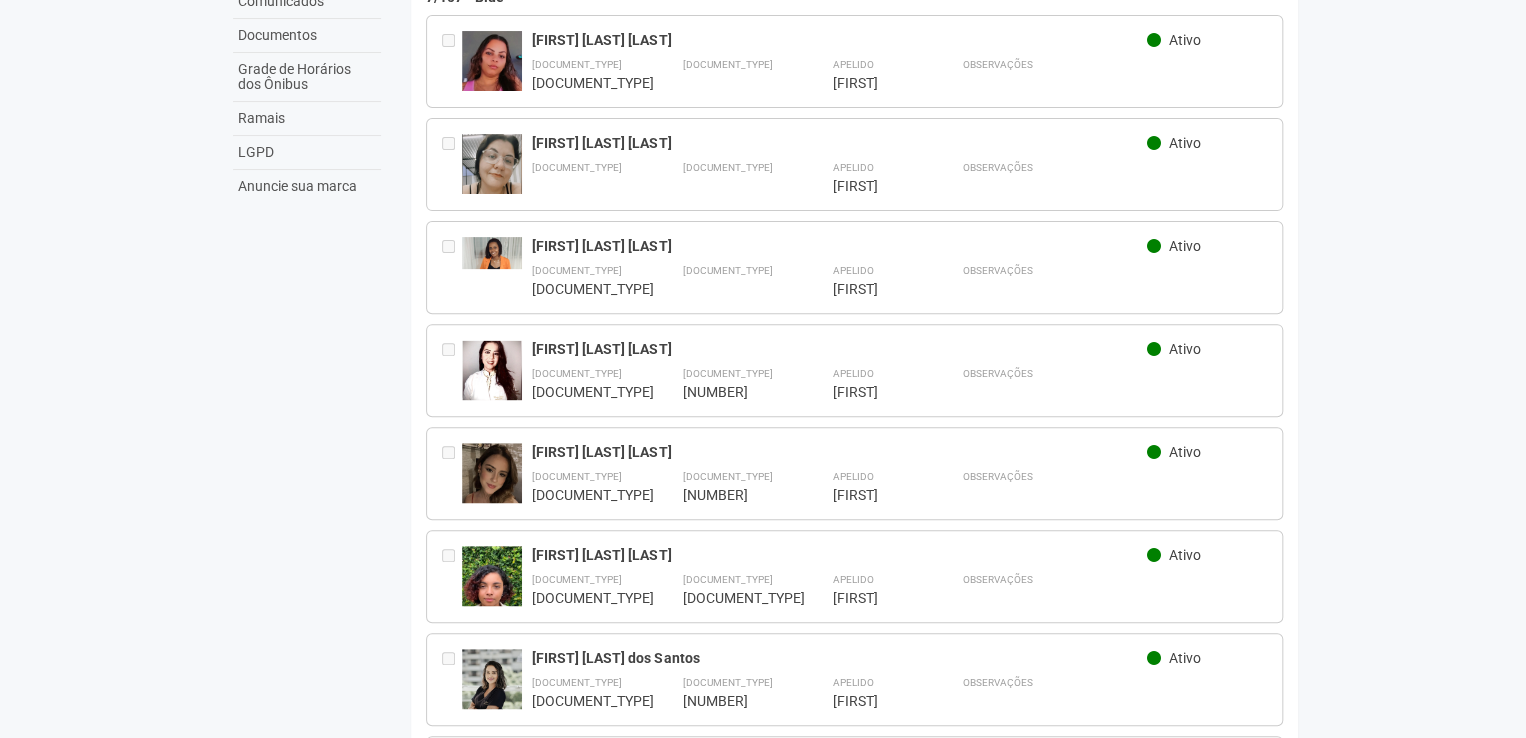 scroll, scrollTop: 300, scrollLeft: 0, axis: vertical 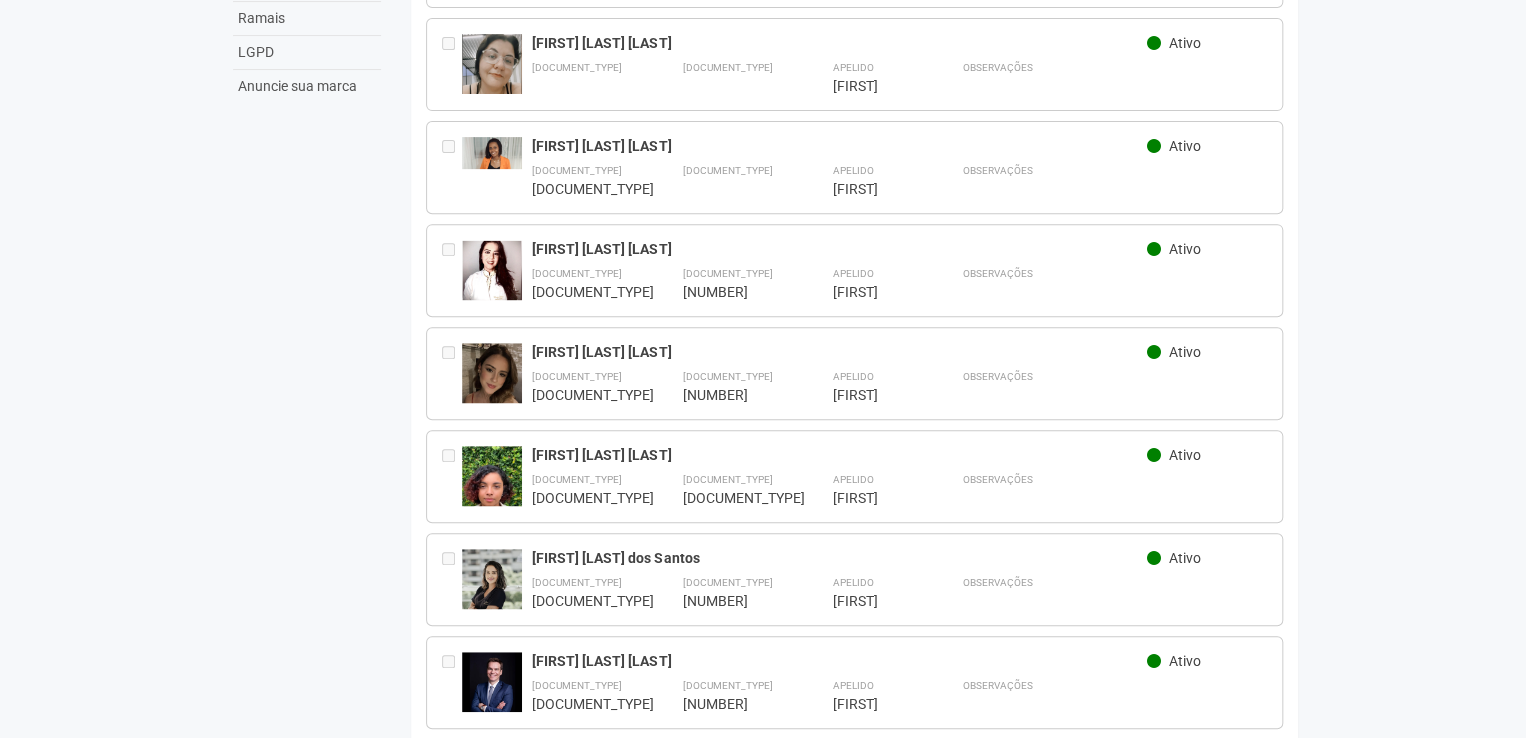 click on "Aguarde...
O2 Corporate & Offices
SD
[FIRST] [LAST]
[FIRST] [LAST]
contato@[DOMAIN].com.br
Meu perfil
Alterar senha
Sair
7/107
Você está na unidade
7/107
Ir para a unidade
Home
Home
Comunicados
Documentos
Grade de Horários dos Ônibus
Ramais
LGPD
Anuncie sua marca
Chamados  Sair" at bounding box center (763, 69) 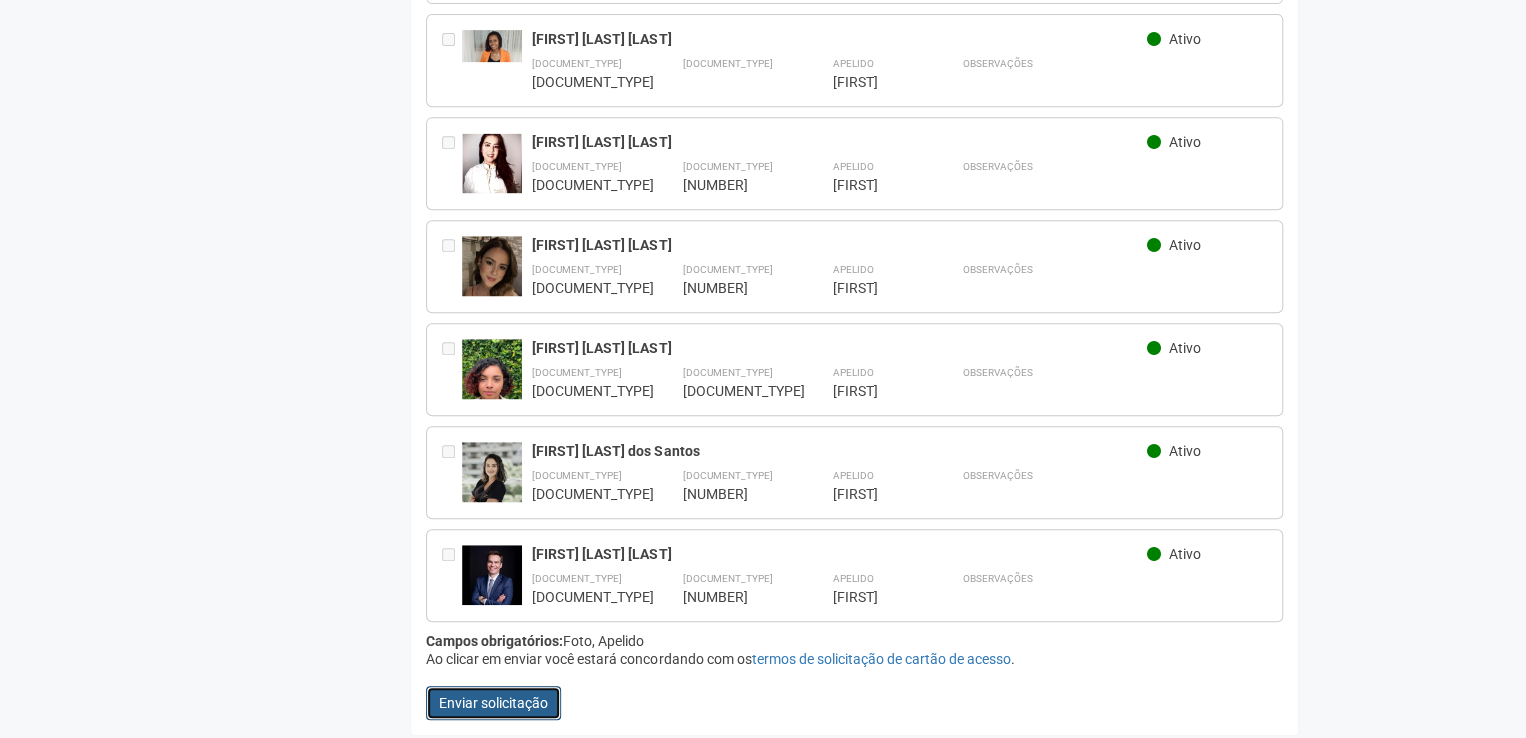 click on "Enviar solicitação" at bounding box center (493, 703) 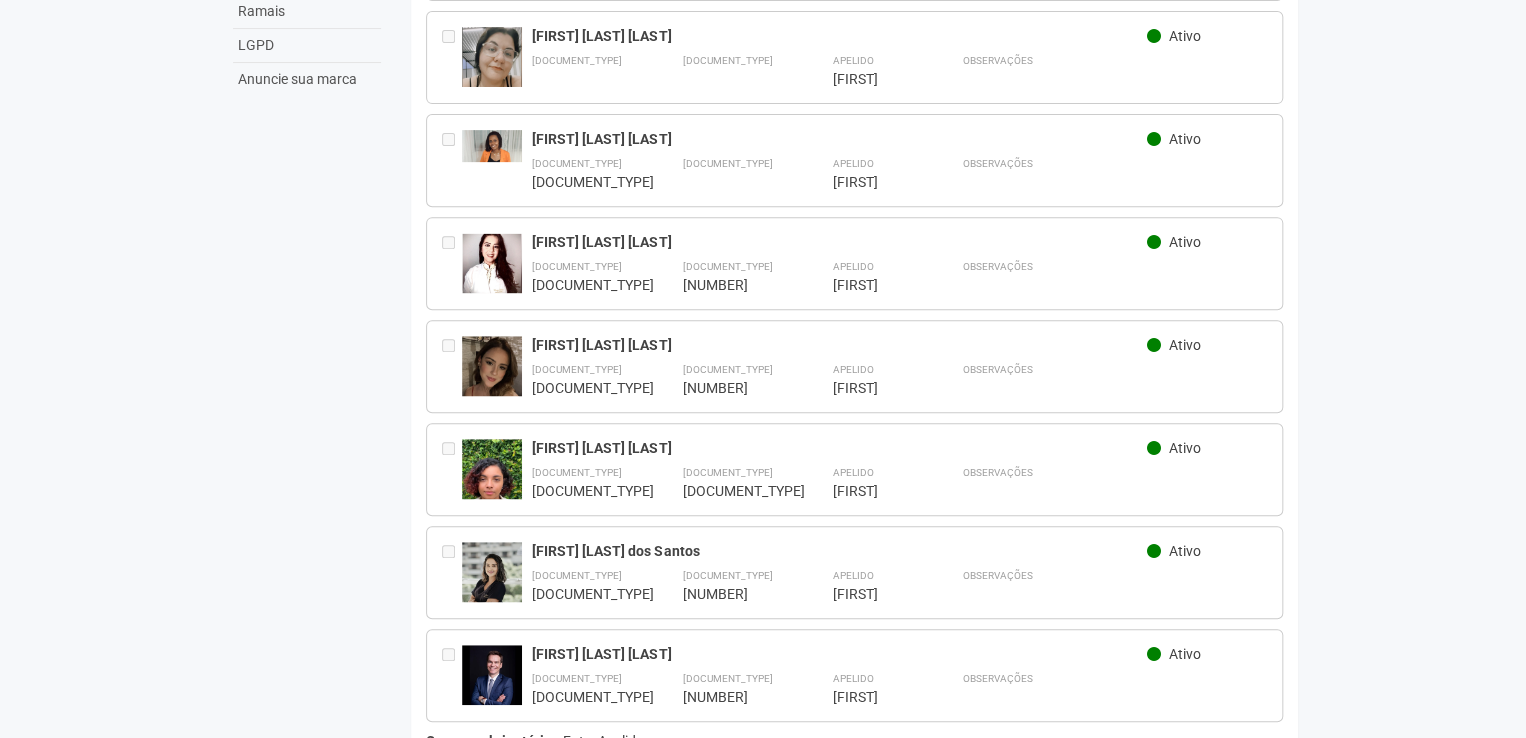 scroll, scrollTop: 0, scrollLeft: 0, axis: both 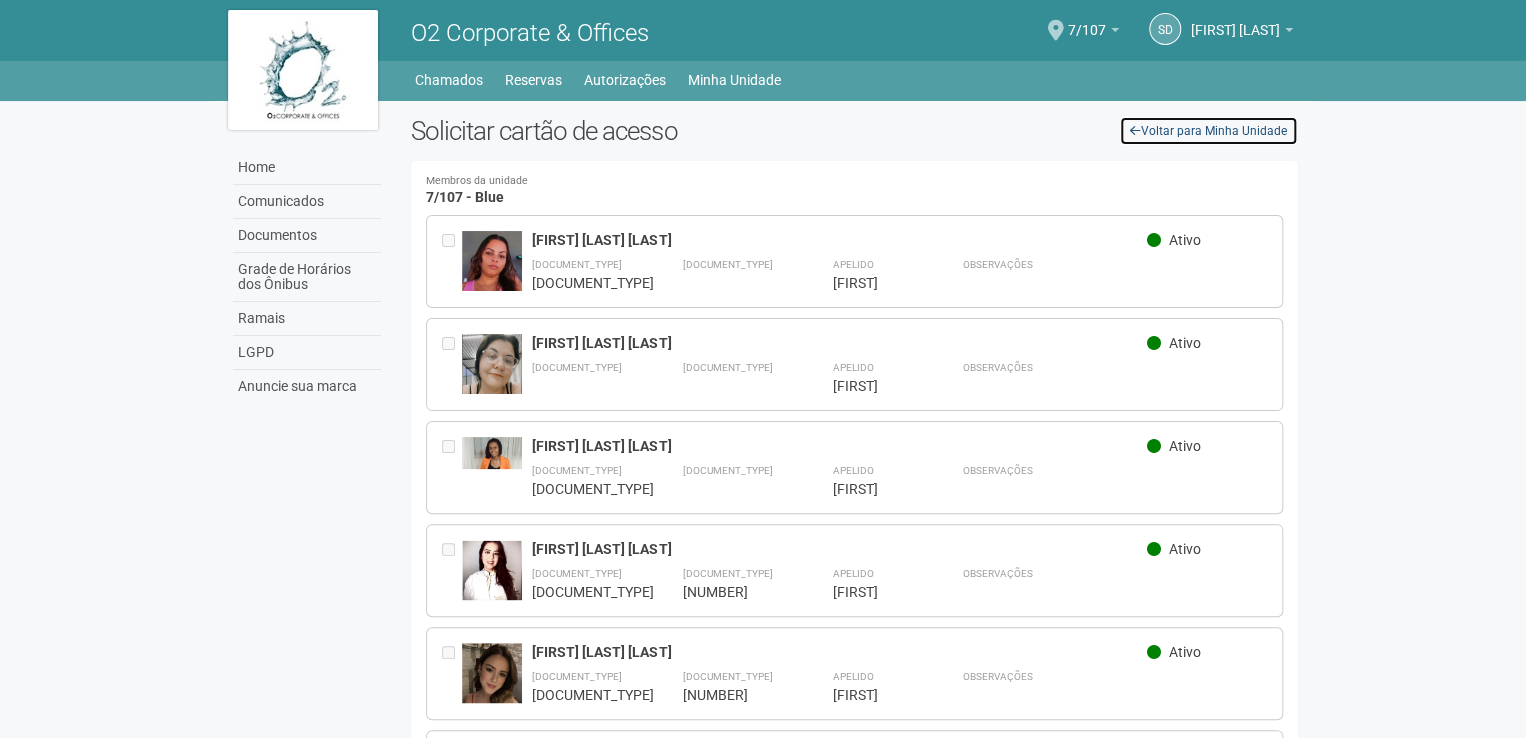 click at bounding box center (1135, 131) 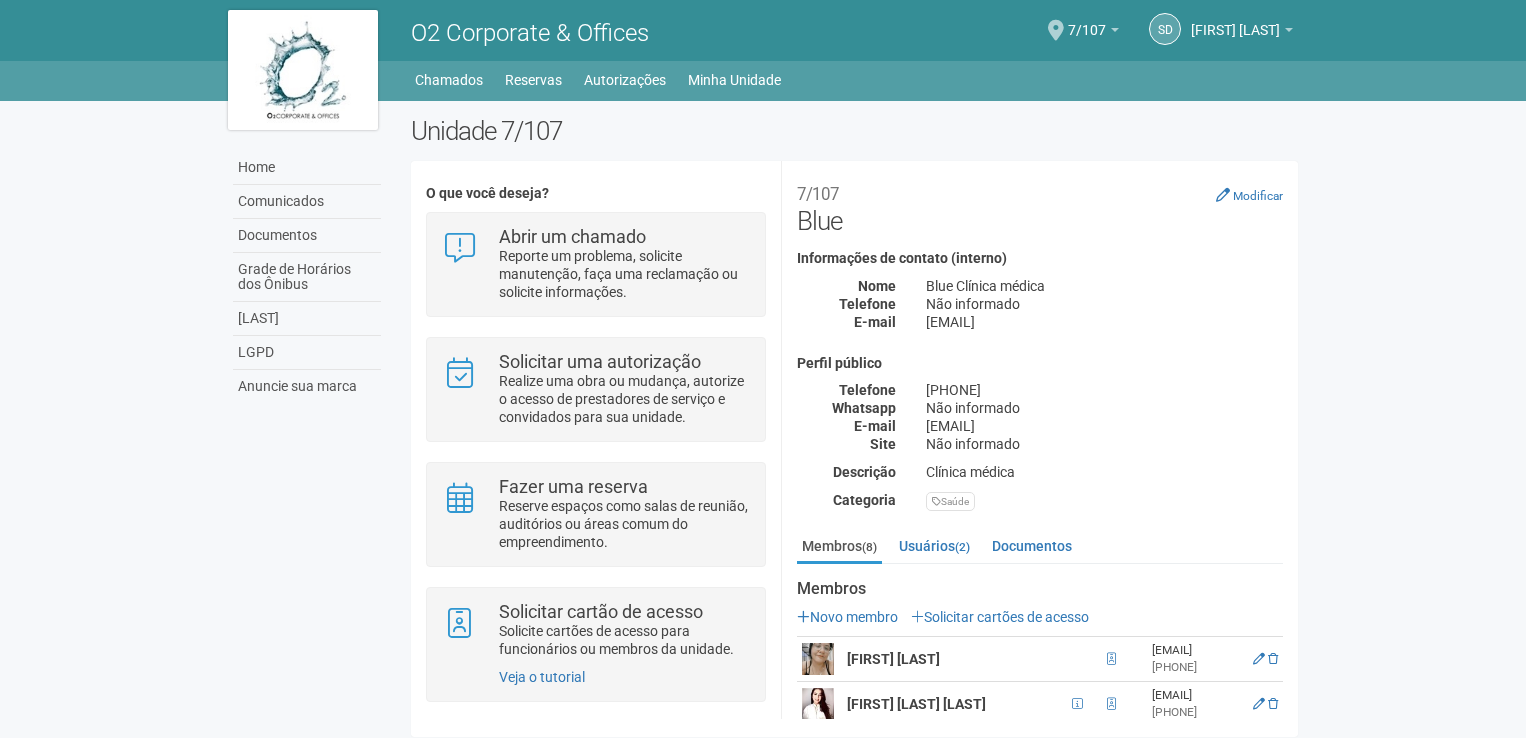 scroll, scrollTop: 0, scrollLeft: 0, axis: both 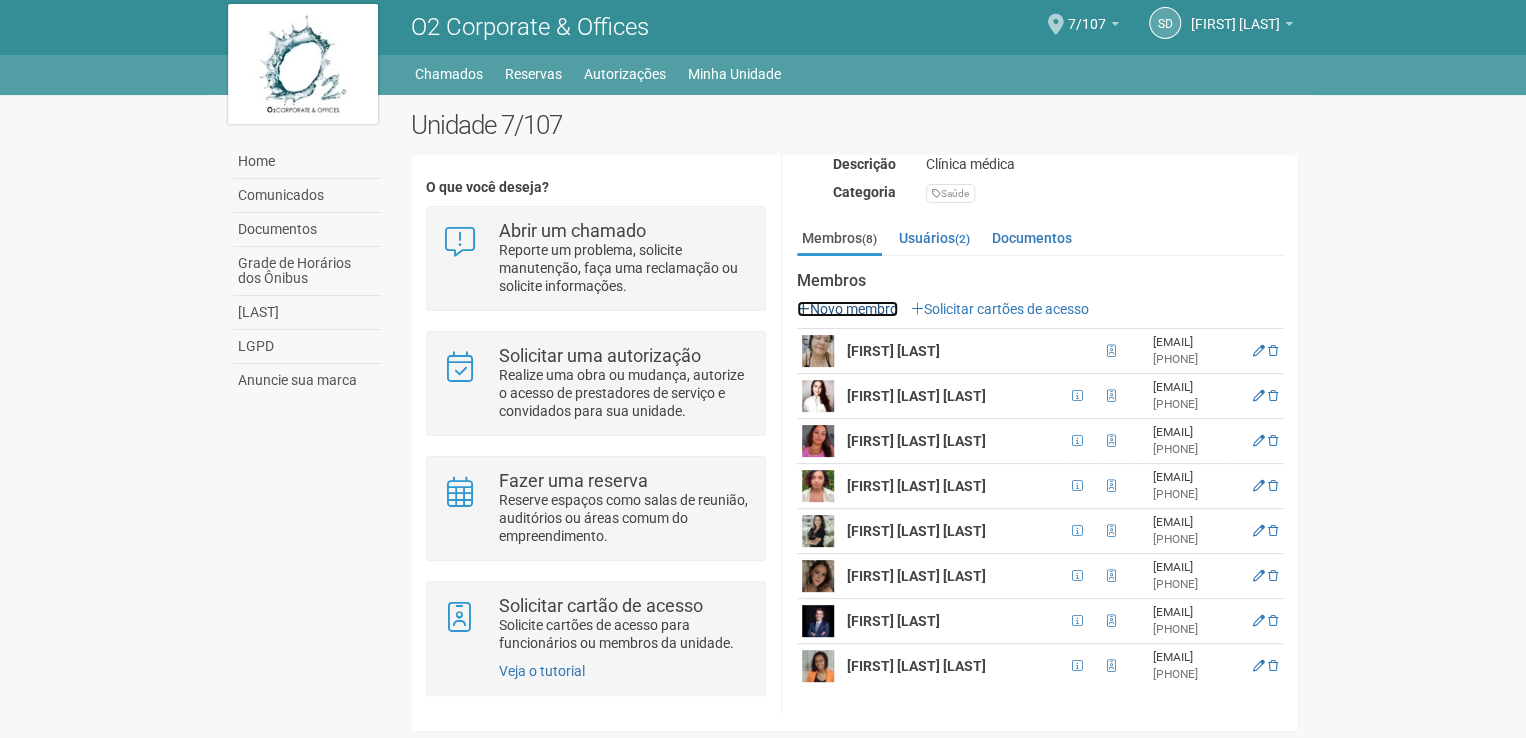 click on "Novo membro" at bounding box center (847, 309) 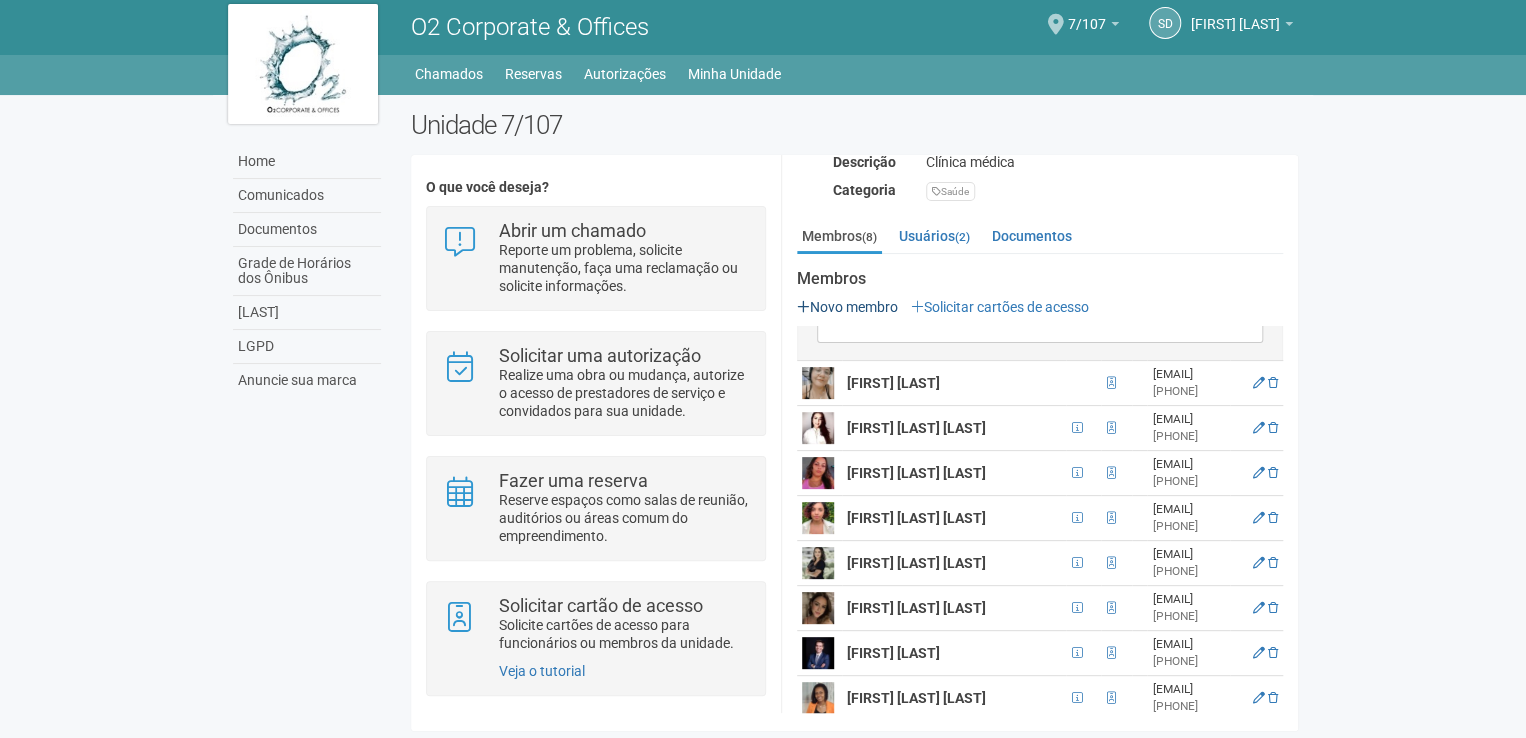 scroll, scrollTop: 0, scrollLeft: 0, axis: both 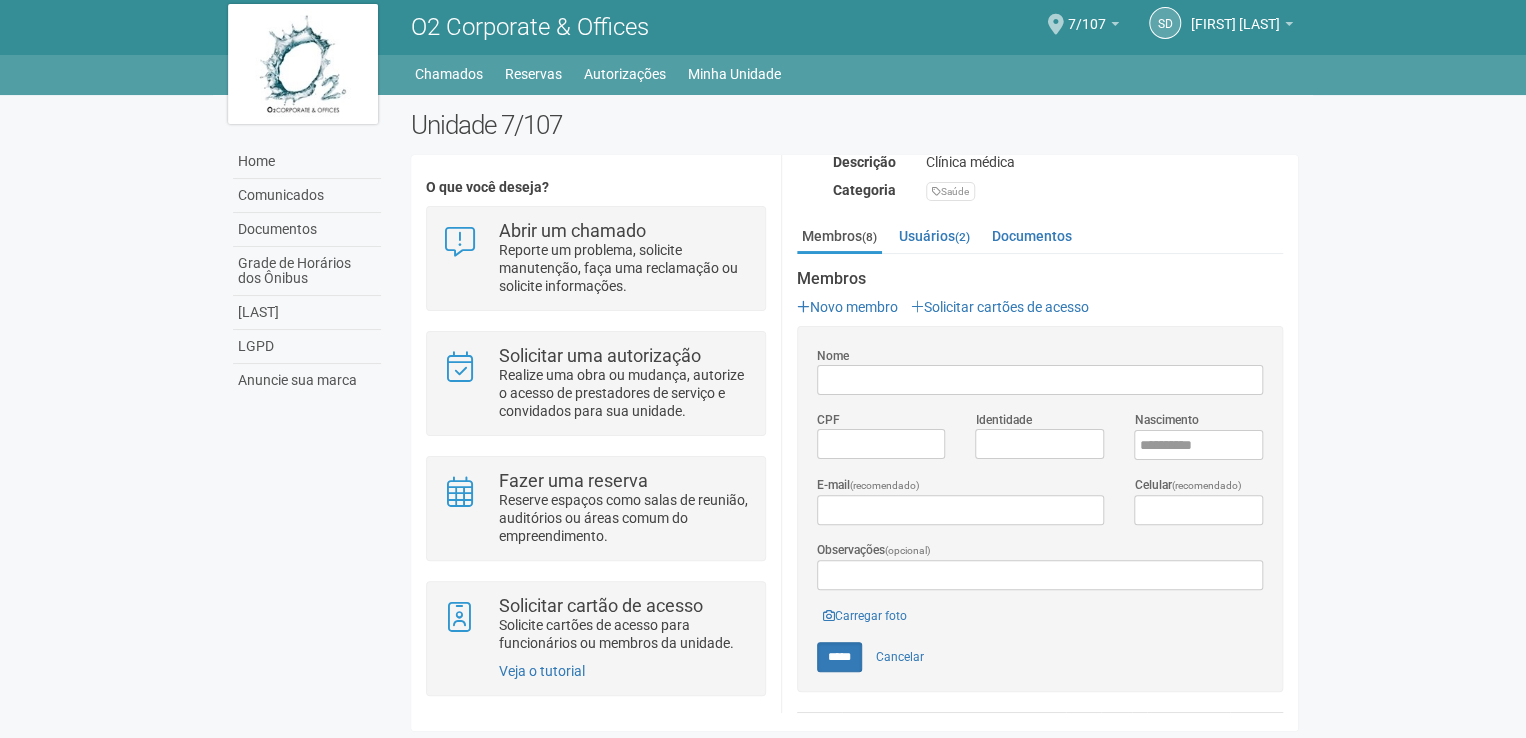 click on "Nome" at bounding box center [1040, 380] 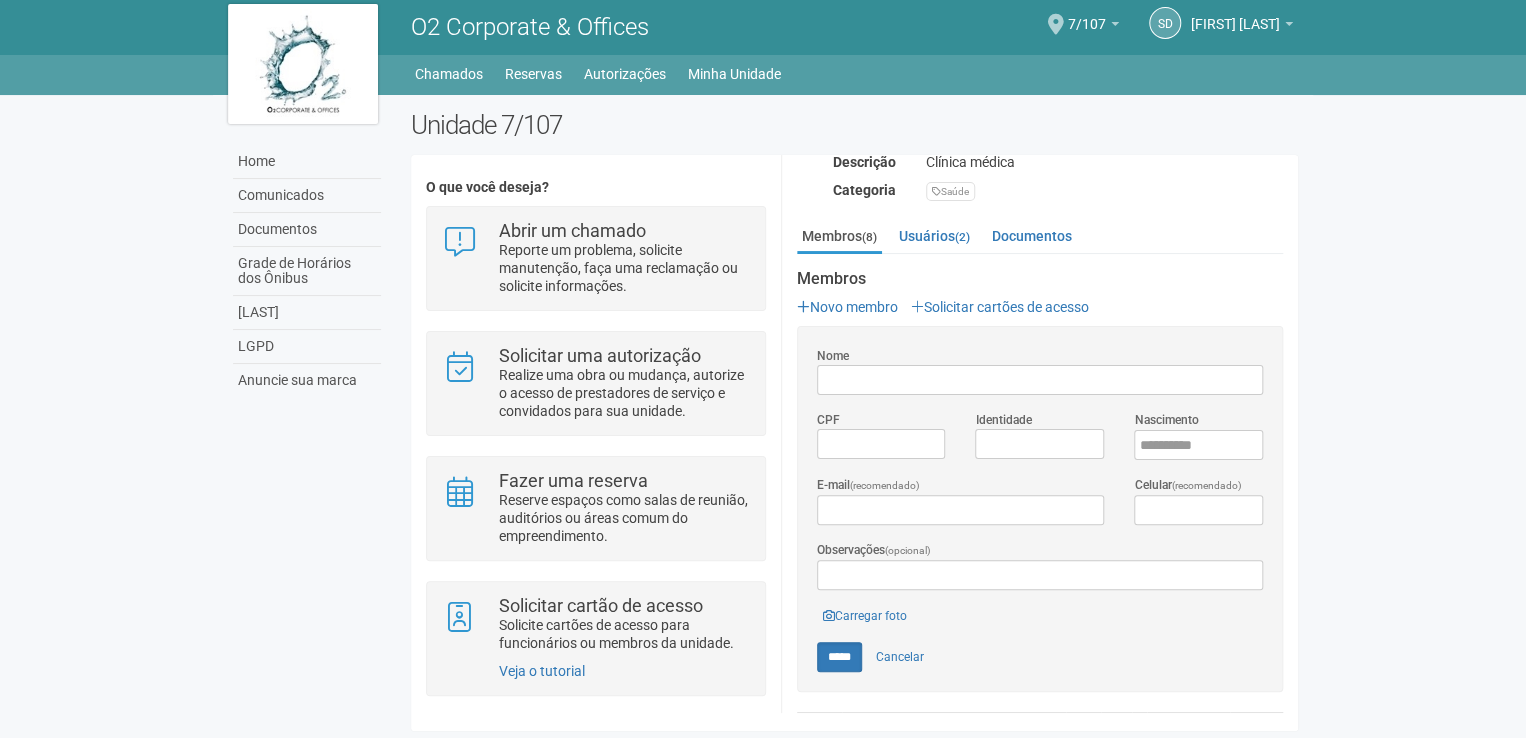 scroll, scrollTop: 504, scrollLeft: 0, axis: vertical 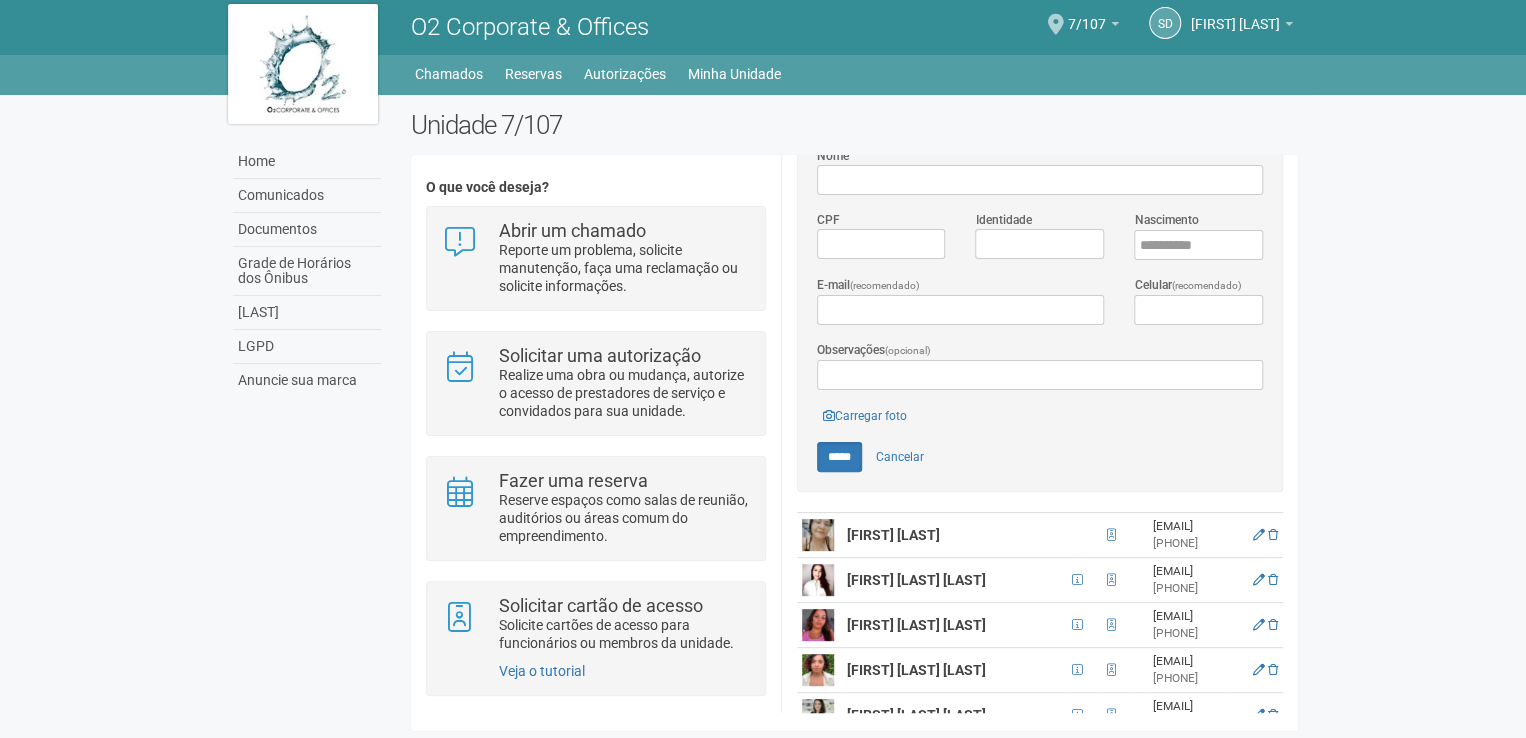 click on "Aguarde...
O2 Corporate & Offices
SD
Silvana Didonet
Silvana Didonet
contato@clinicablue.com.br
Meu perfil
Alterar senha
Sair
7/107
Você está na unidade
7/107
Ir para a unidade
Home
Home
Comunicados
Documentos
Grade de Horários dos Ônibus
Ramais
LGPD
Anuncie sua marca
Chamados  Sair" at bounding box center [763, 363] 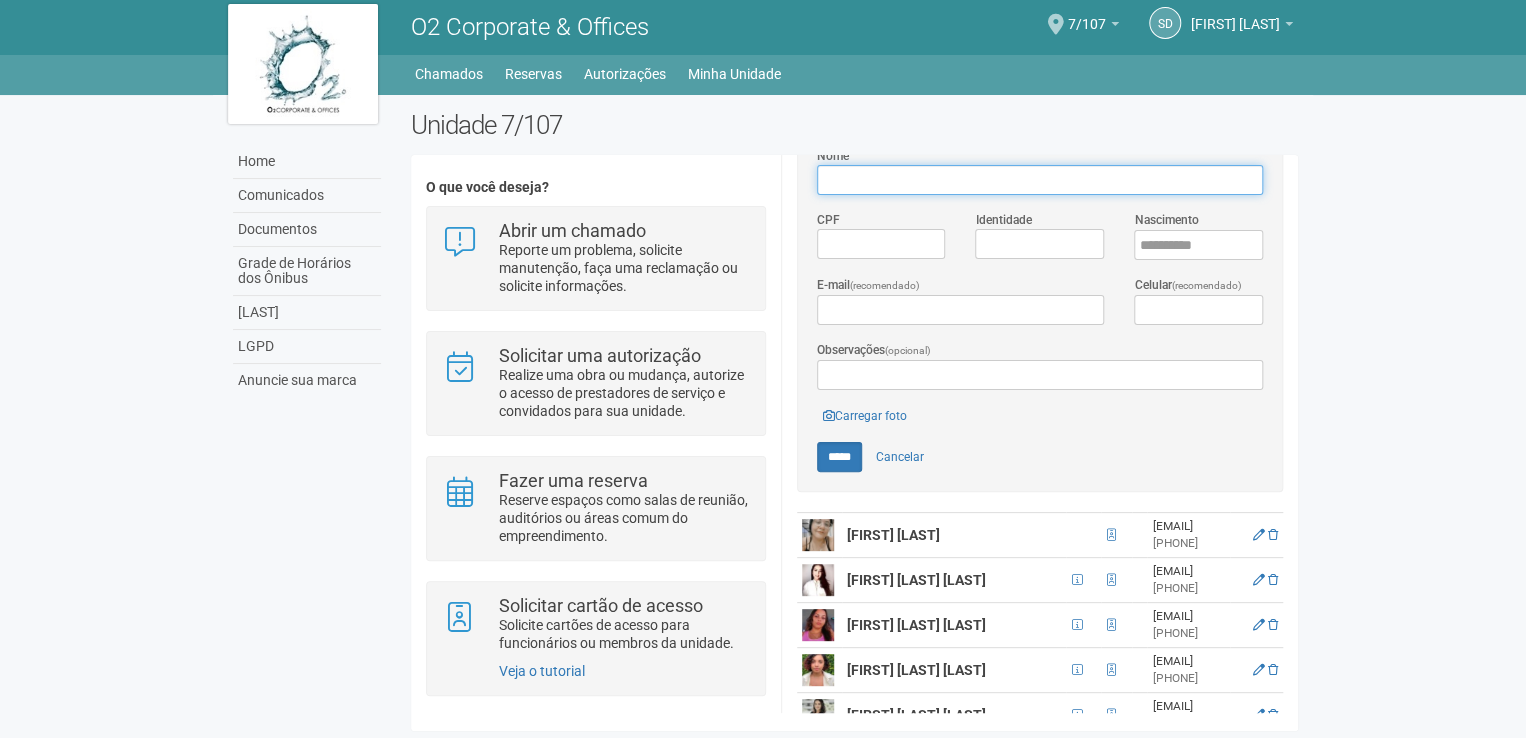 click on "Nome" at bounding box center [1040, 180] 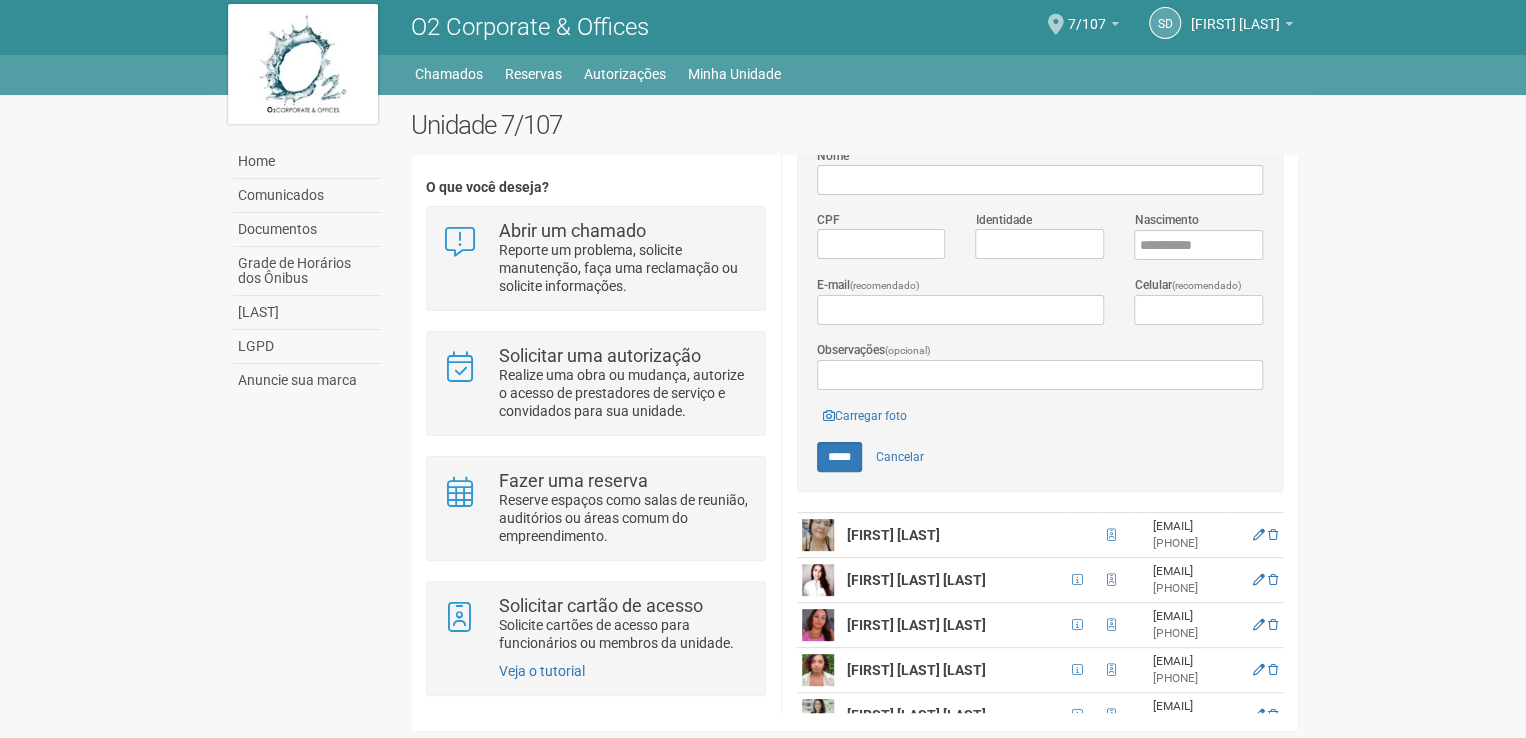 drag, startPoint x: 1459, startPoint y: 490, endPoint x: 1356, endPoint y: 502, distance: 103.69667 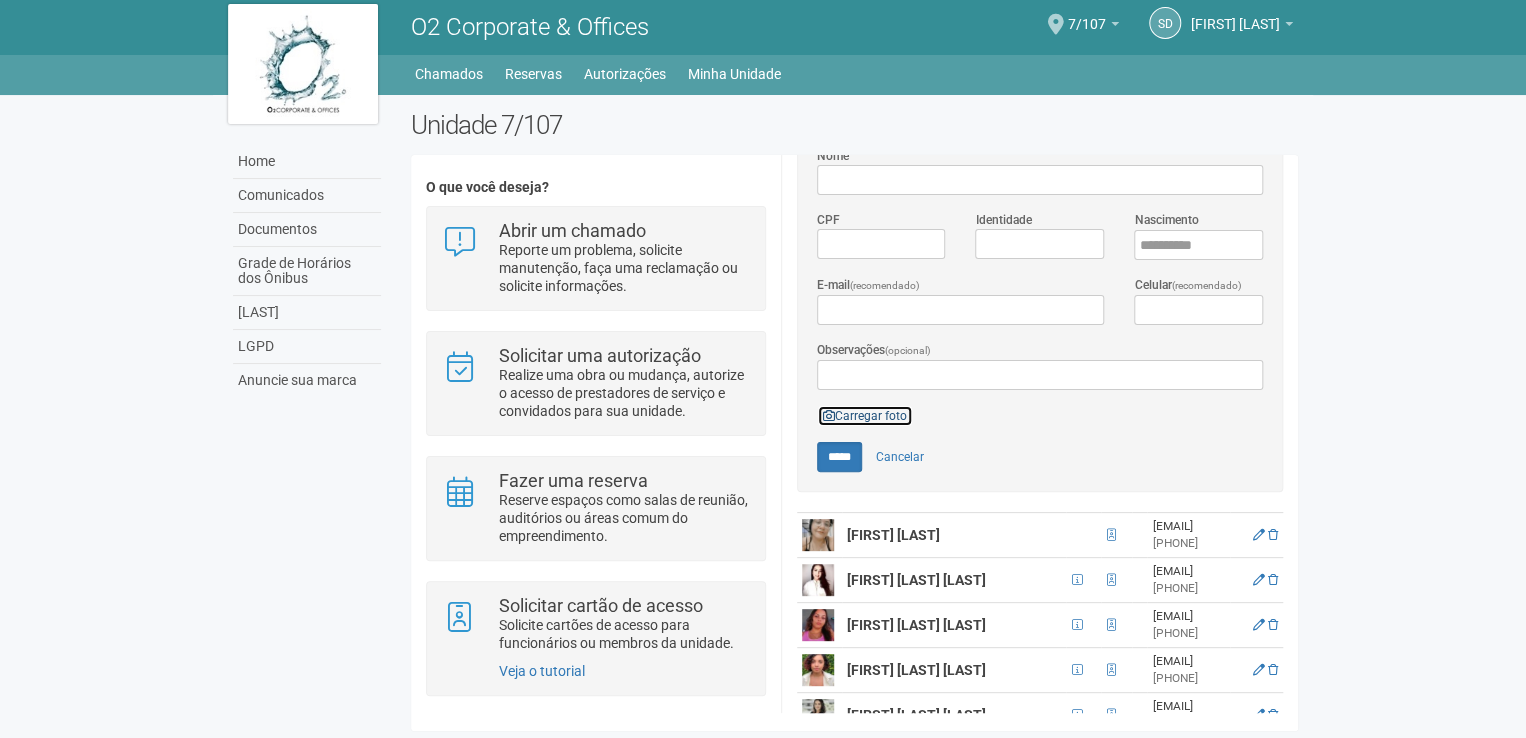 click on "Carregar foto" at bounding box center [865, 416] 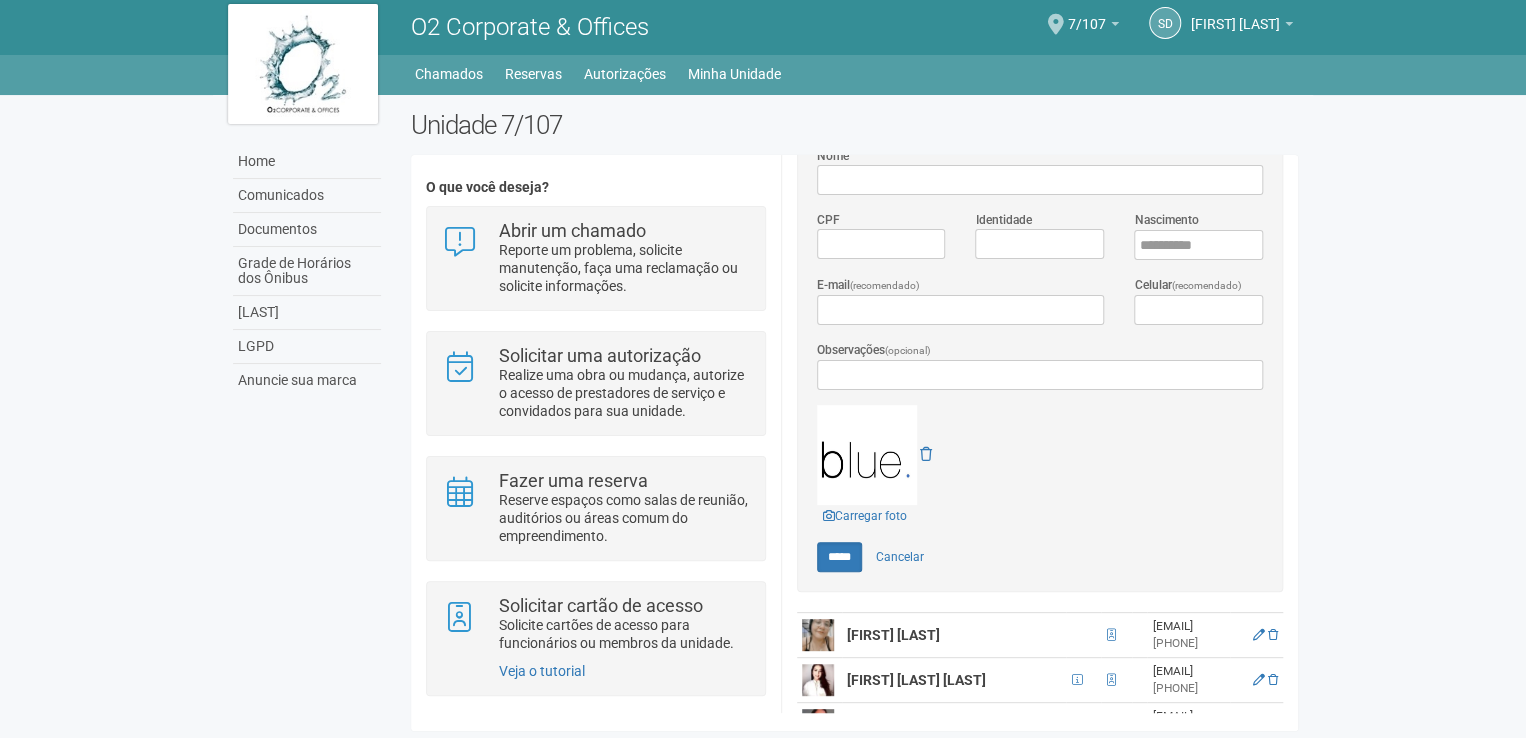 click on "Aguarde...
O2 Corporate & Offices
SD
Silvana Didonet
Silvana Didonet
contato@clinicablue.com.br
Meu perfil
Alterar senha
Sair
7/107
Você está na unidade
7/107
Ir para a unidade
Home
Home
Comunicados
Documentos
Grade de Horários dos Ônibus
Ramais
LGPD
Anuncie sua marca
Chamados  Sair" at bounding box center (763, 363) 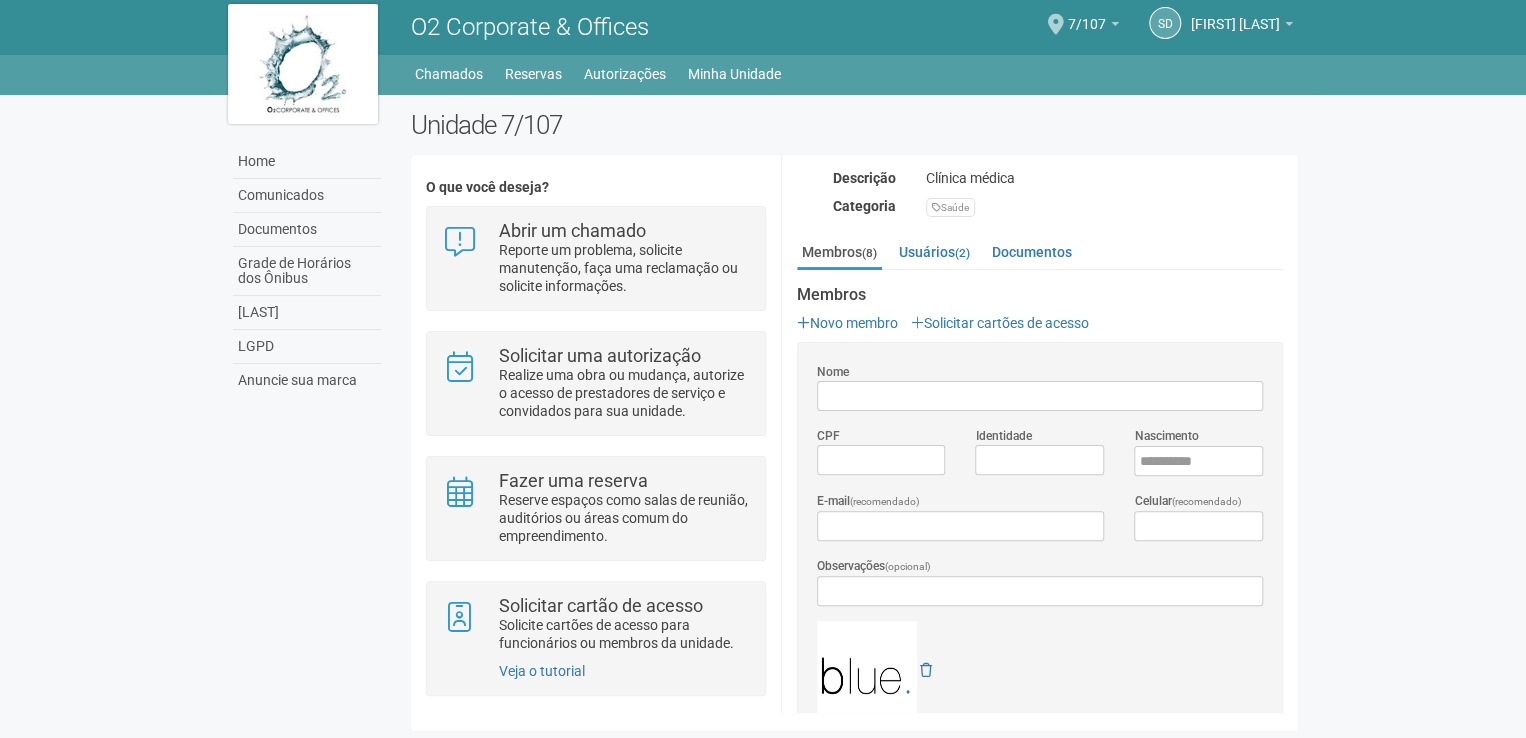 scroll, scrollTop: 488, scrollLeft: 0, axis: vertical 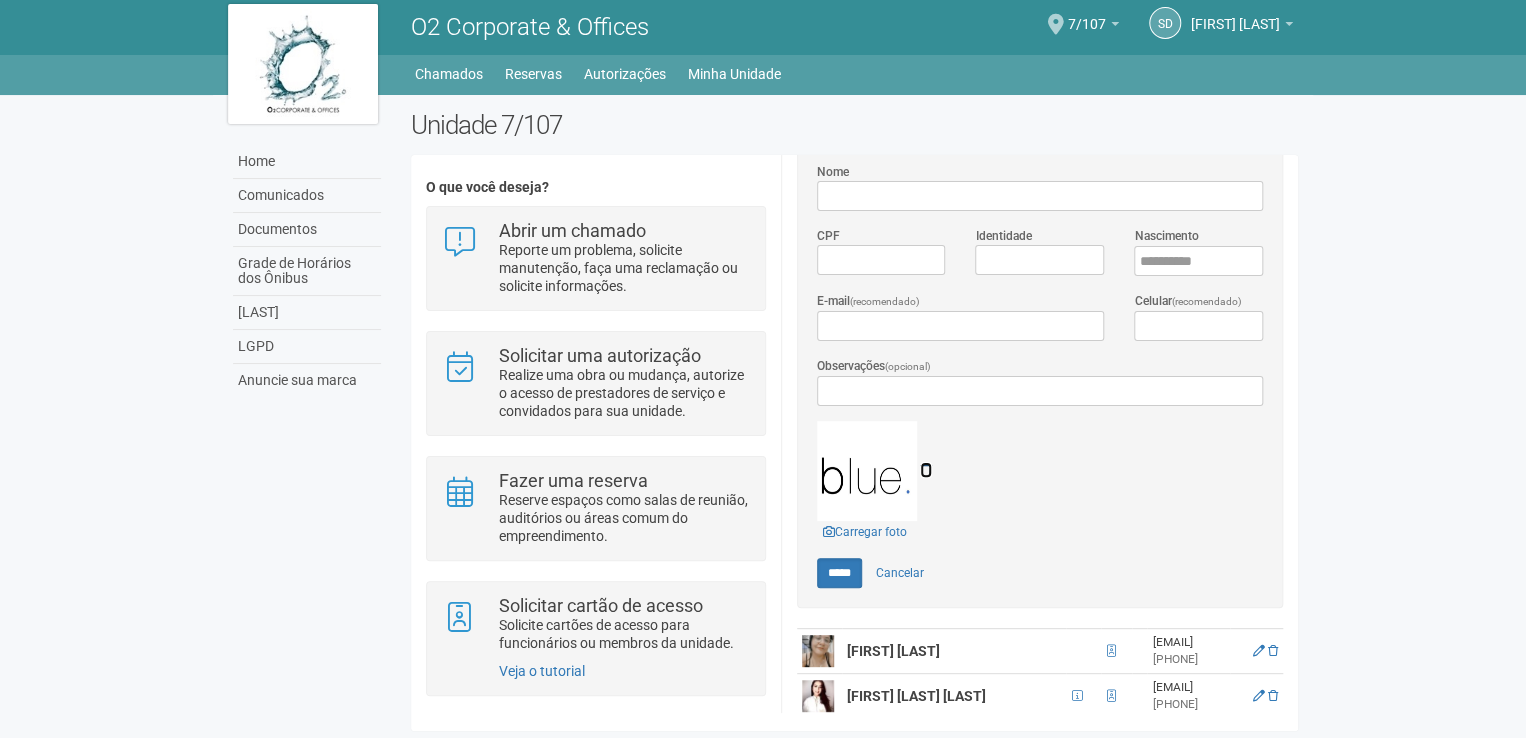 click at bounding box center (926, 470) 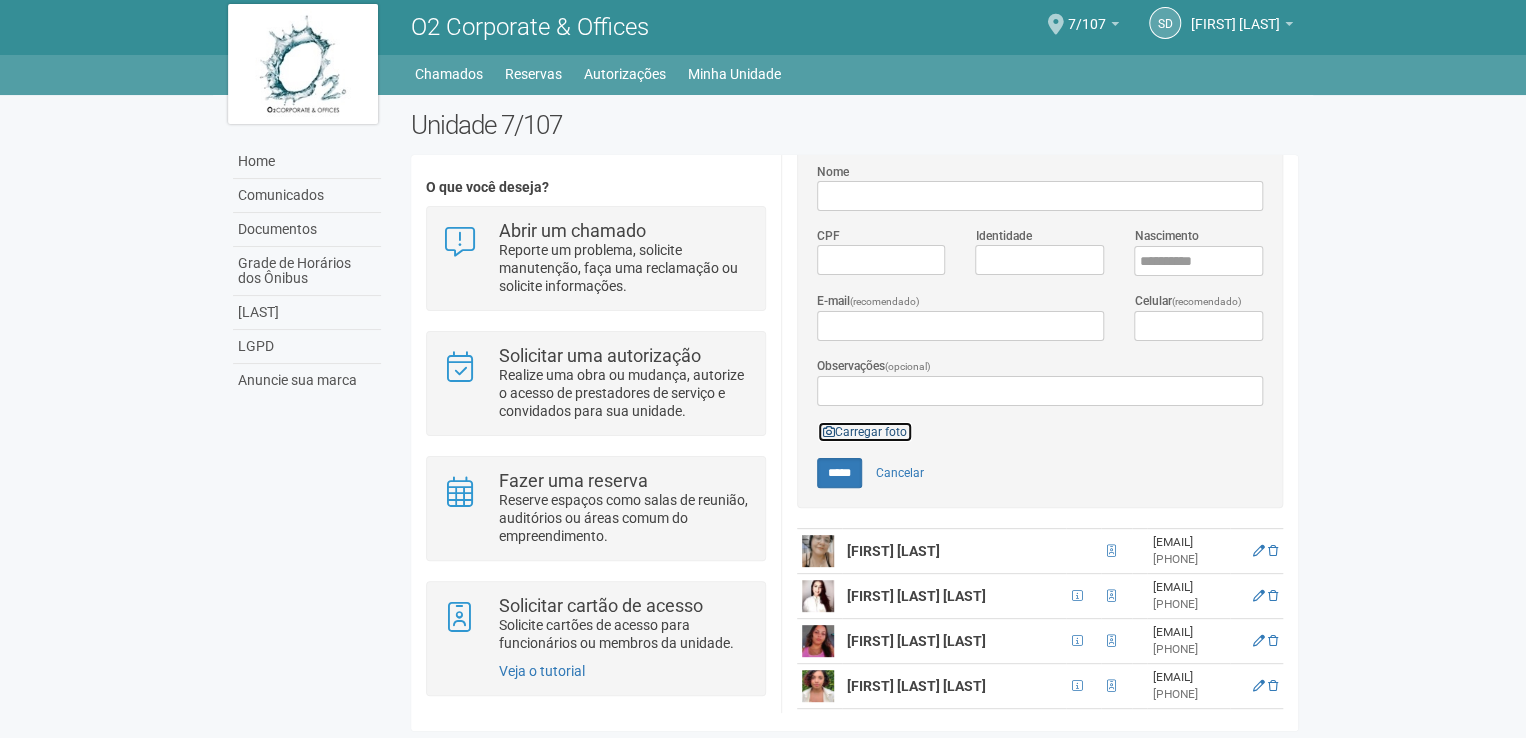 click on "Carregar foto" at bounding box center (865, 432) 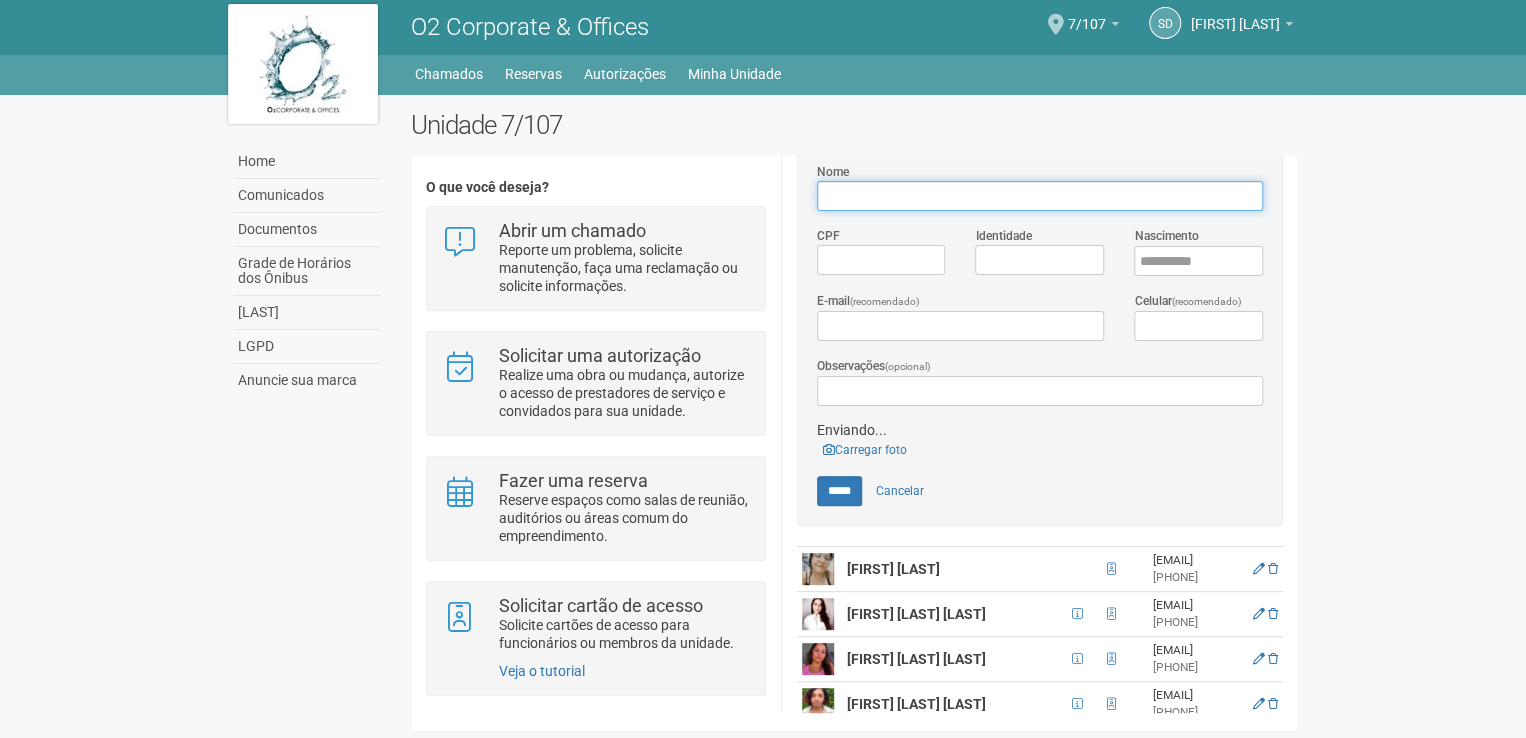 click on "Nome" at bounding box center [1040, 196] 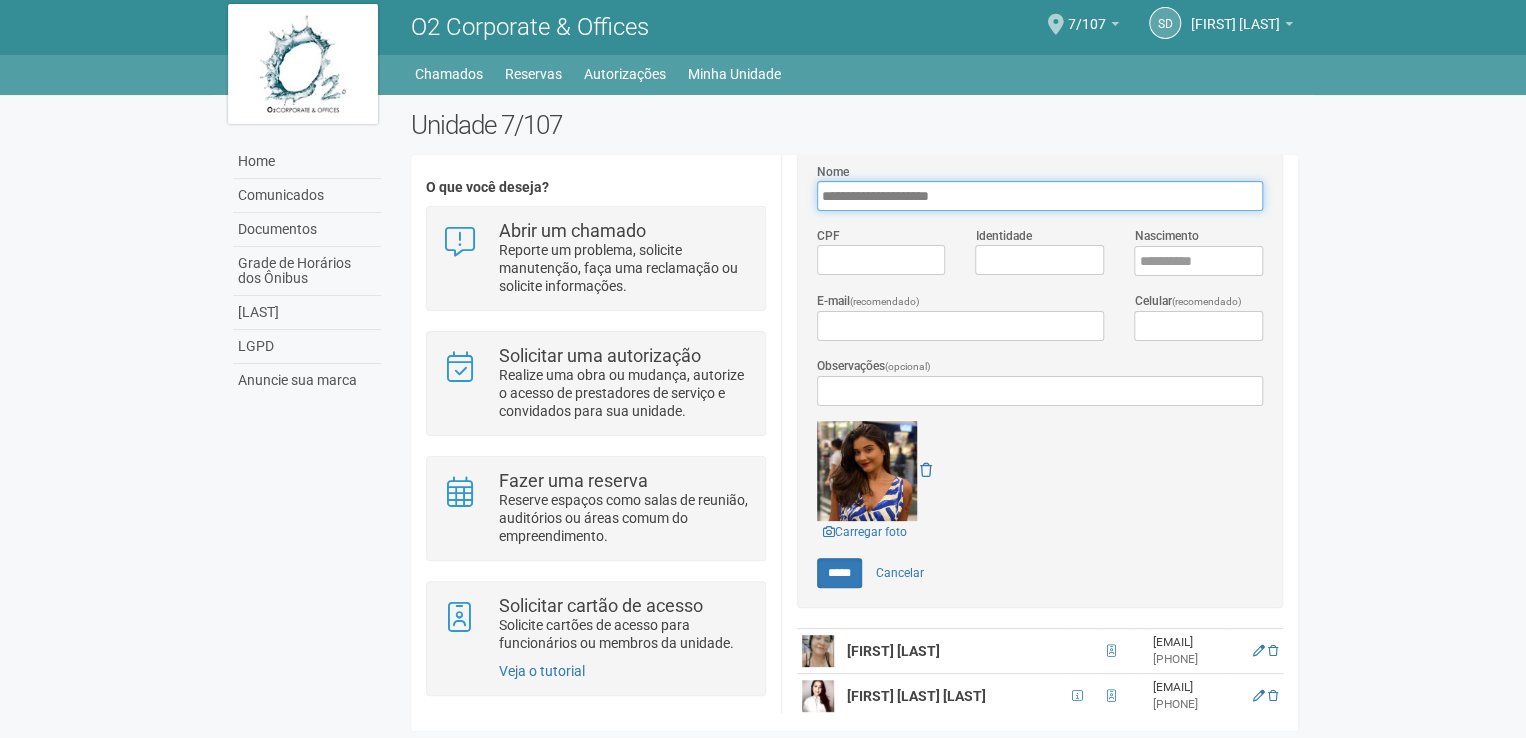 type on "**********" 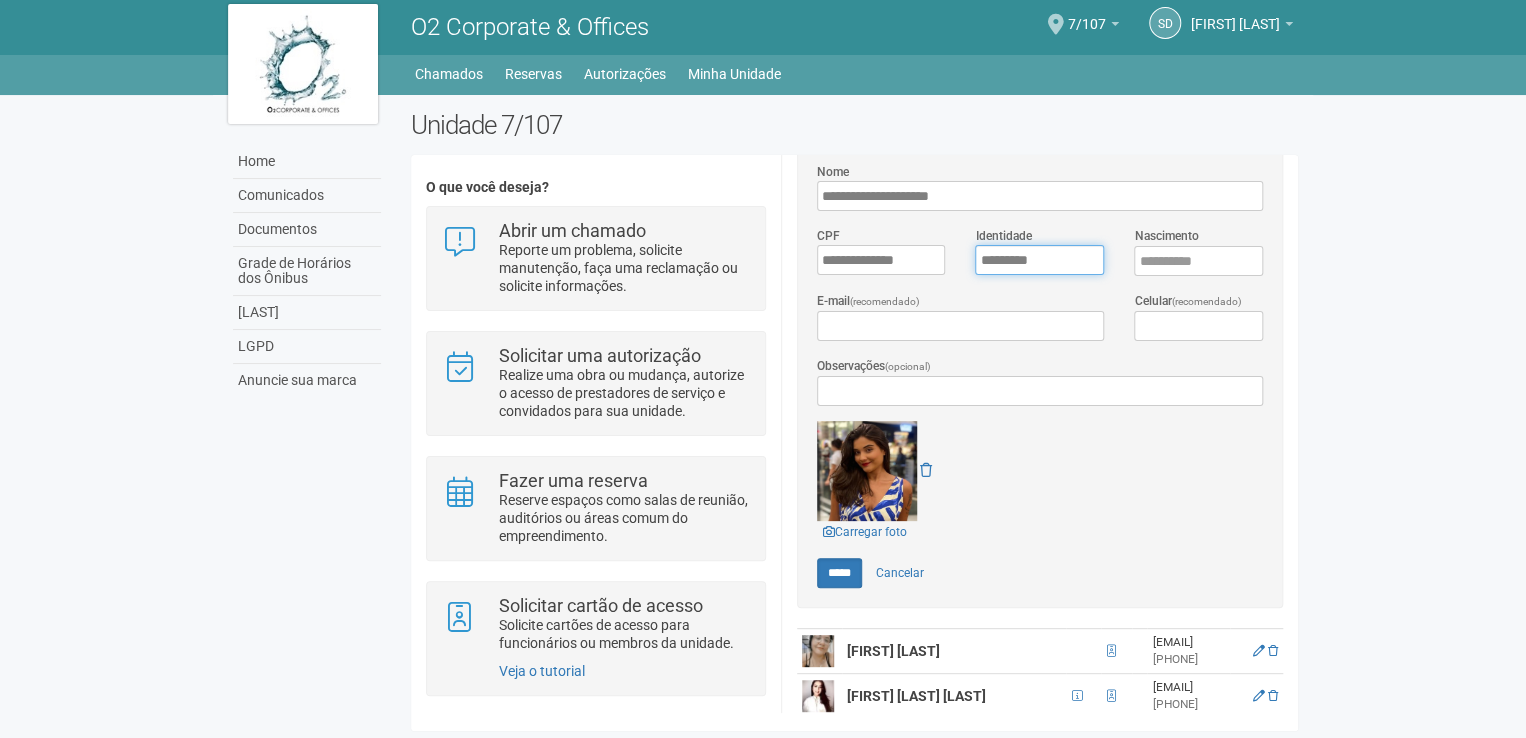 type on "*********" 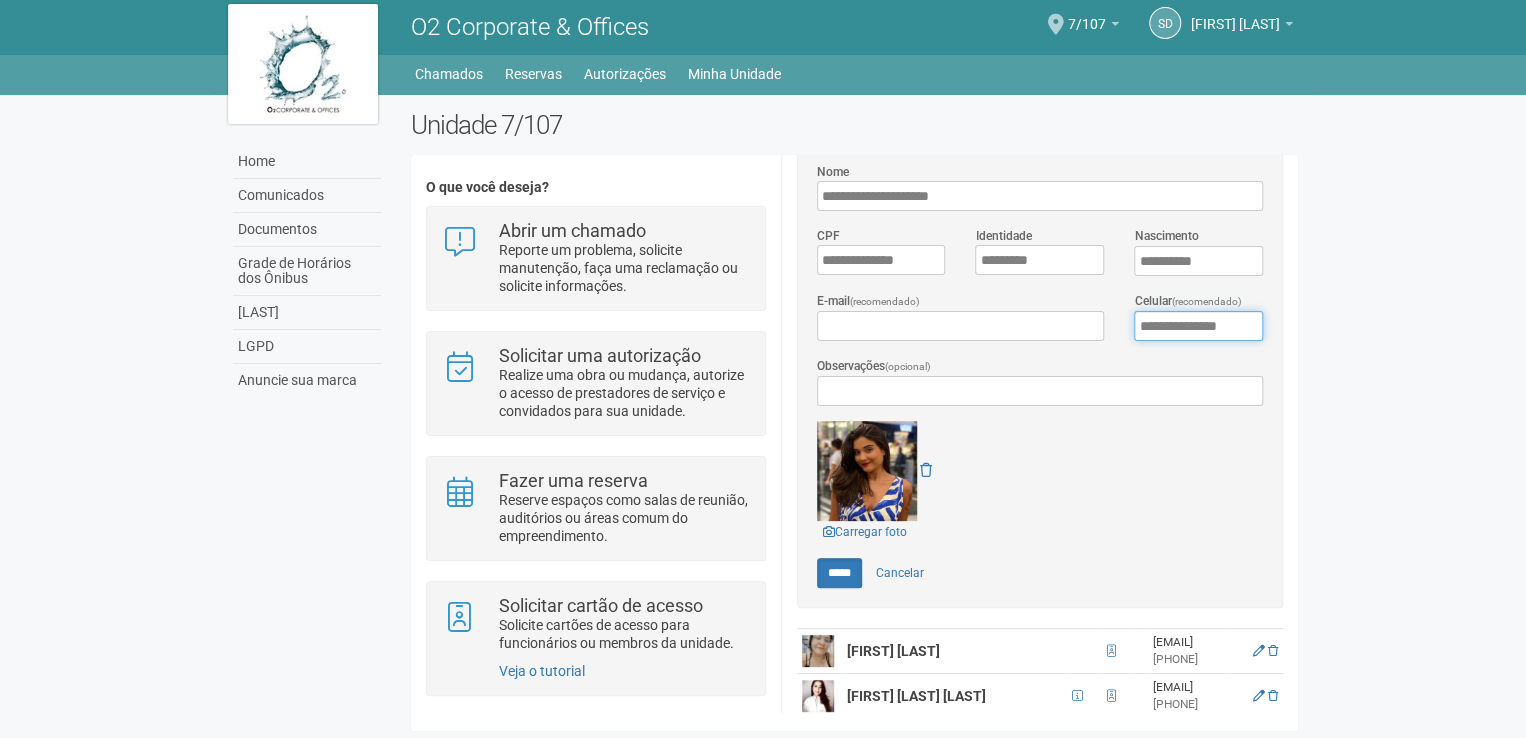 click on "**********" at bounding box center (1198, 326) 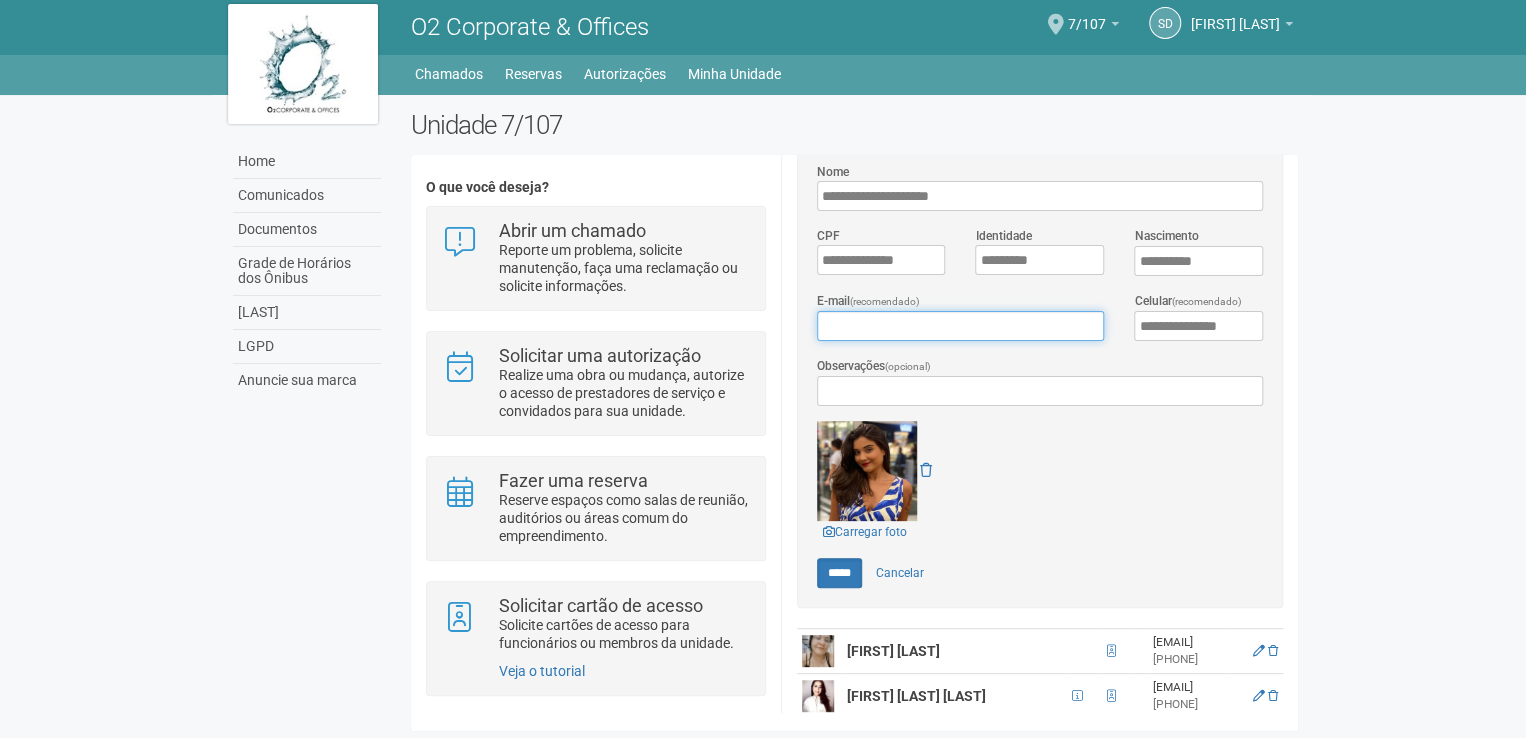 click on "E-mail  (recomendado)" at bounding box center [960, 326] 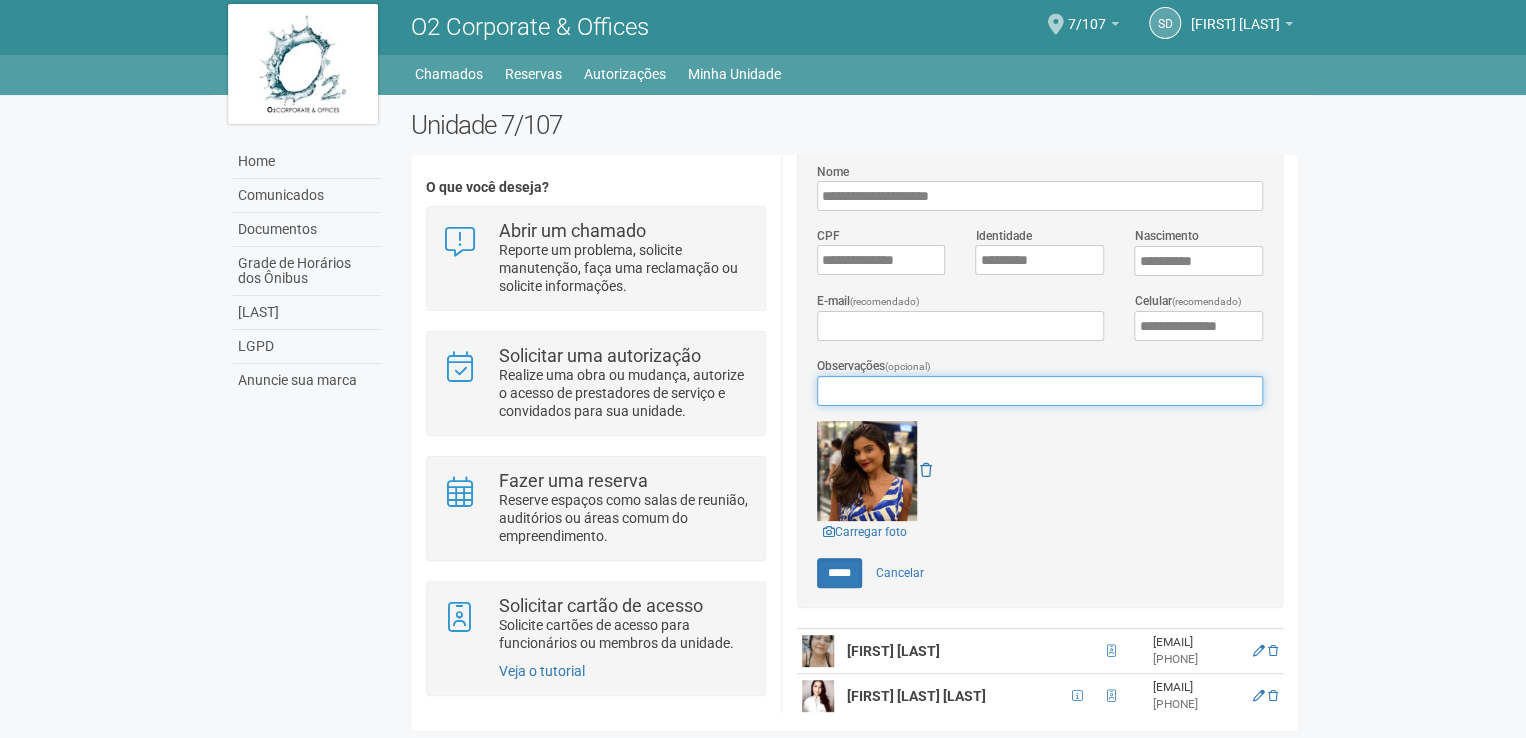 click on "Observações  (opcional)" at bounding box center [1040, 391] 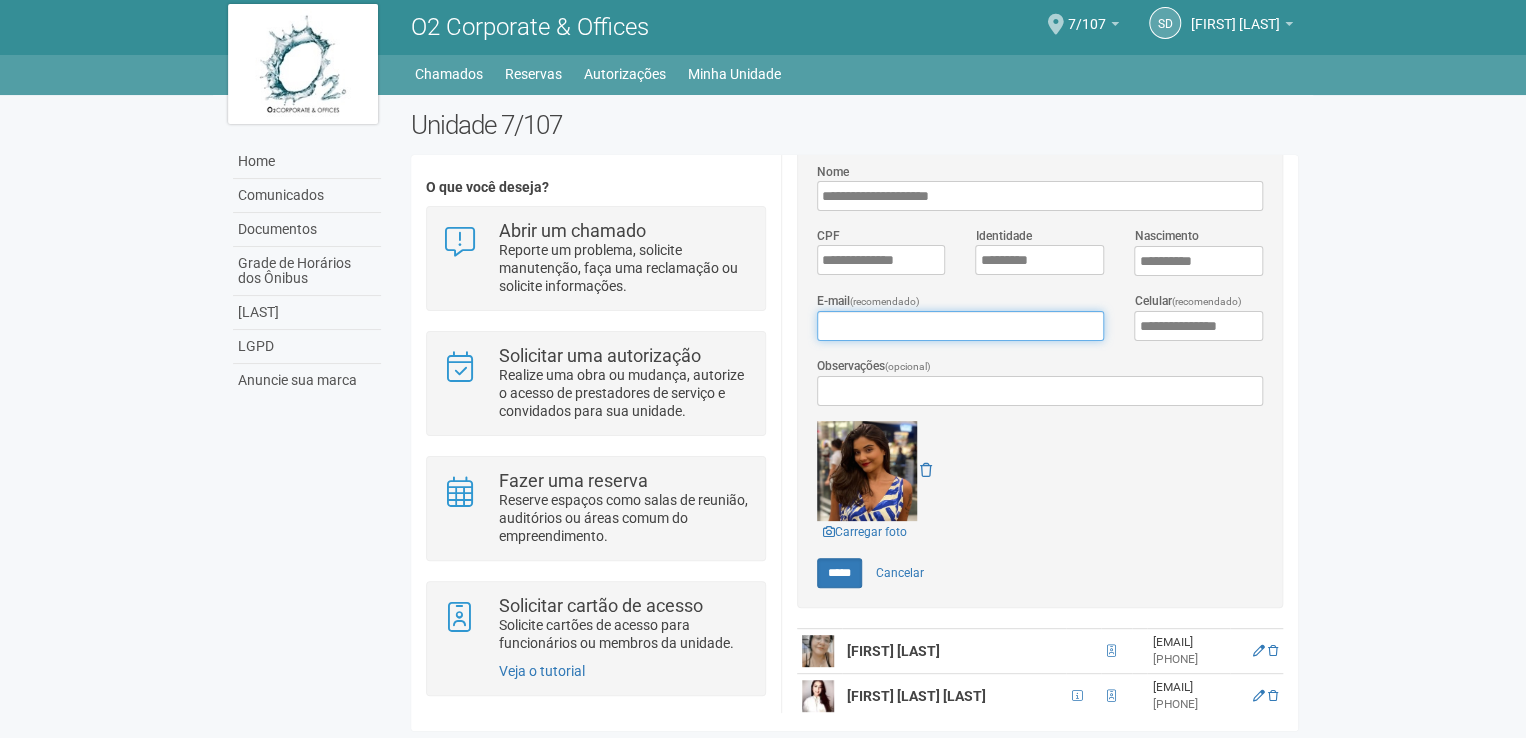 click on "E-mail  (recomendado)" at bounding box center [960, 326] 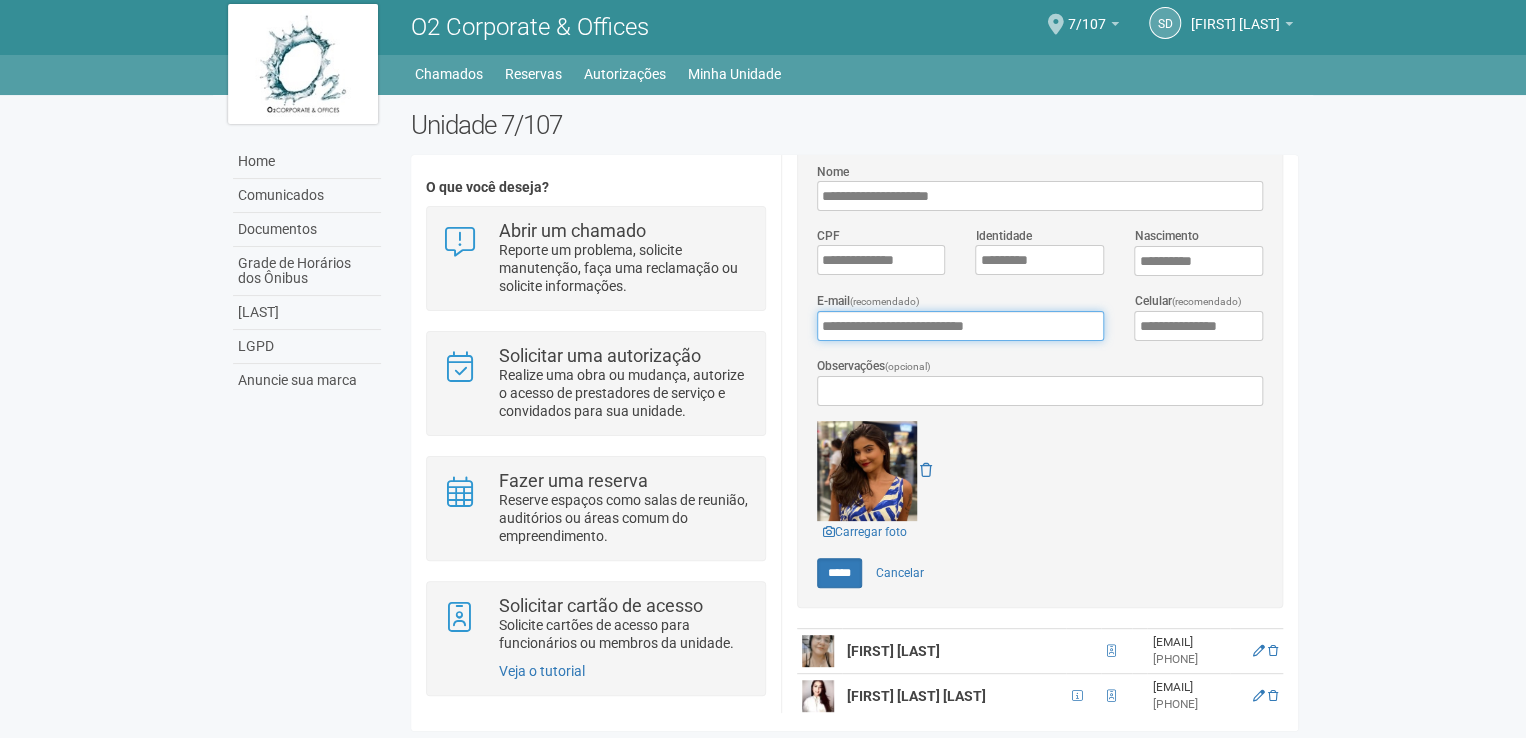type on "**********" 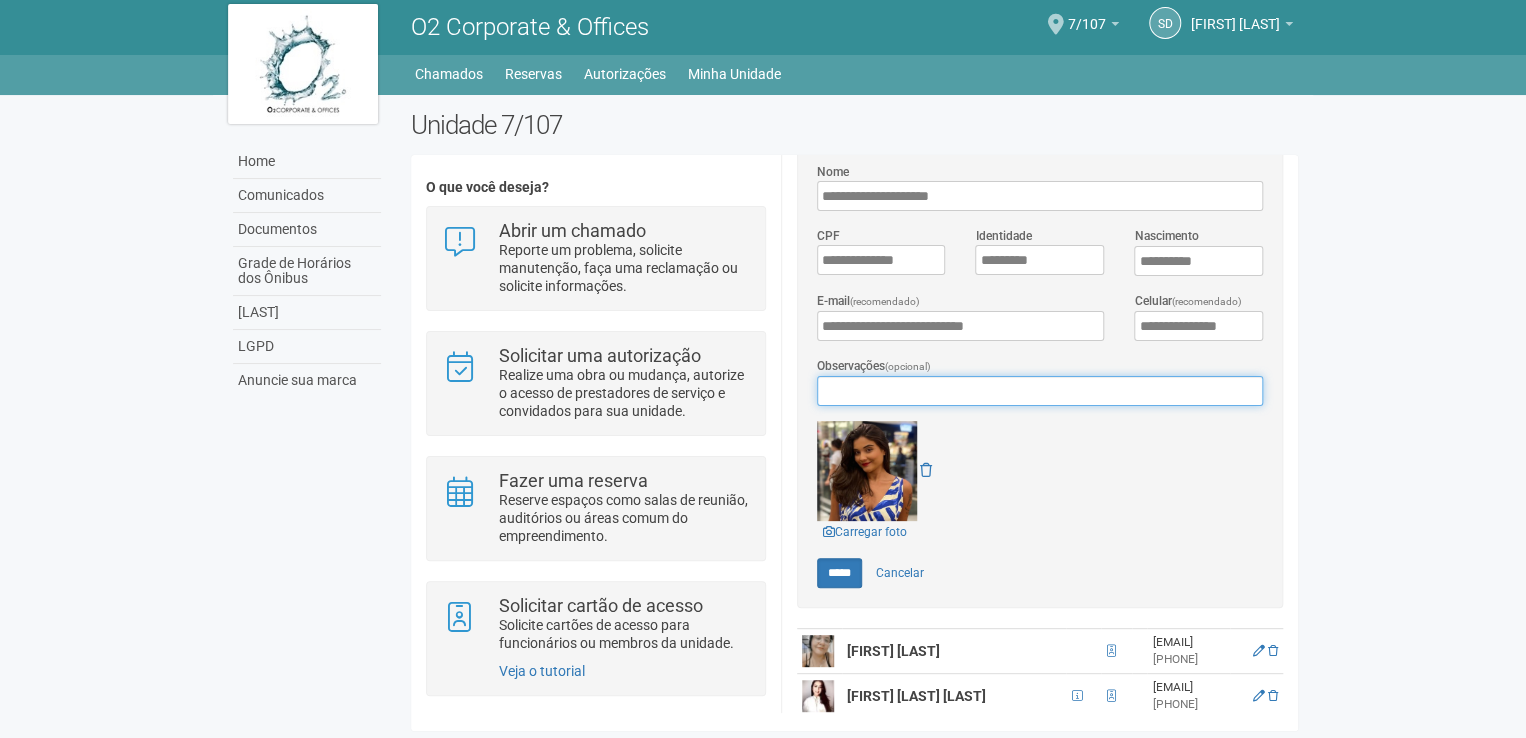 scroll, scrollTop: 188, scrollLeft: 0, axis: vertical 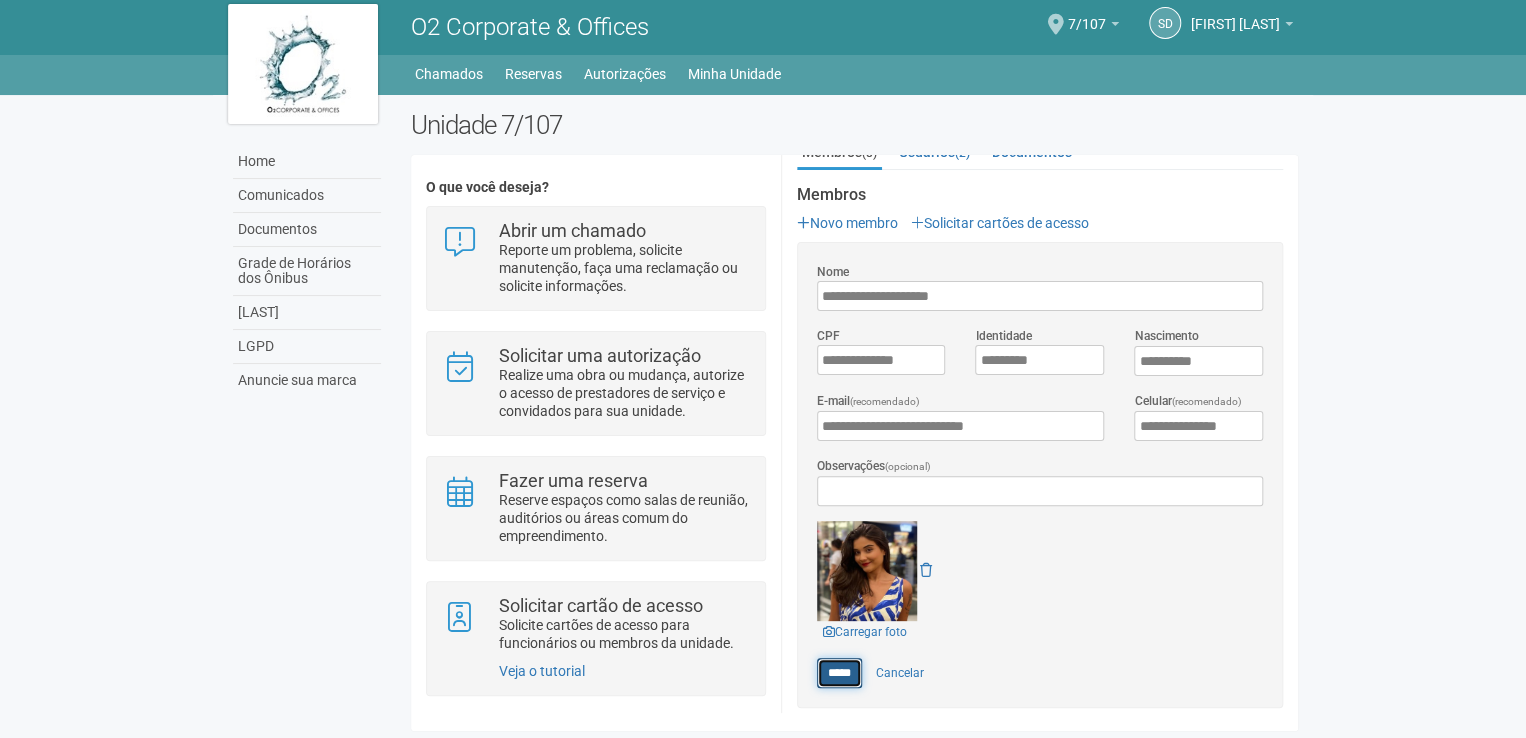 click on "*****" at bounding box center [839, 673] 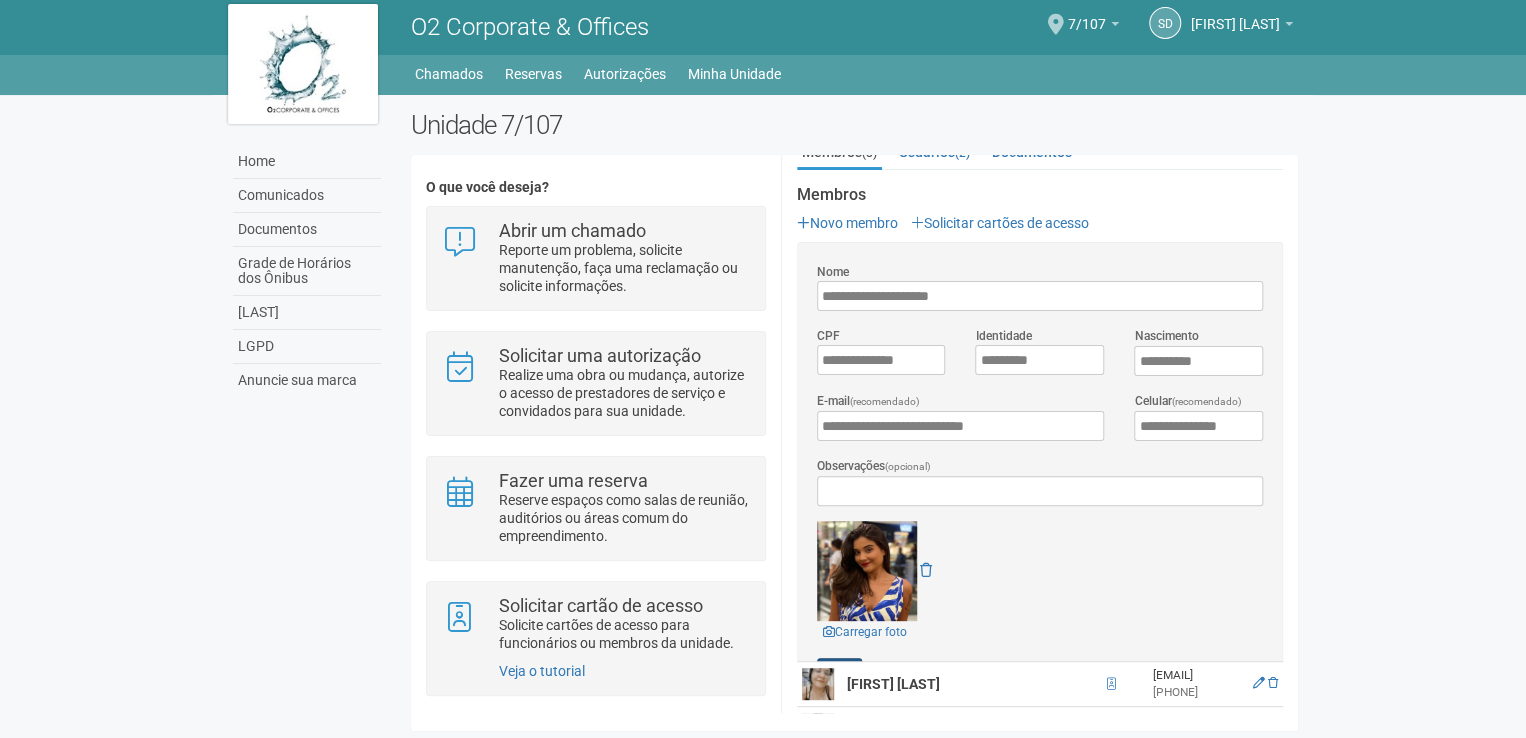 scroll, scrollTop: 0, scrollLeft: 0, axis: both 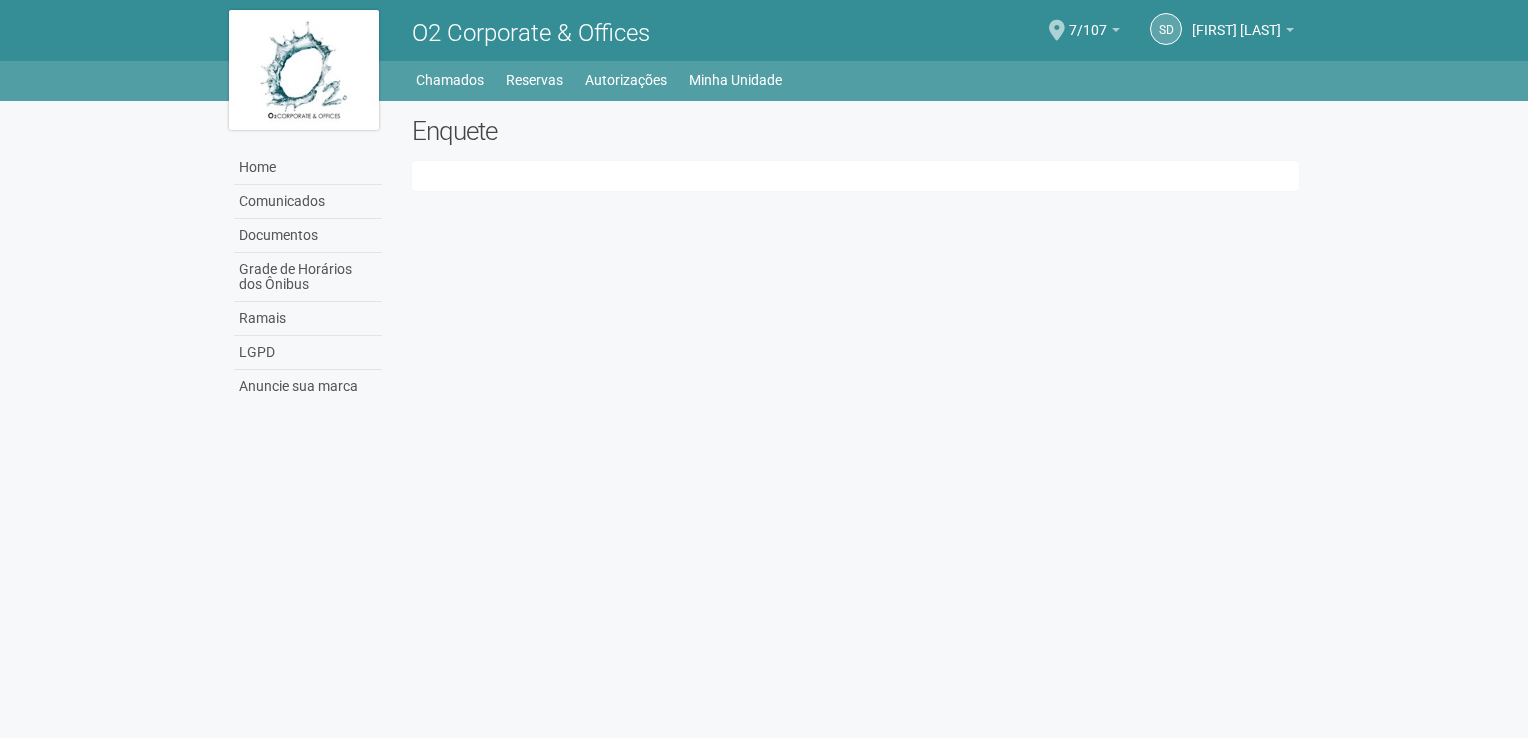 click at bounding box center (855, 176) 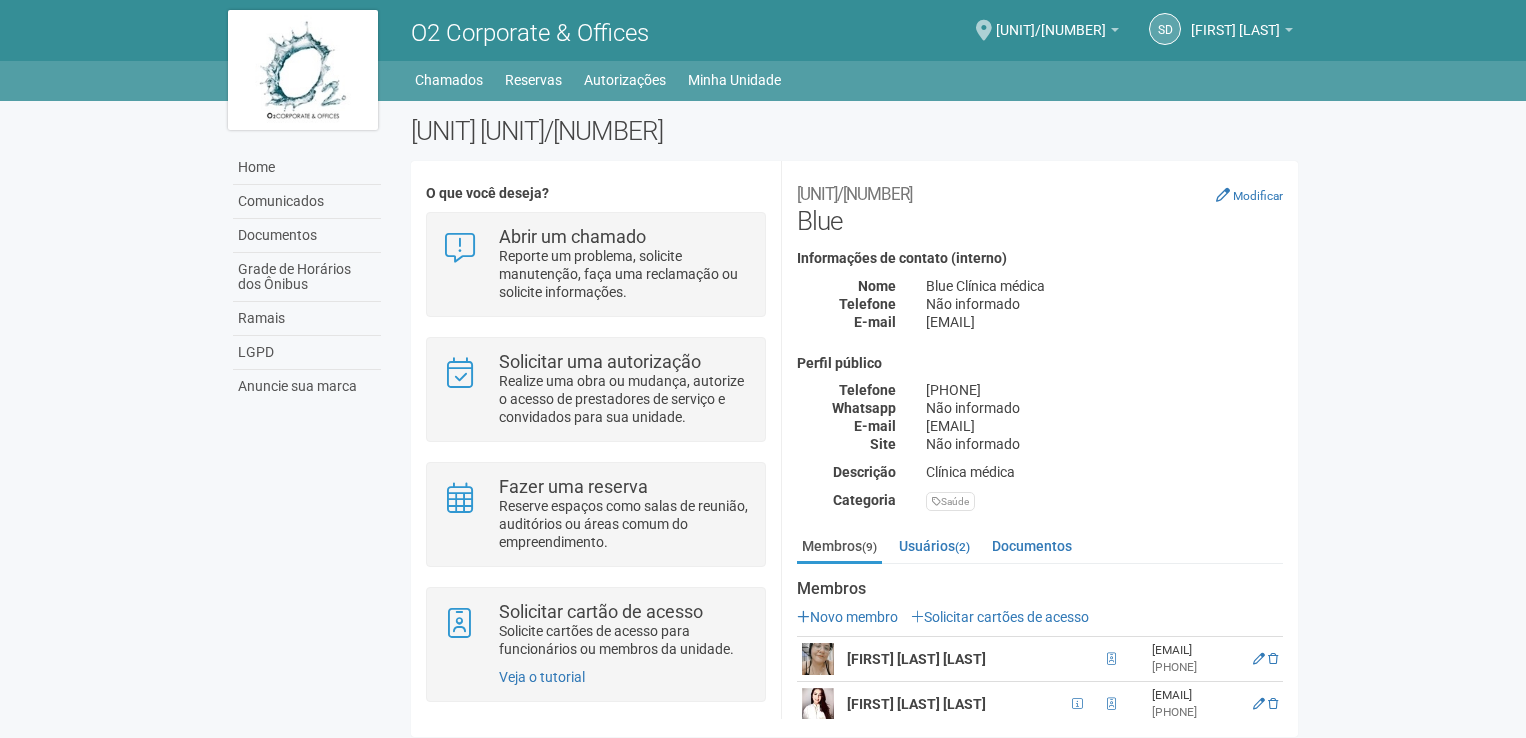 scroll, scrollTop: 6, scrollLeft: 0, axis: vertical 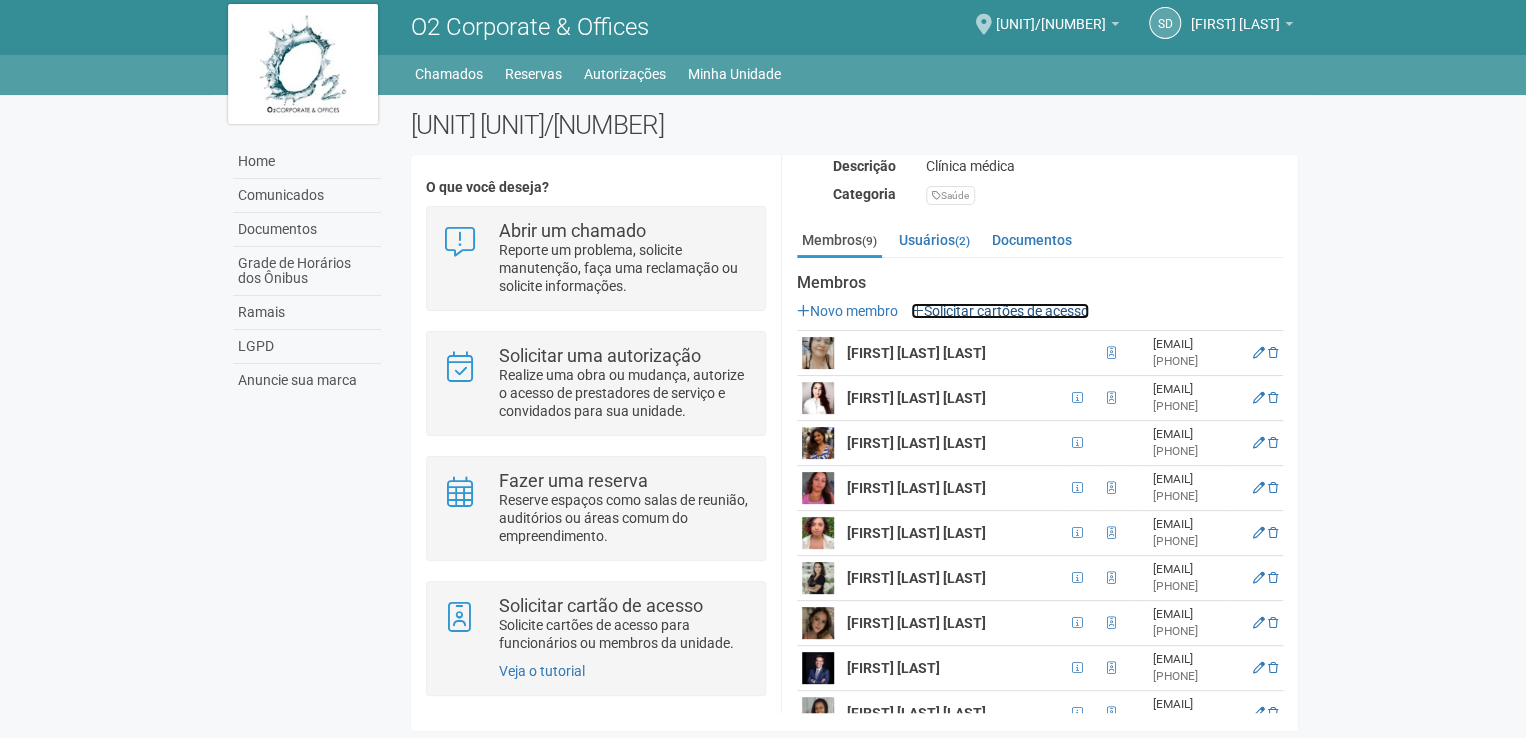 click on "Solicitar cartões de acesso" at bounding box center [1000, 311] 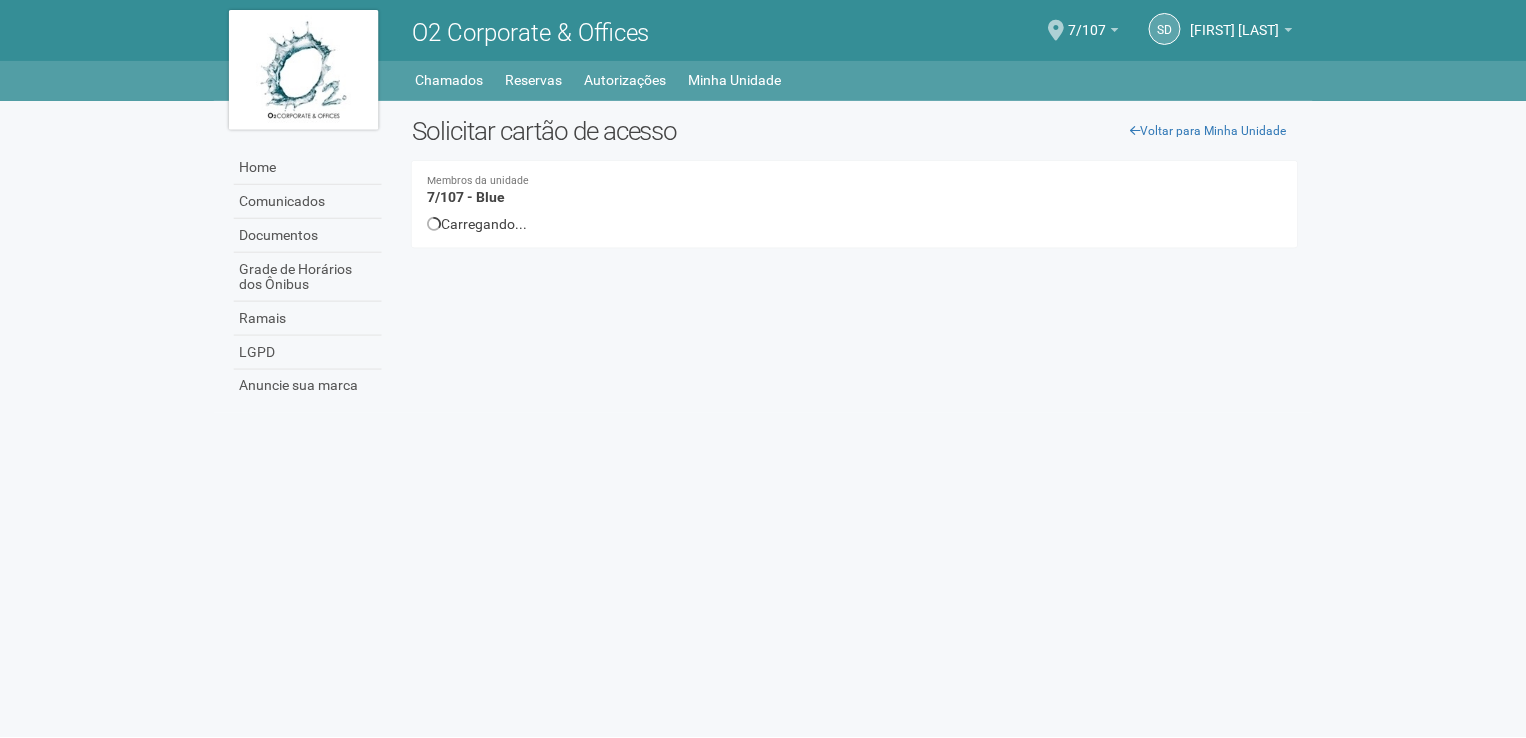 scroll, scrollTop: 0, scrollLeft: 0, axis: both 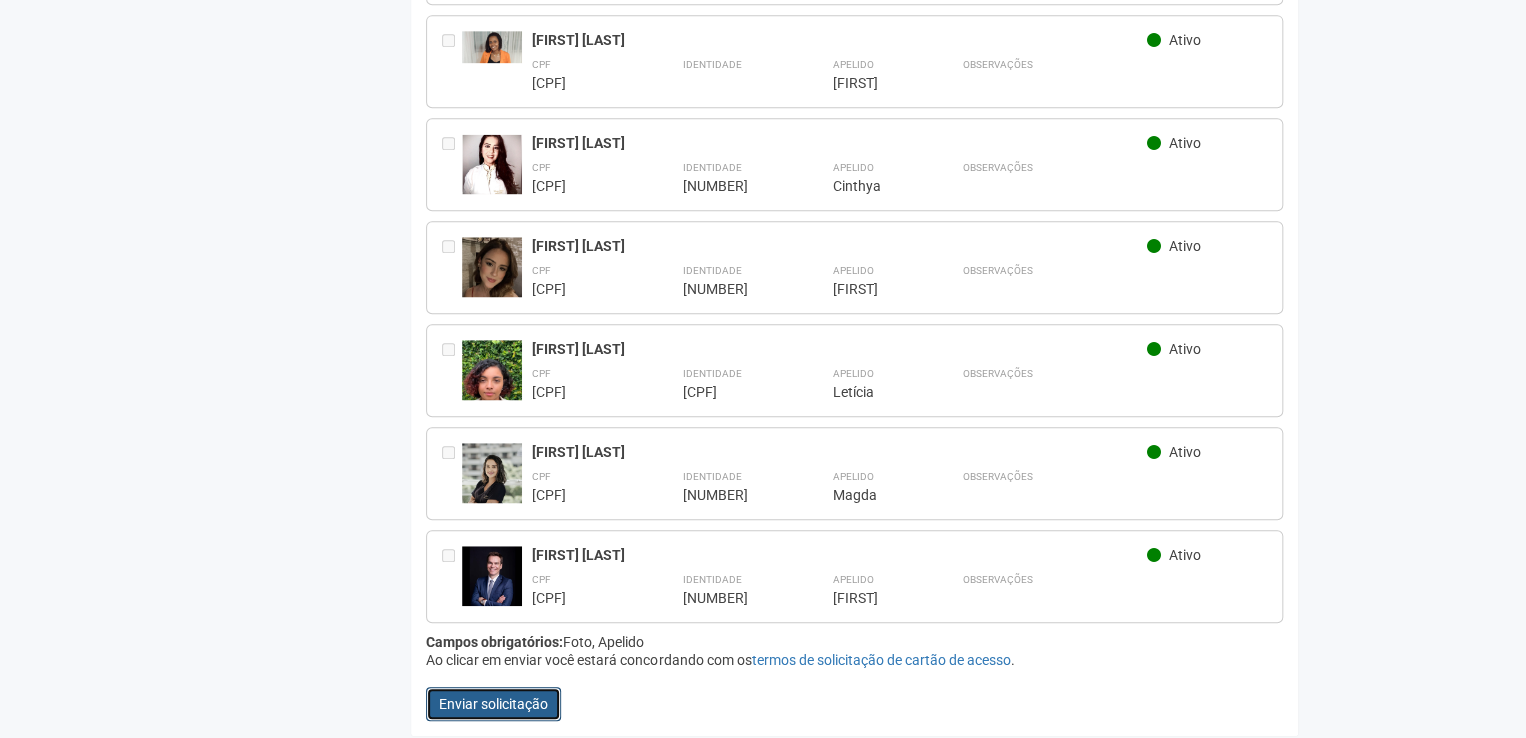 click on "Enviar solicitação" at bounding box center (493, 704) 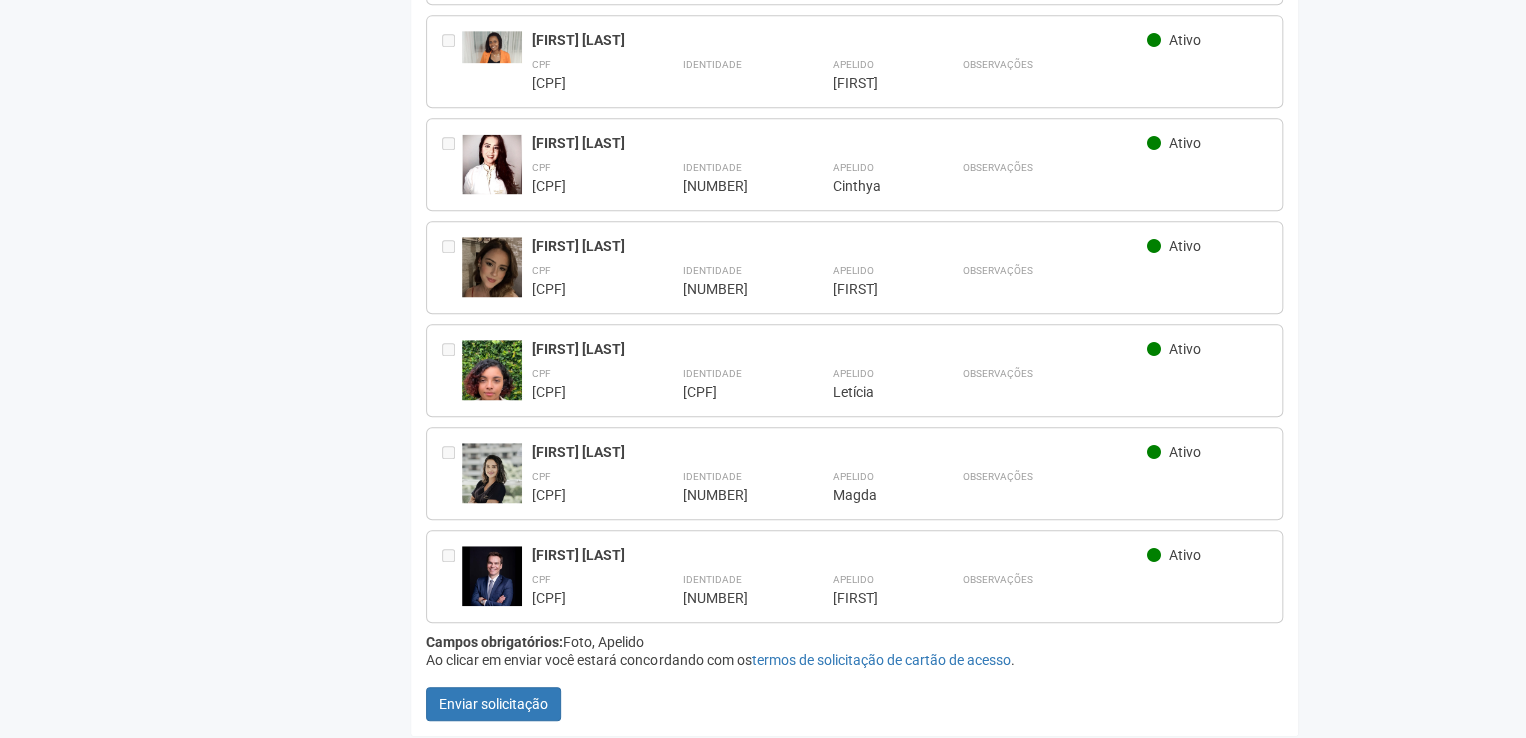 scroll, scrollTop: 0, scrollLeft: 0, axis: both 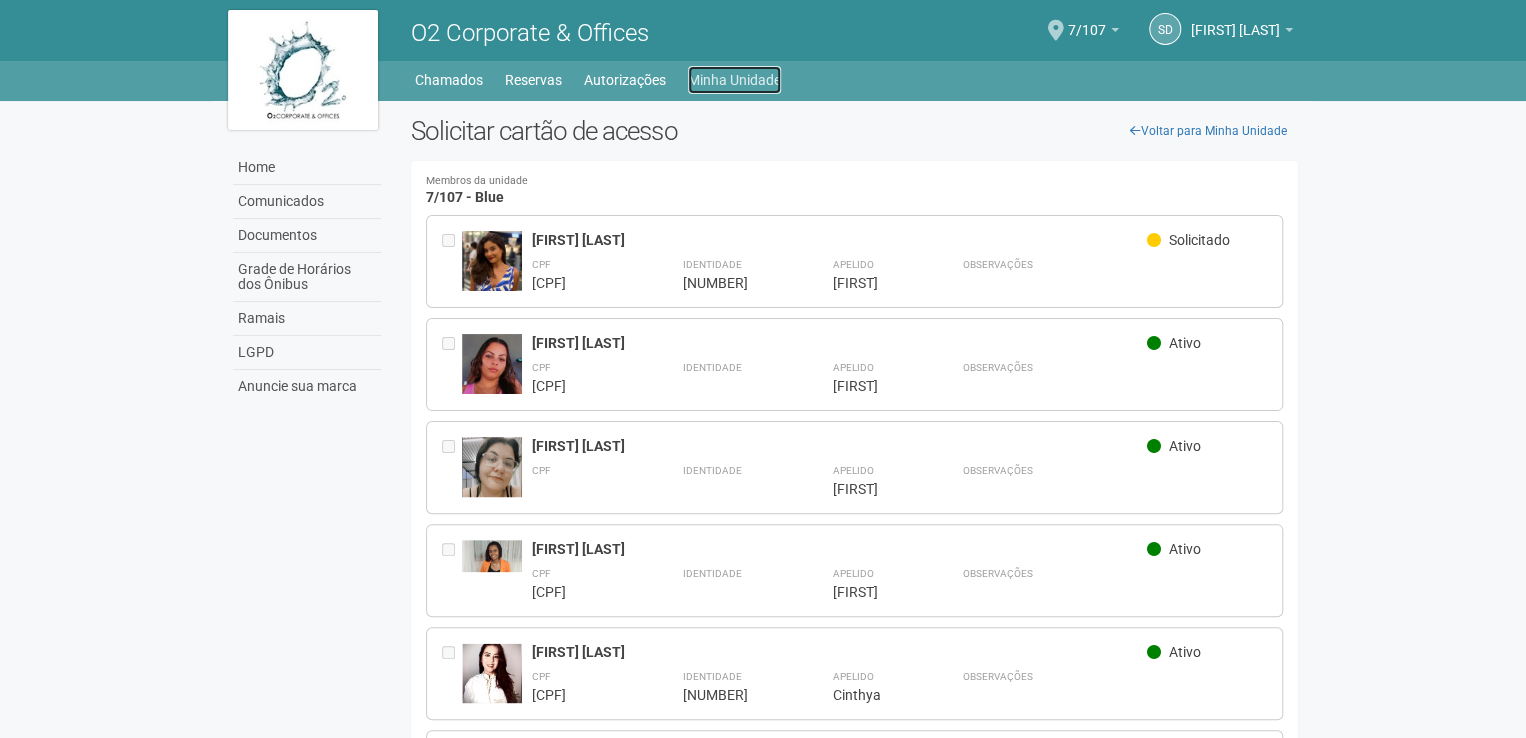 click on "Minha Unidade" at bounding box center (734, 80) 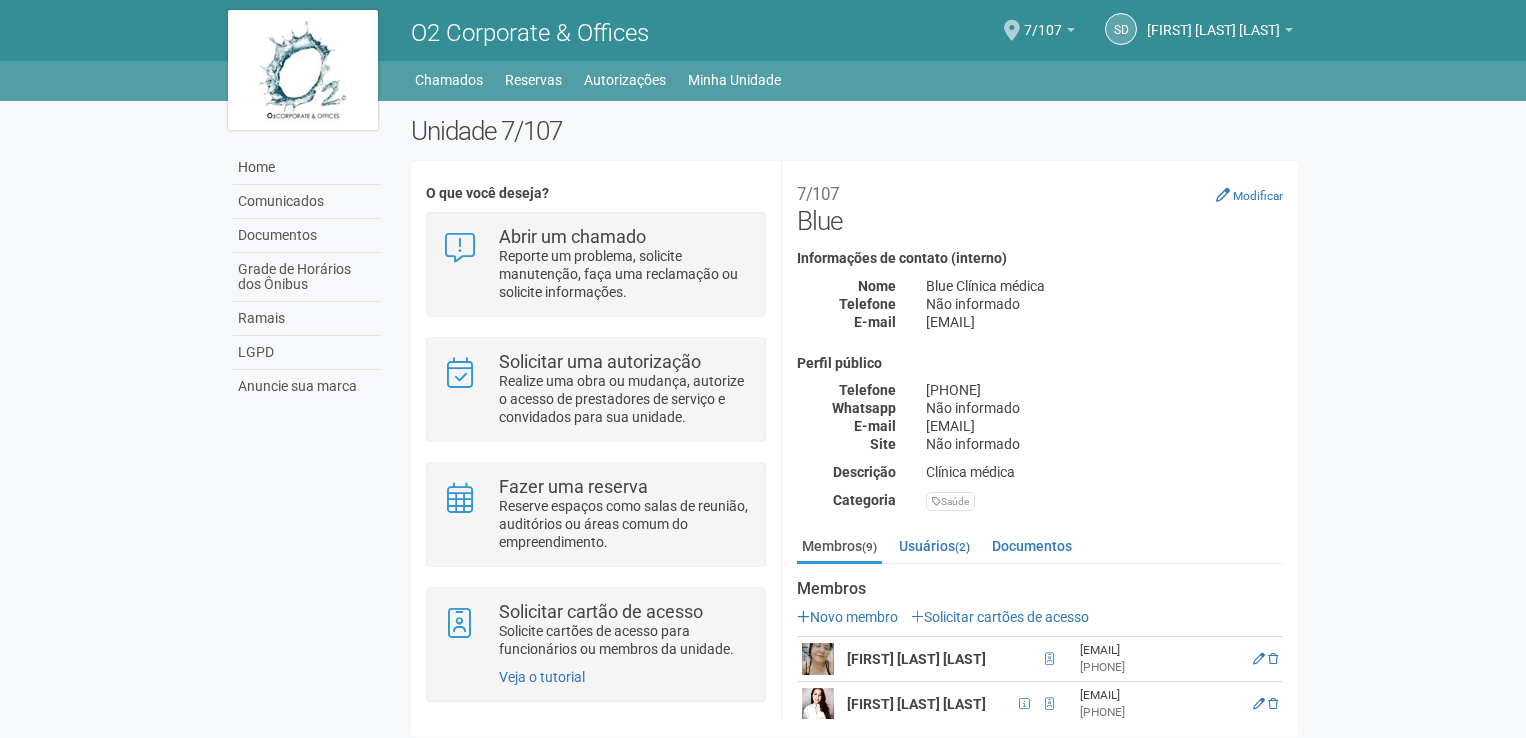 scroll, scrollTop: 0, scrollLeft: 0, axis: both 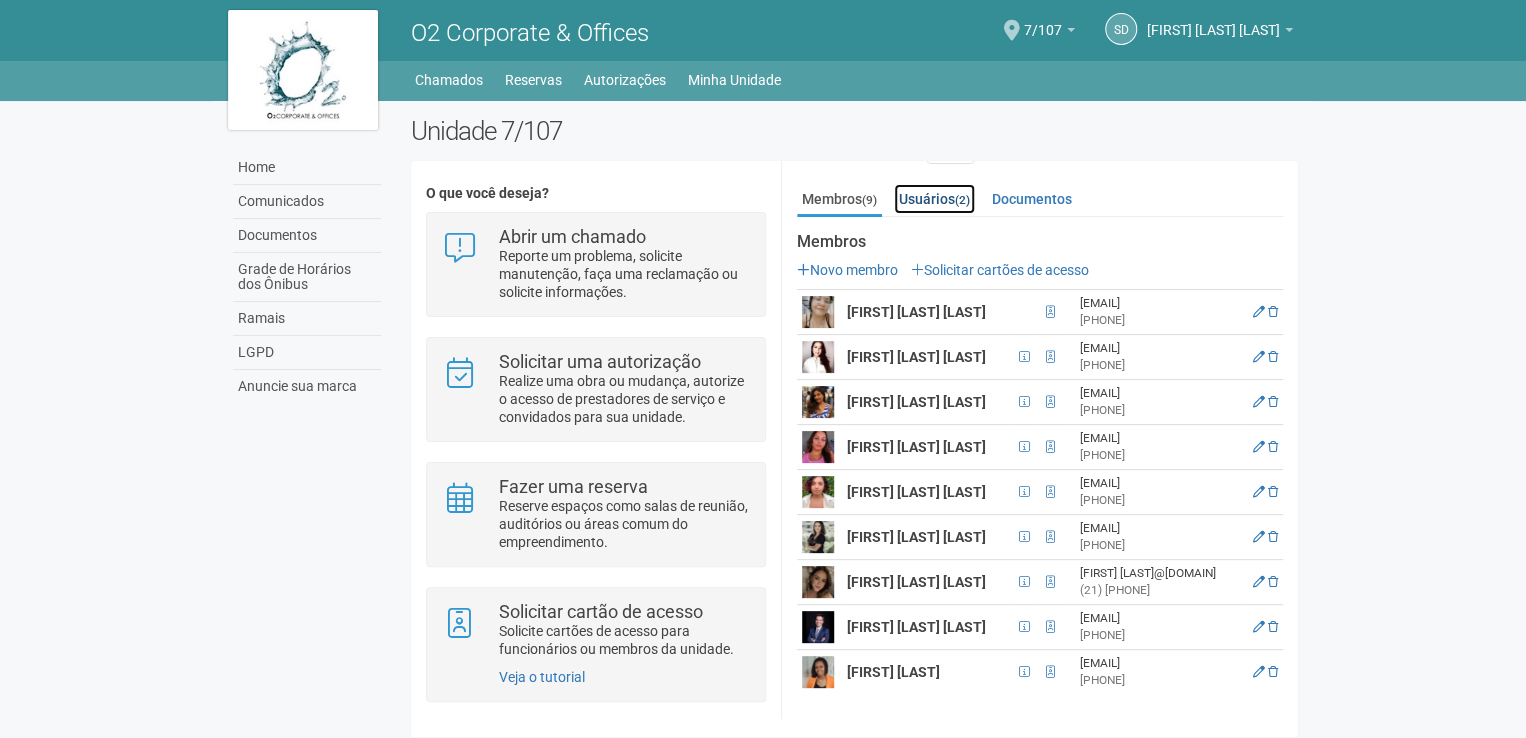 click on "Usuários
(2)" at bounding box center [934, 199] 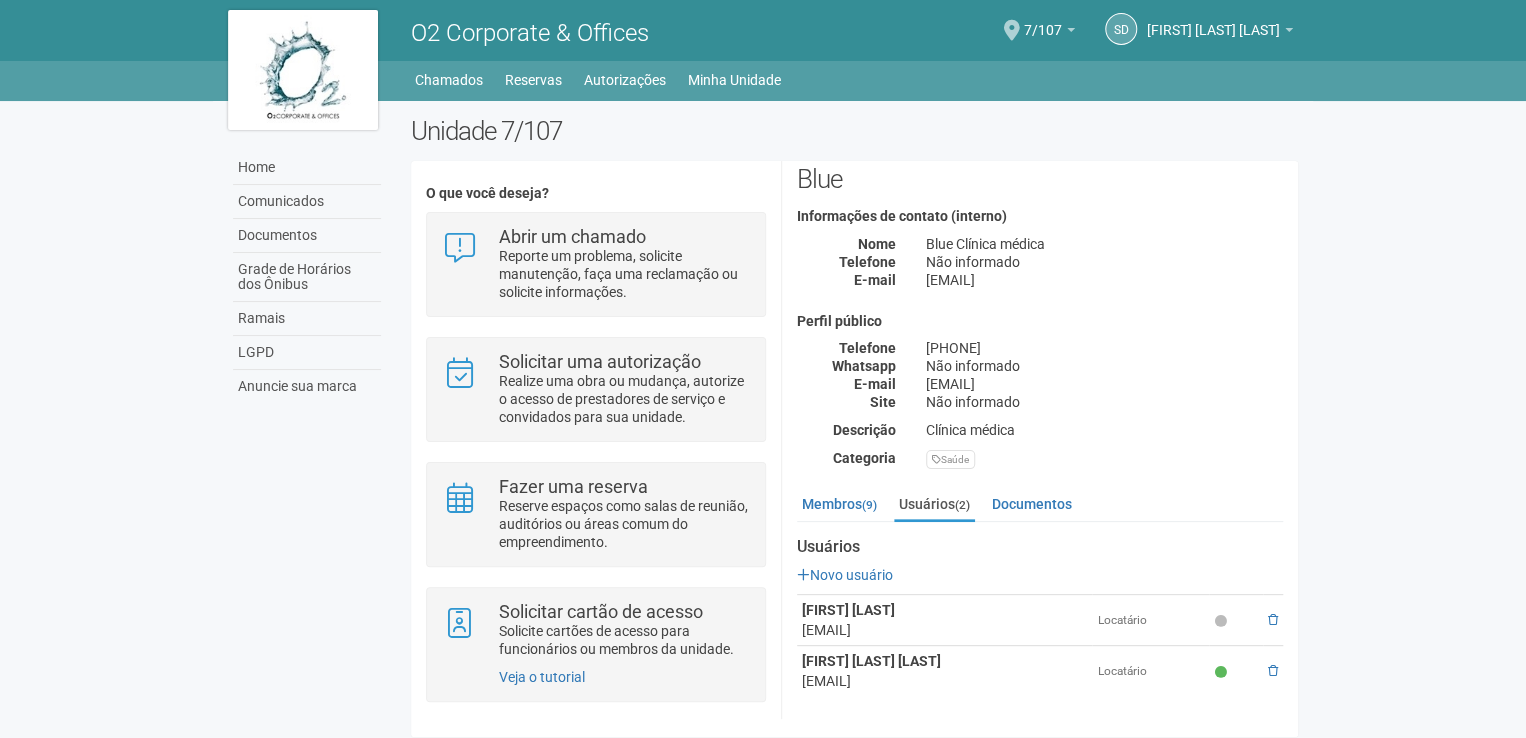 scroll, scrollTop: 41, scrollLeft: 0, axis: vertical 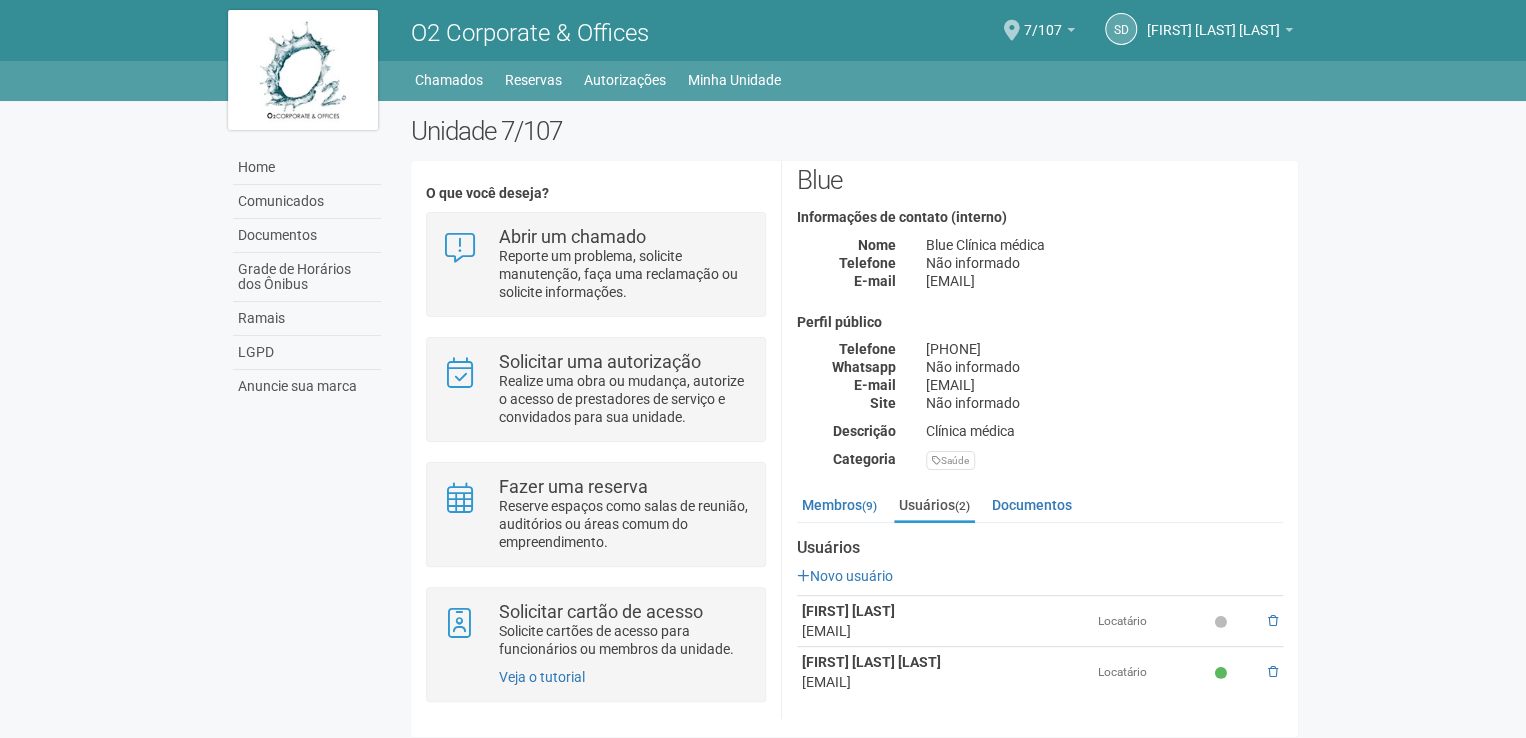 click at bounding box center [1220, 622] 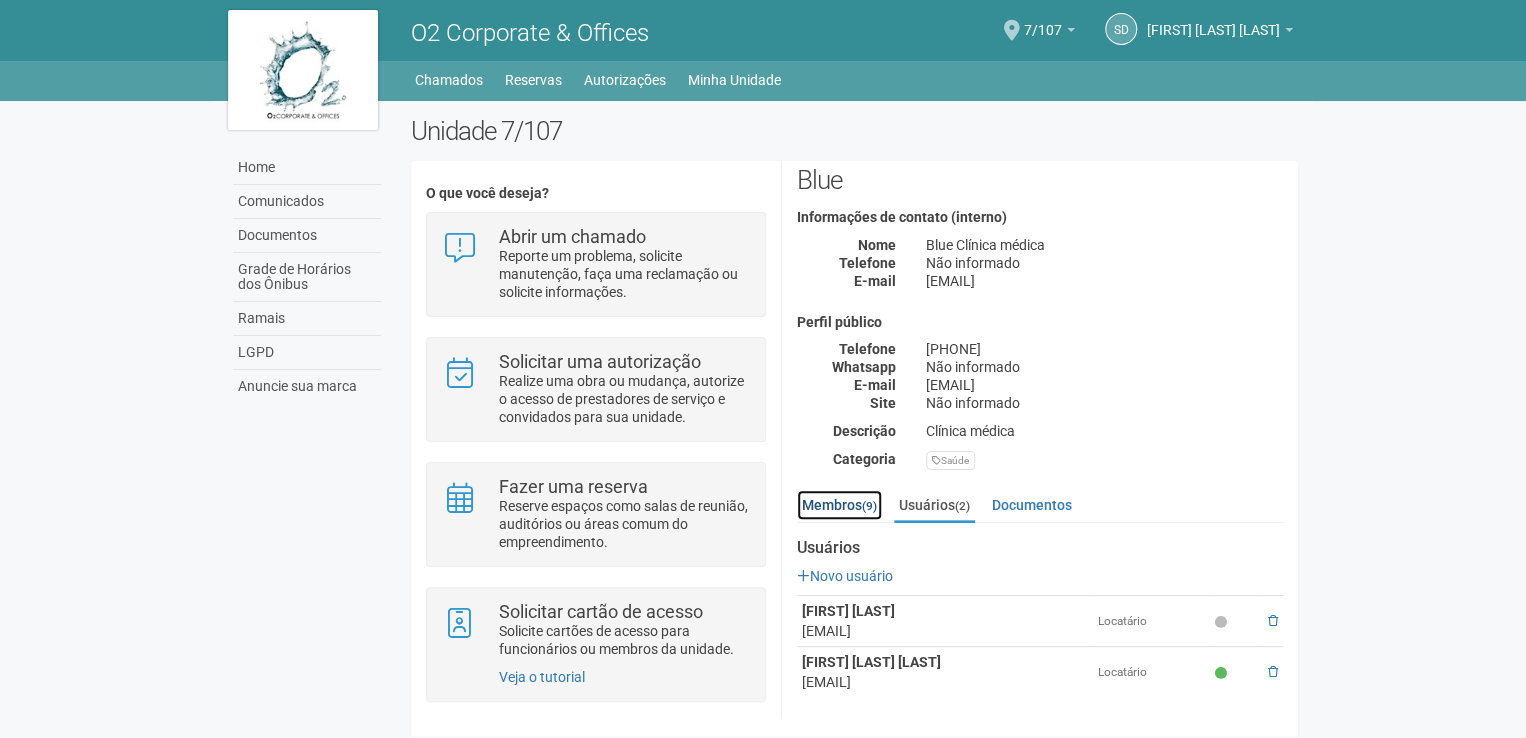 click on "Membros
(9)" at bounding box center (839, 505) 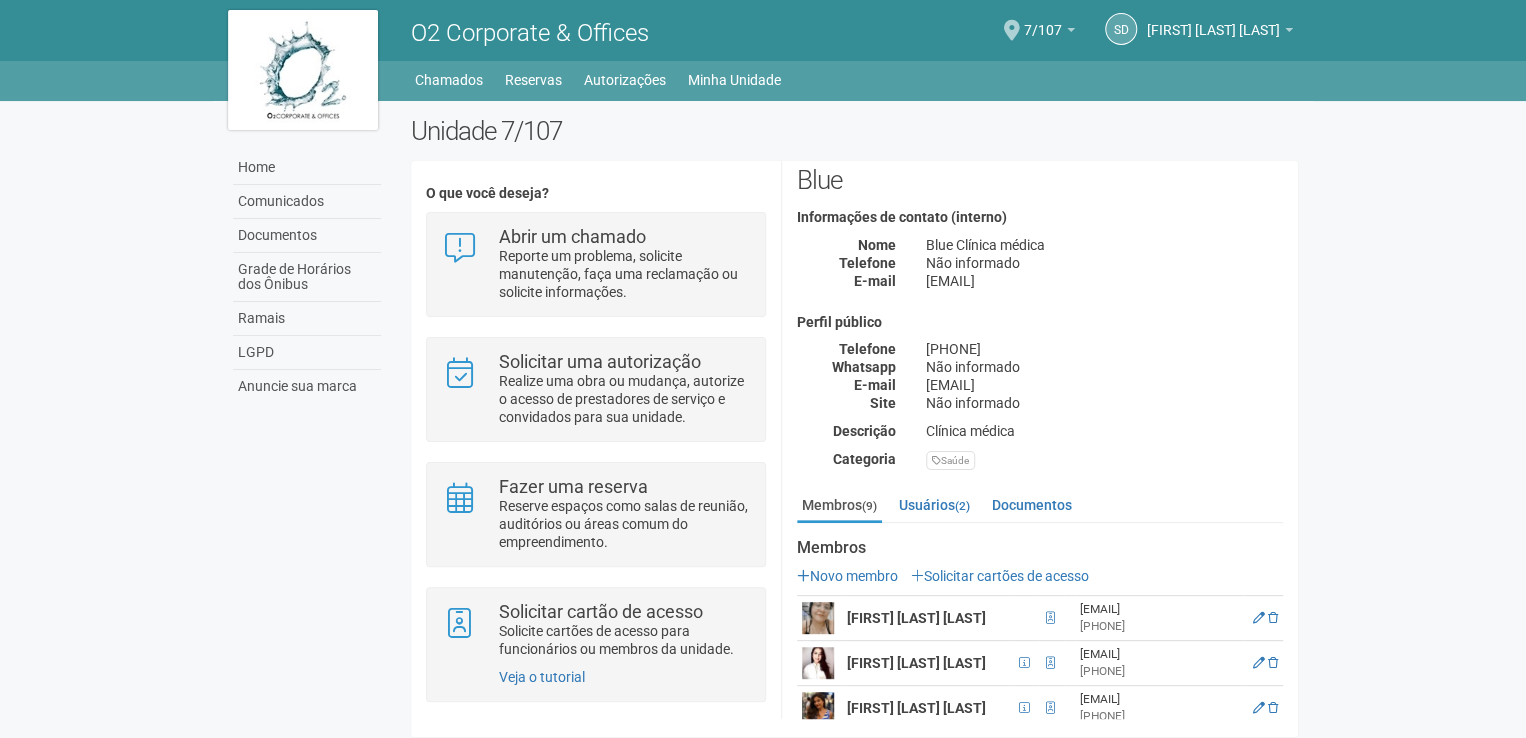 scroll, scrollTop: 355, scrollLeft: 0, axis: vertical 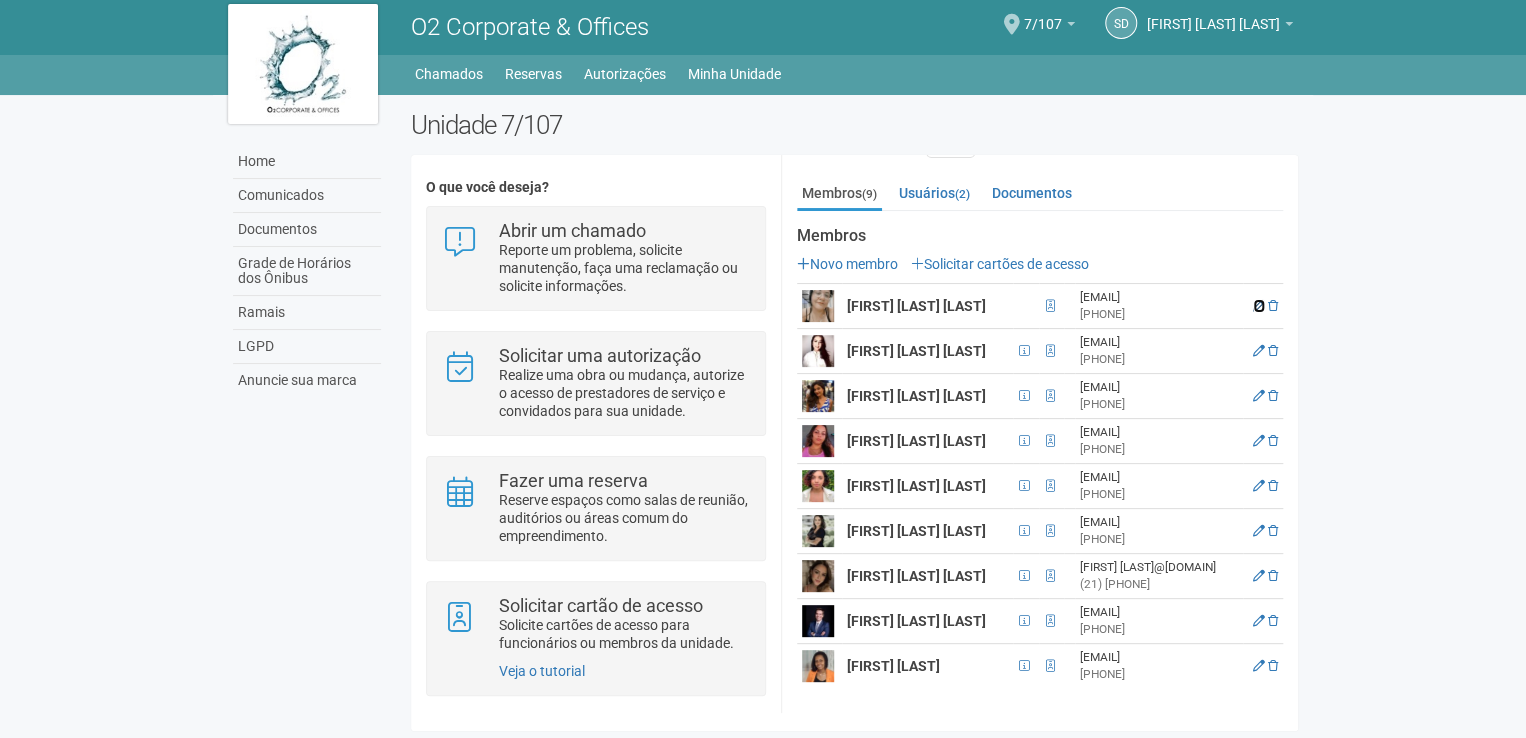 click at bounding box center [1259, 306] 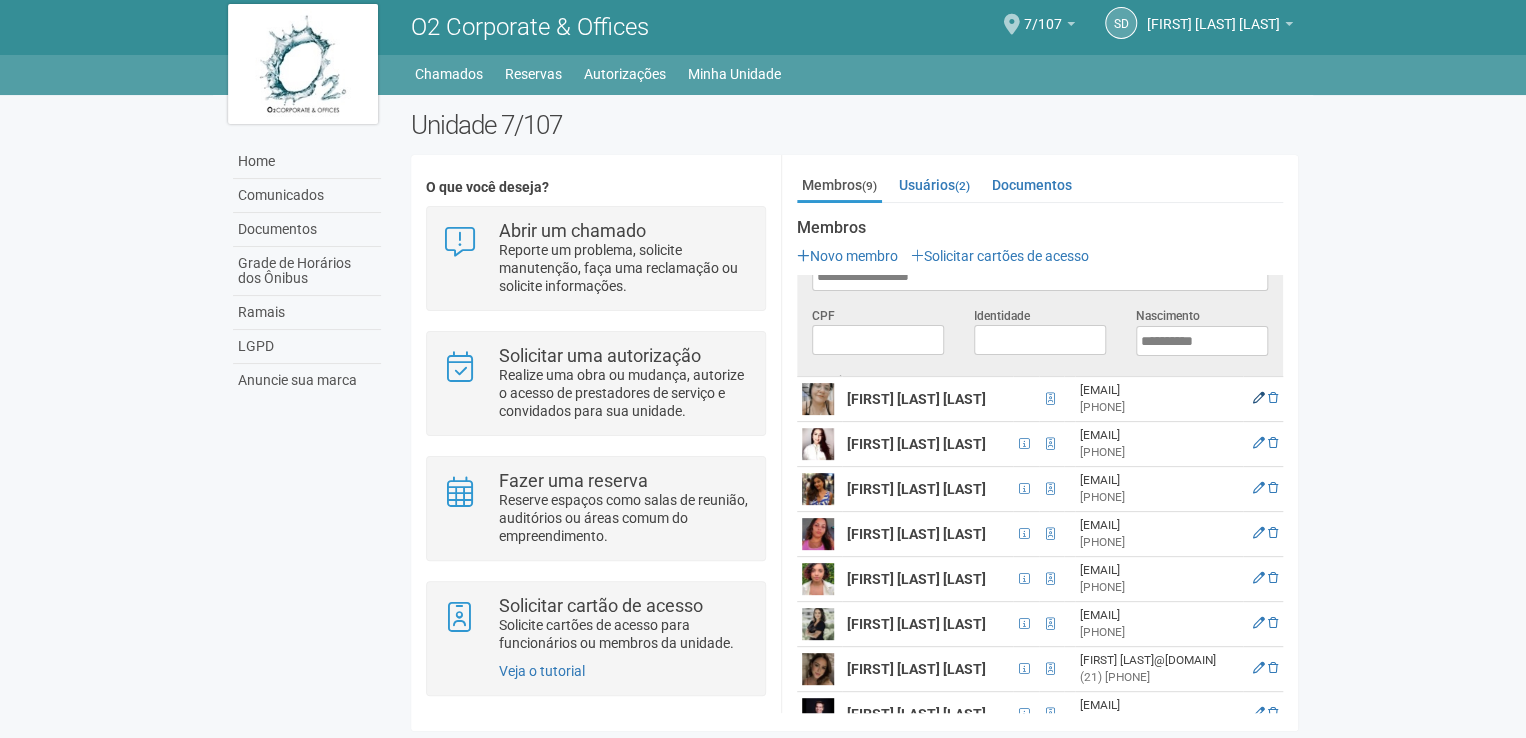 scroll, scrollTop: 0, scrollLeft: 0, axis: both 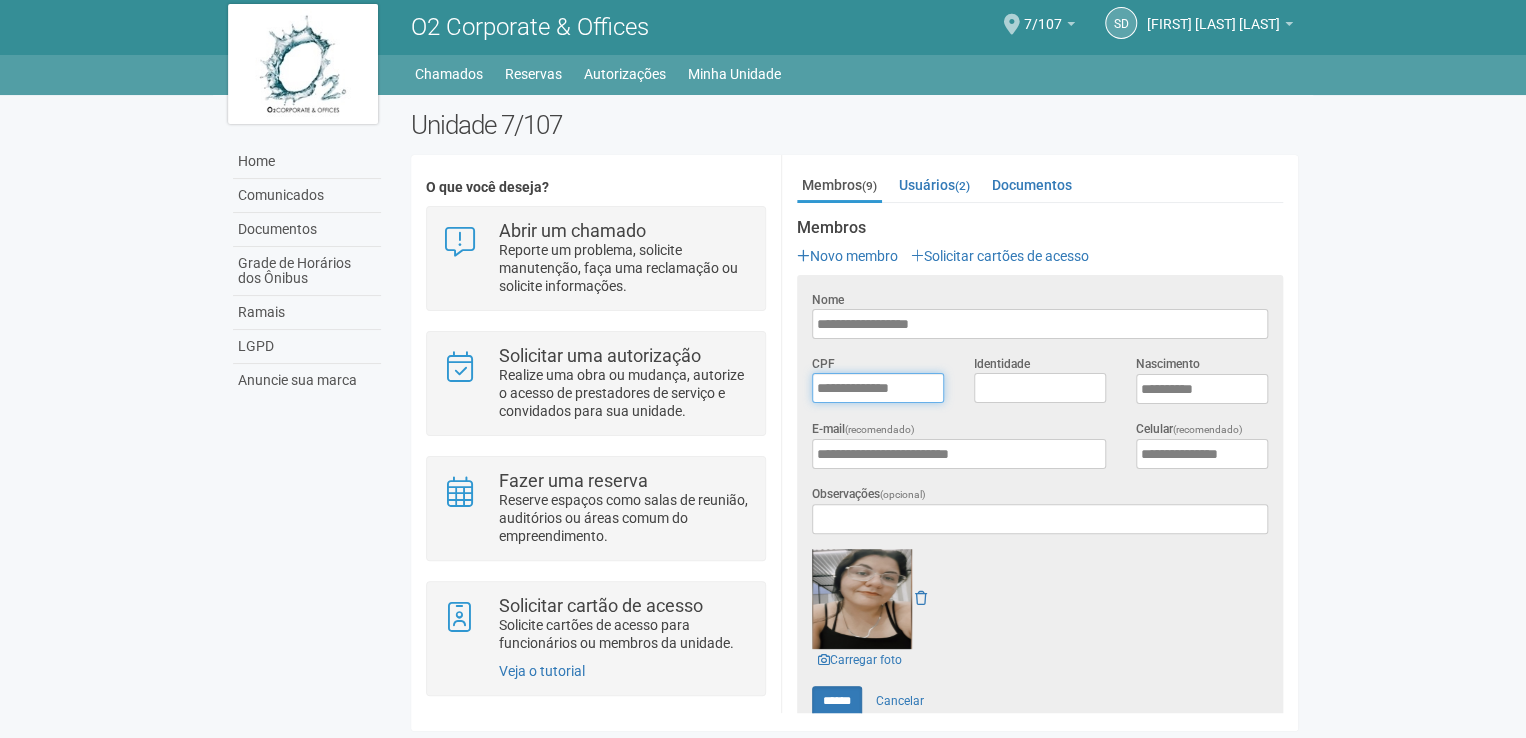 click on "*********" at bounding box center (878, 388) 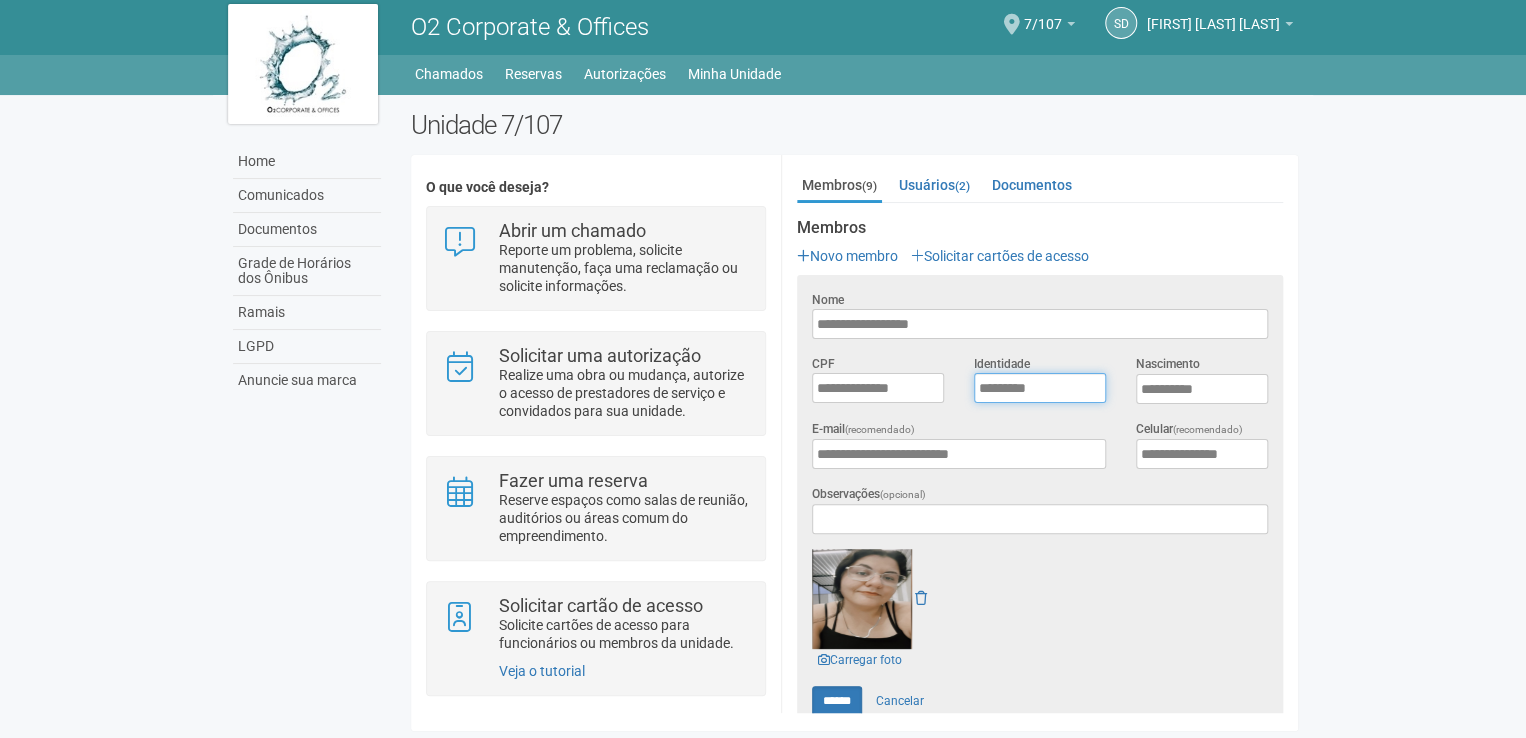 type on "*********" 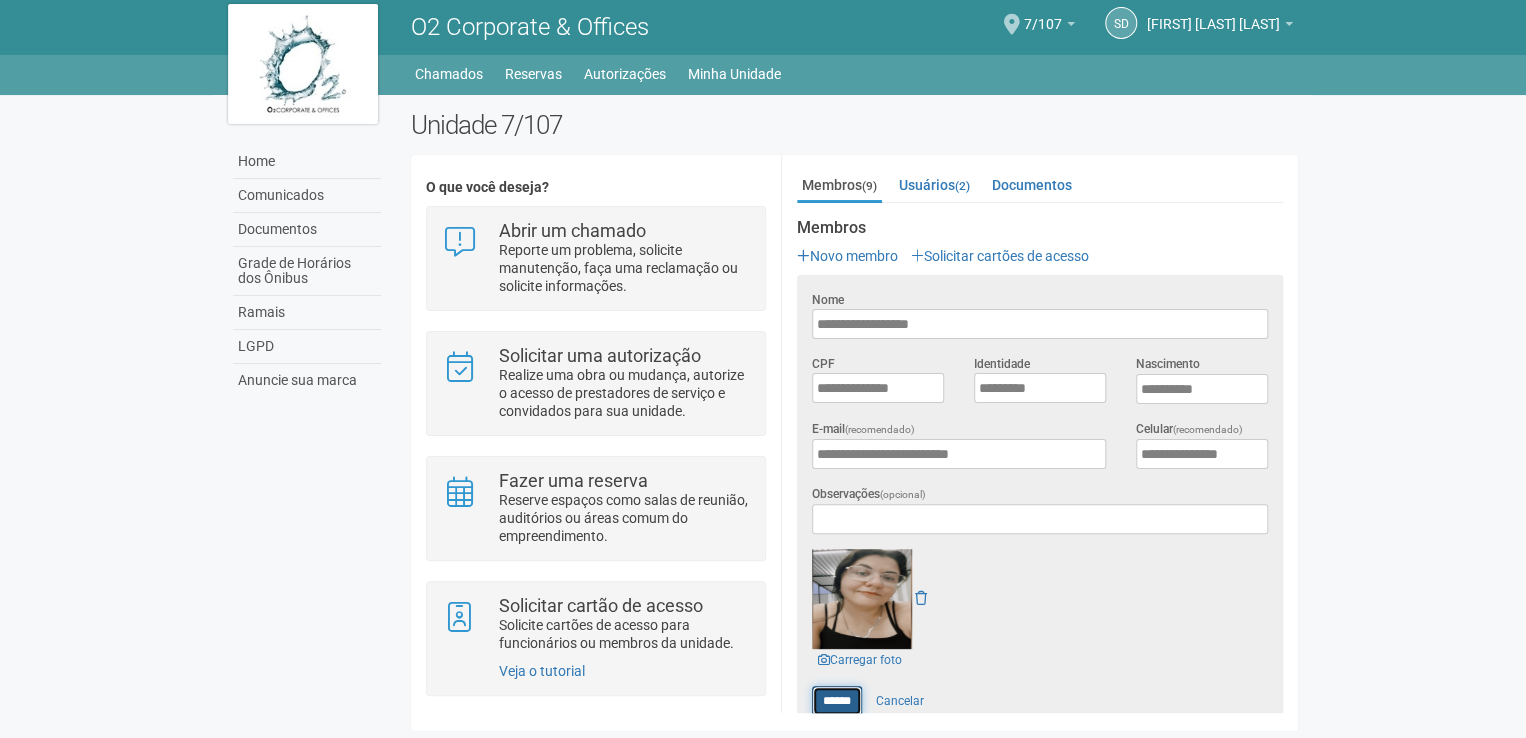 click on "******" at bounding box center (837, 701) 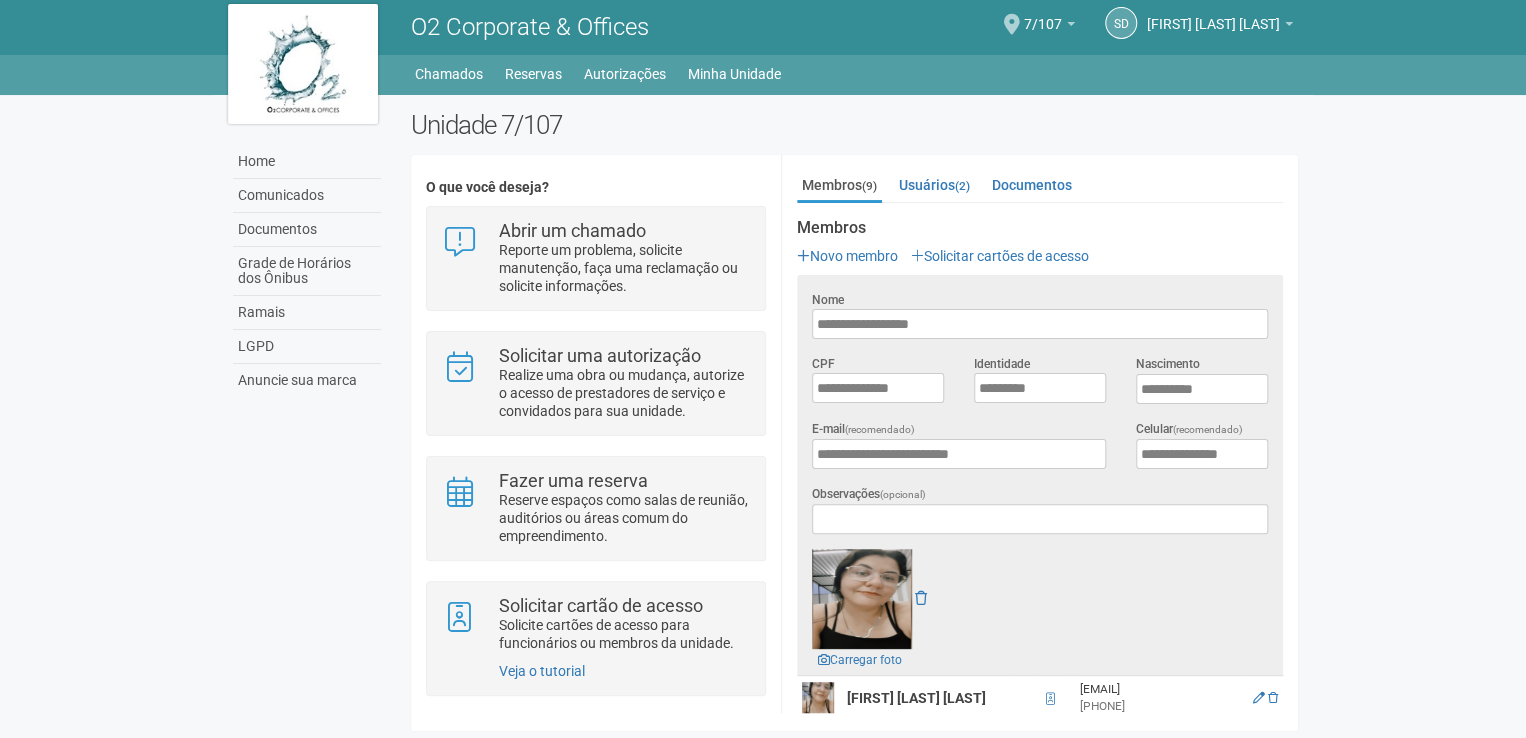scroll, scrollTop: 0, scrollLeft: 0, axis: both 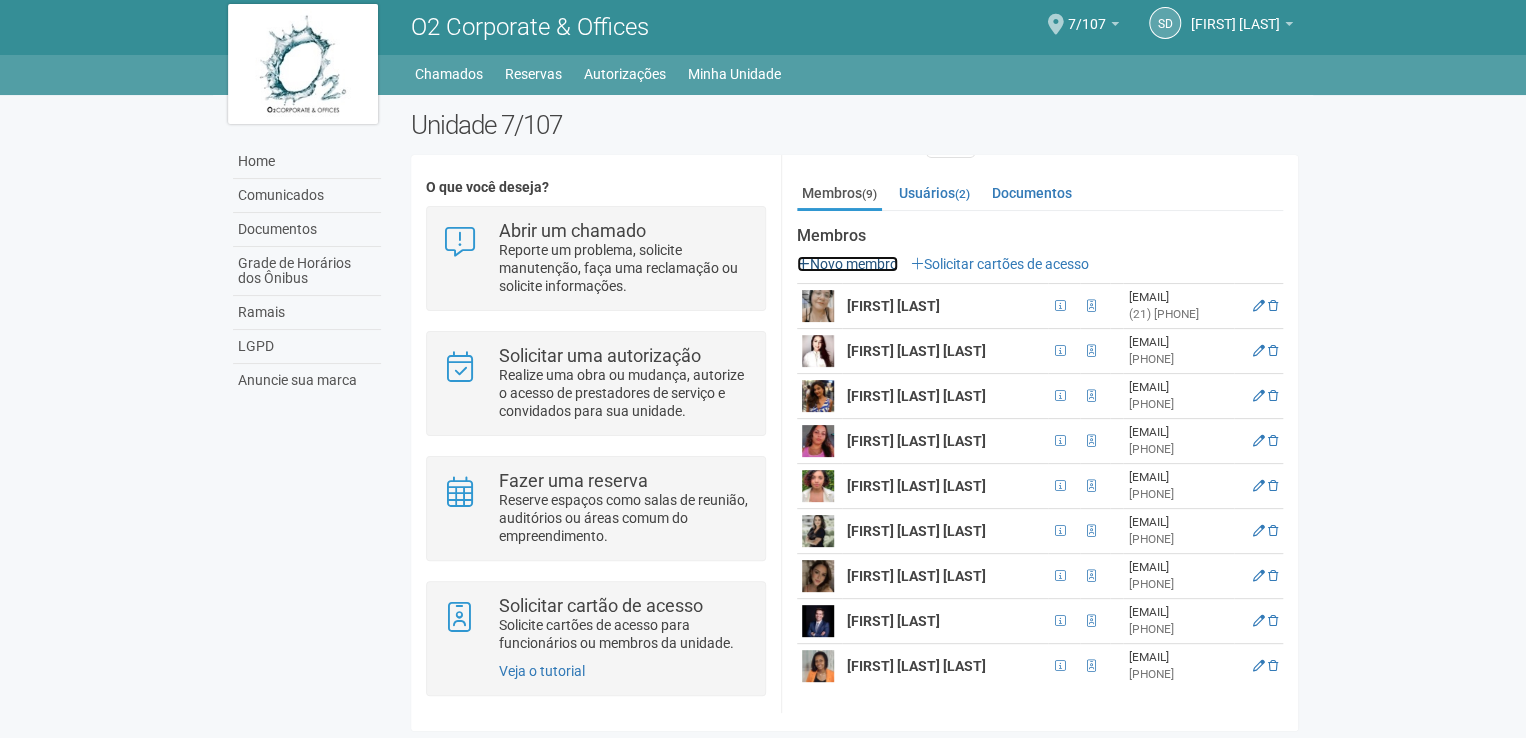 click on "Novo membro" at bounding box center [847, 264] 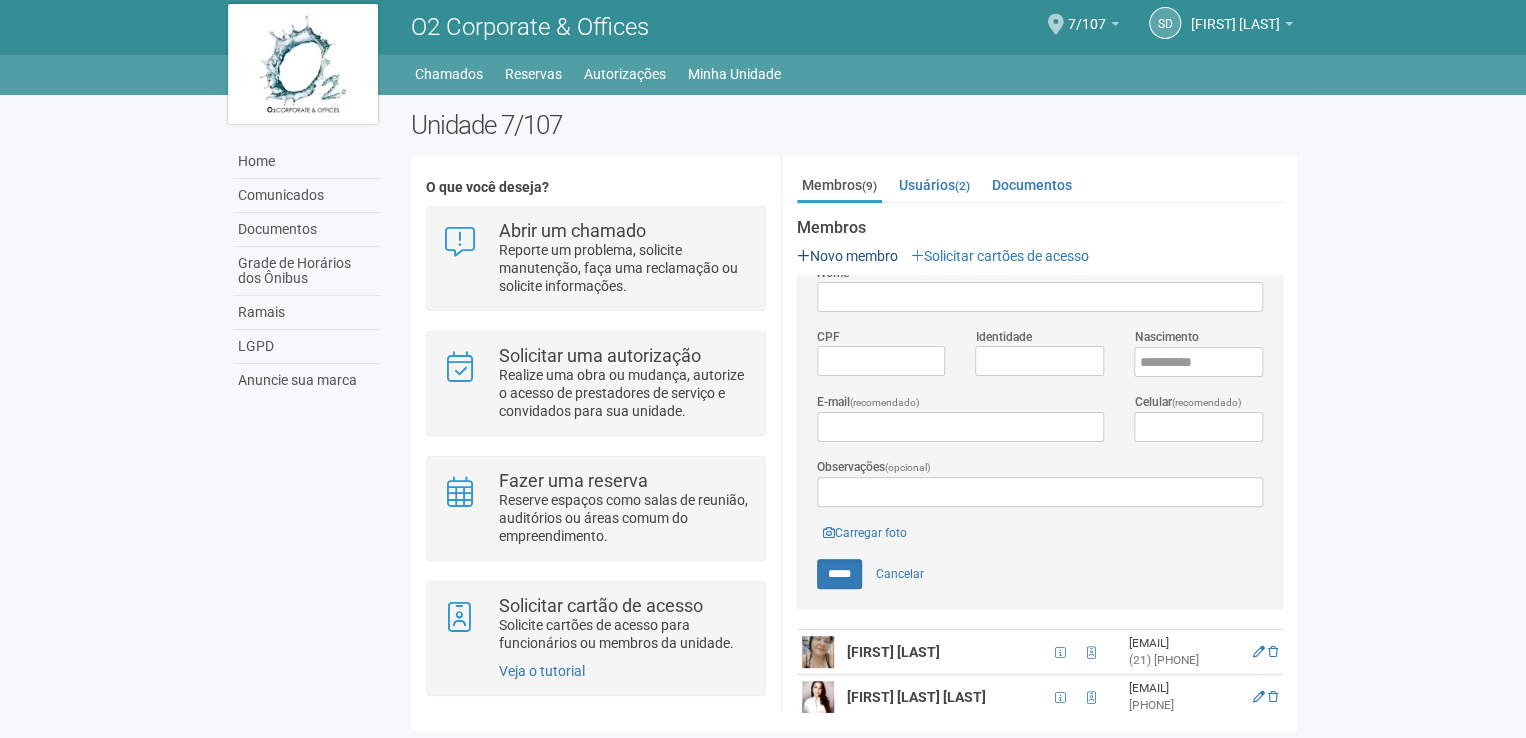 scroll, scrollTop: 0, scrollLeft: 0, axis: both 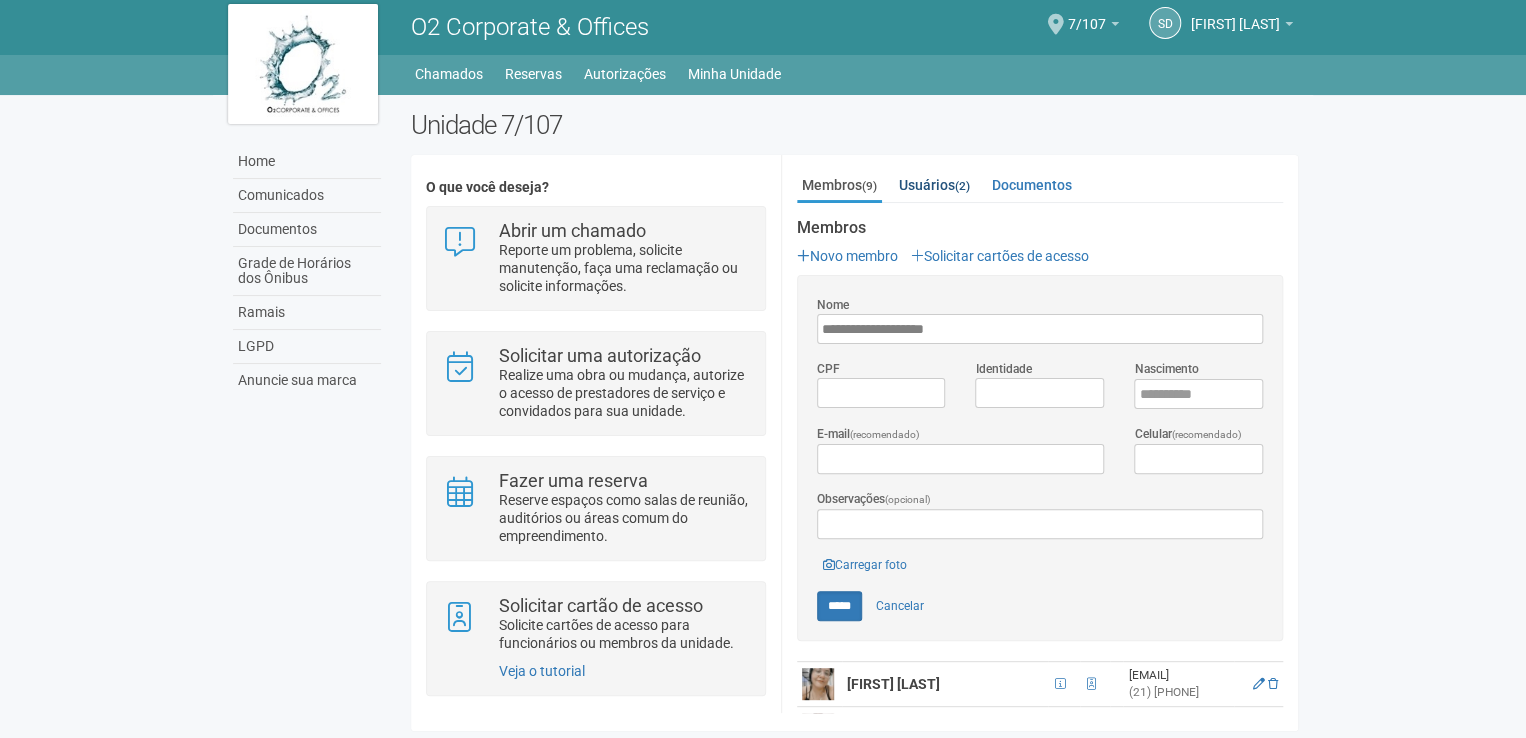 type on "**********" 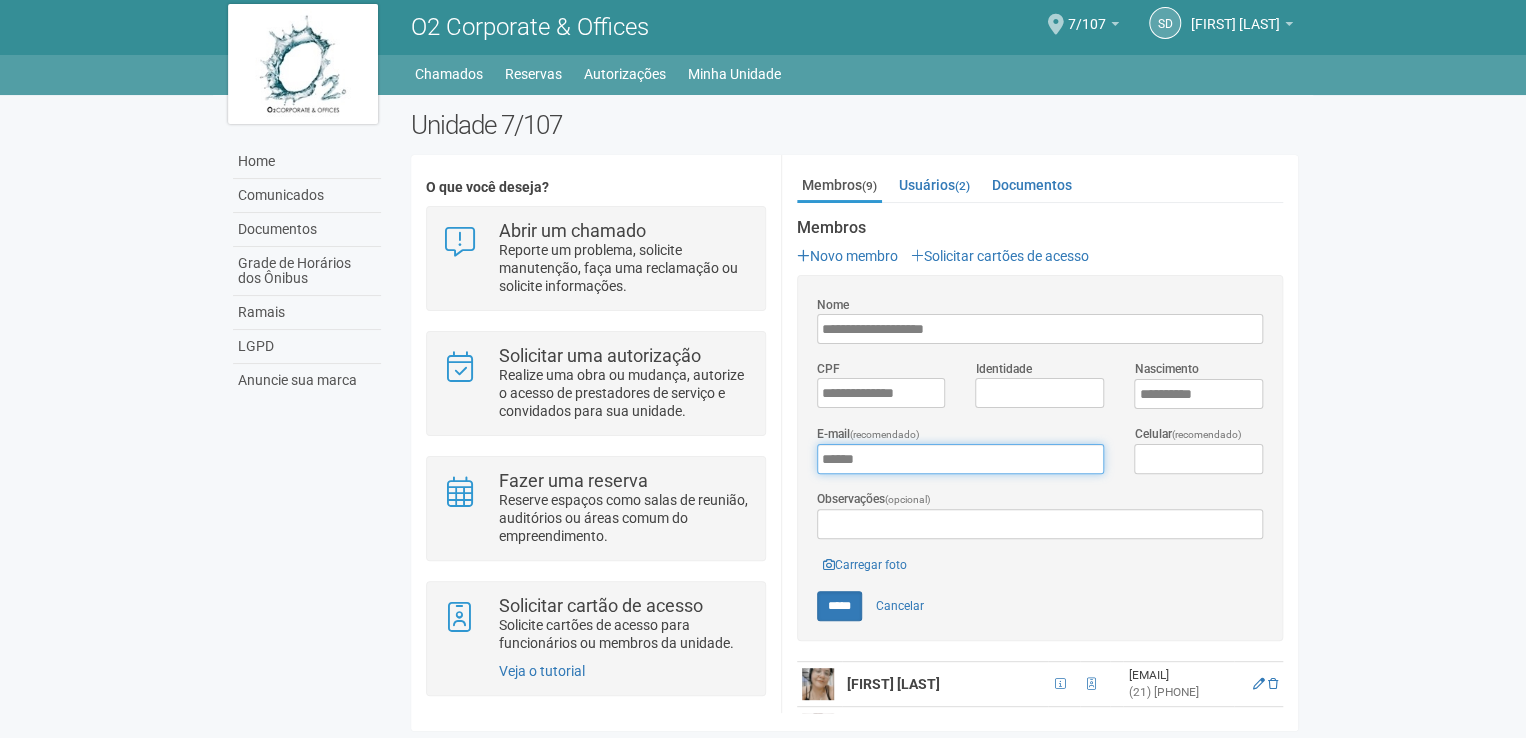type on "**********" 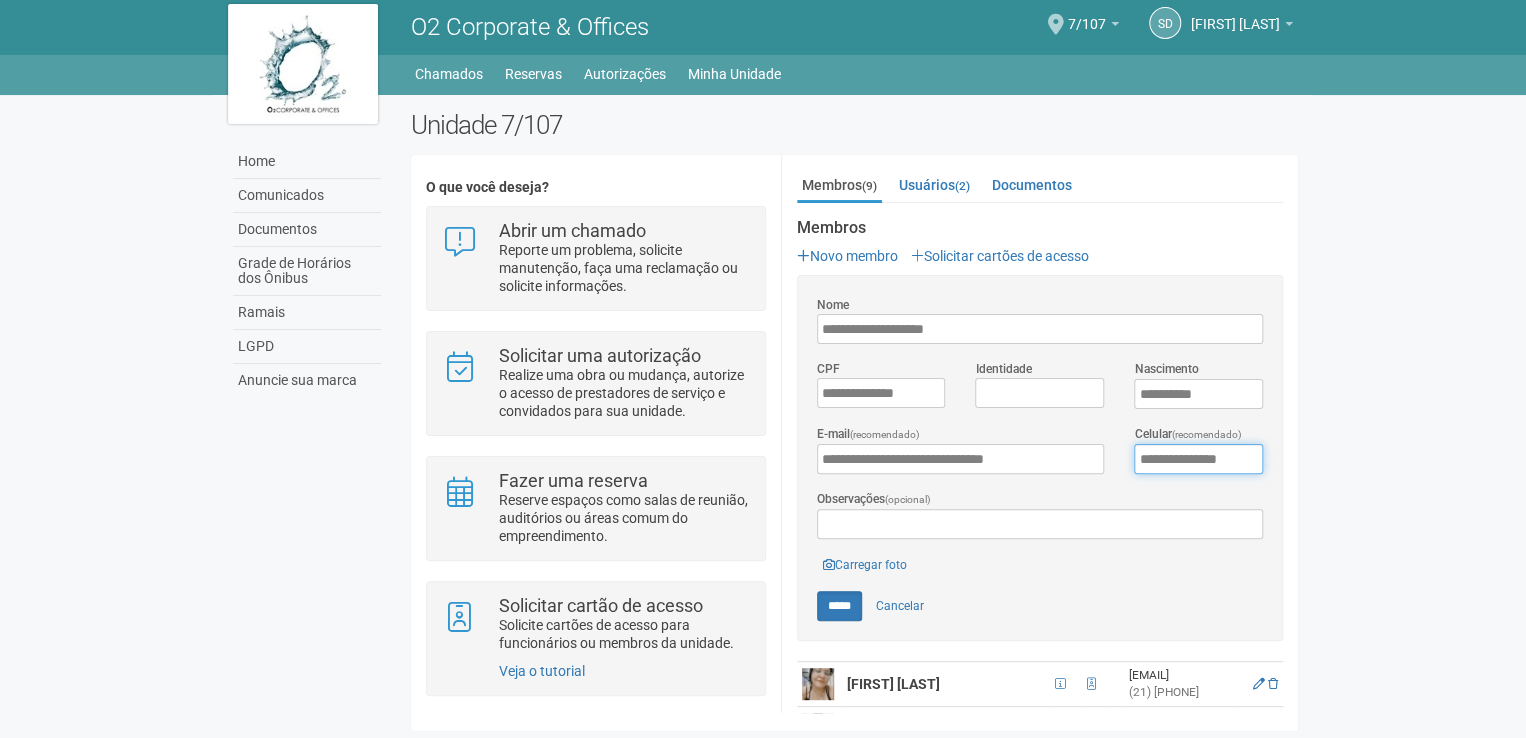 click on "**********" at bounding box center [1198, 459] 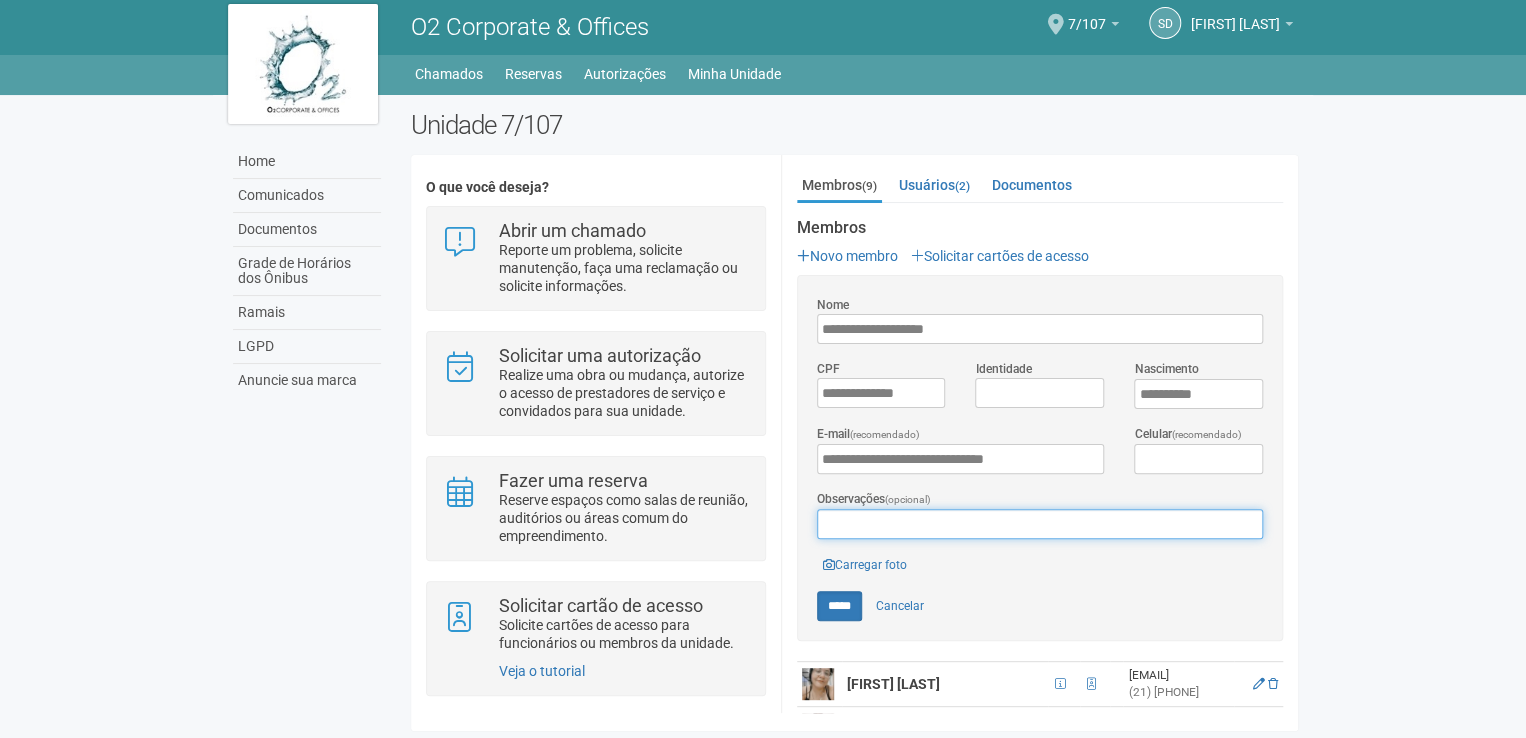 click on "Observações  (opcional)" at bounding box center (1040, 524) 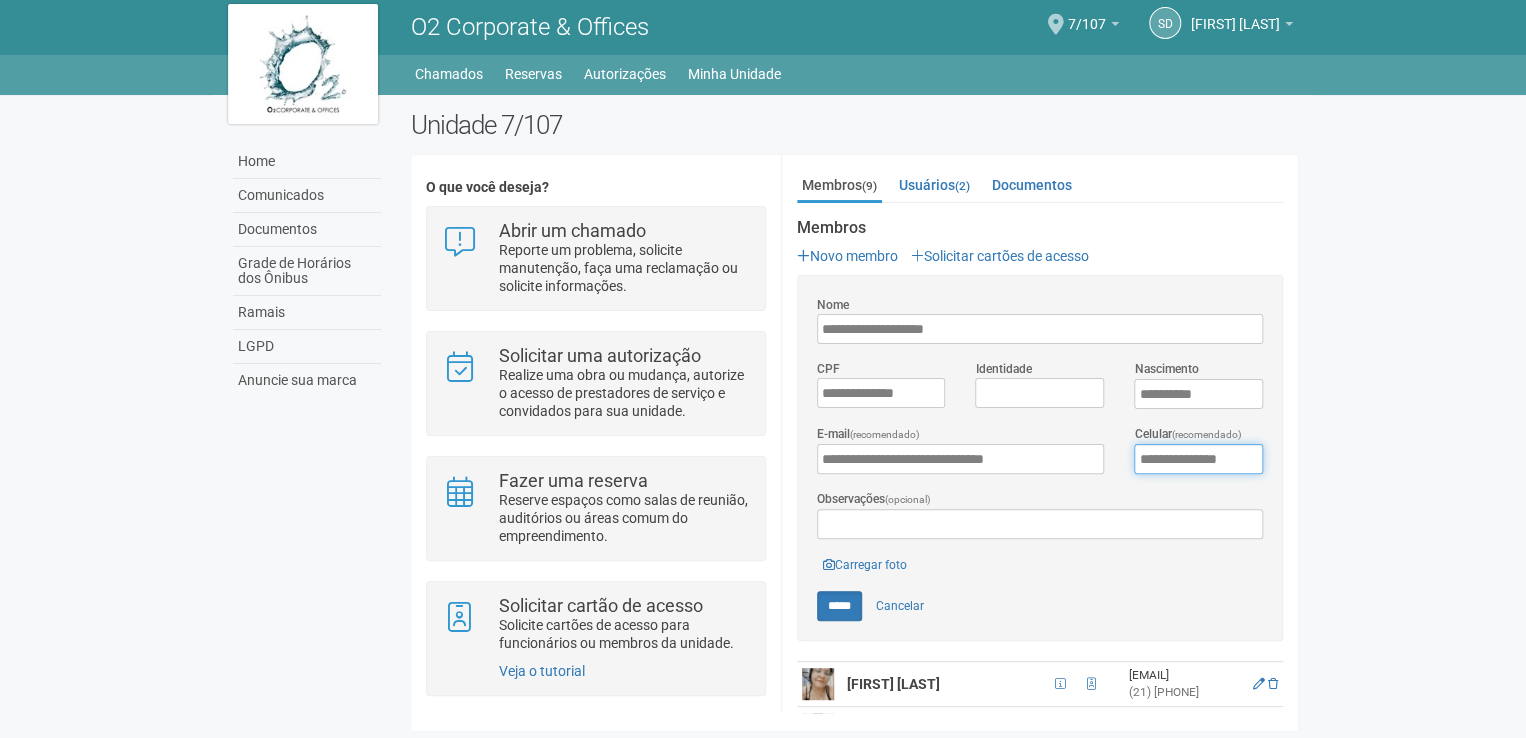 click on "**********" at bounding box center (1198, 459) 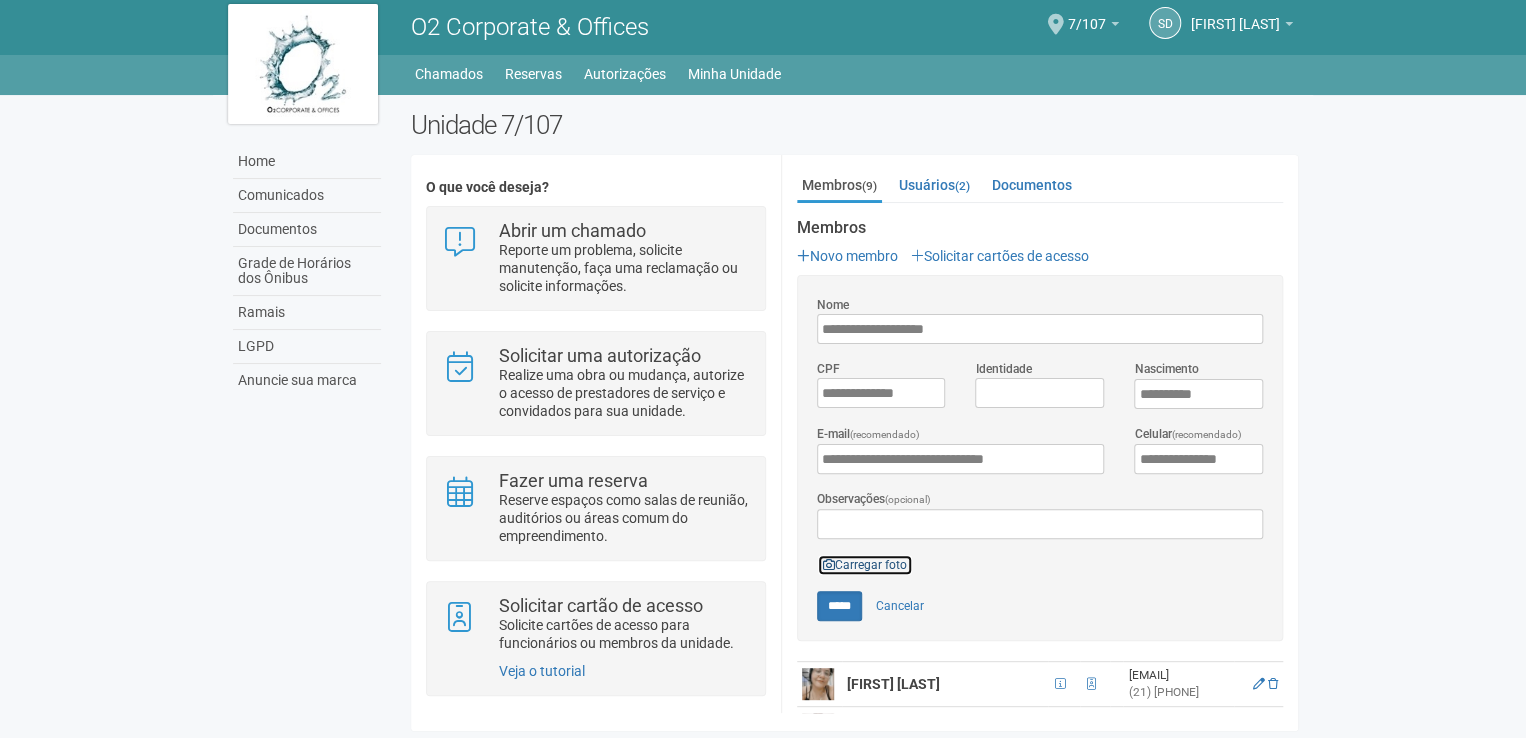 click on "Carregar foto" at bounding box center [865, 565] 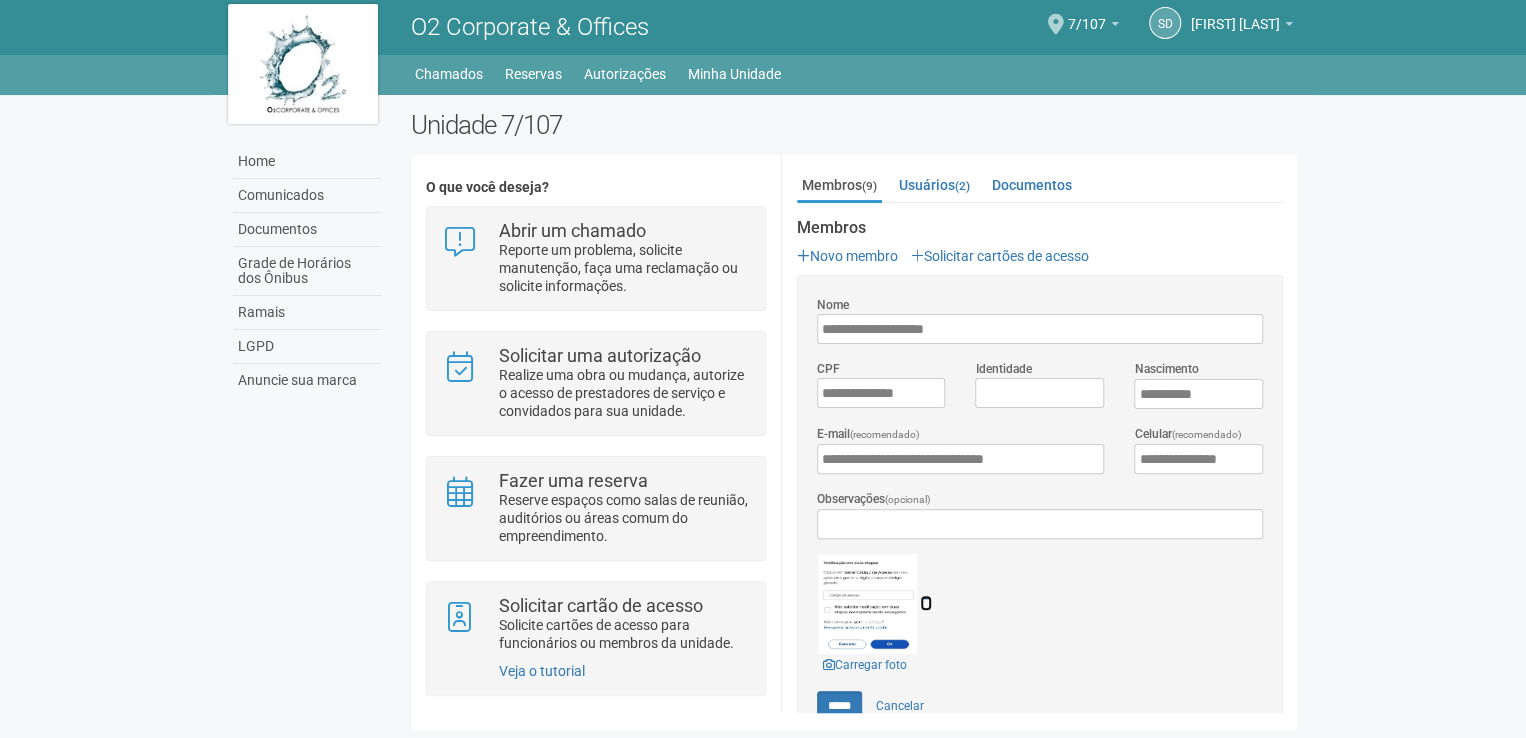 click at bounding box center [926, 603] 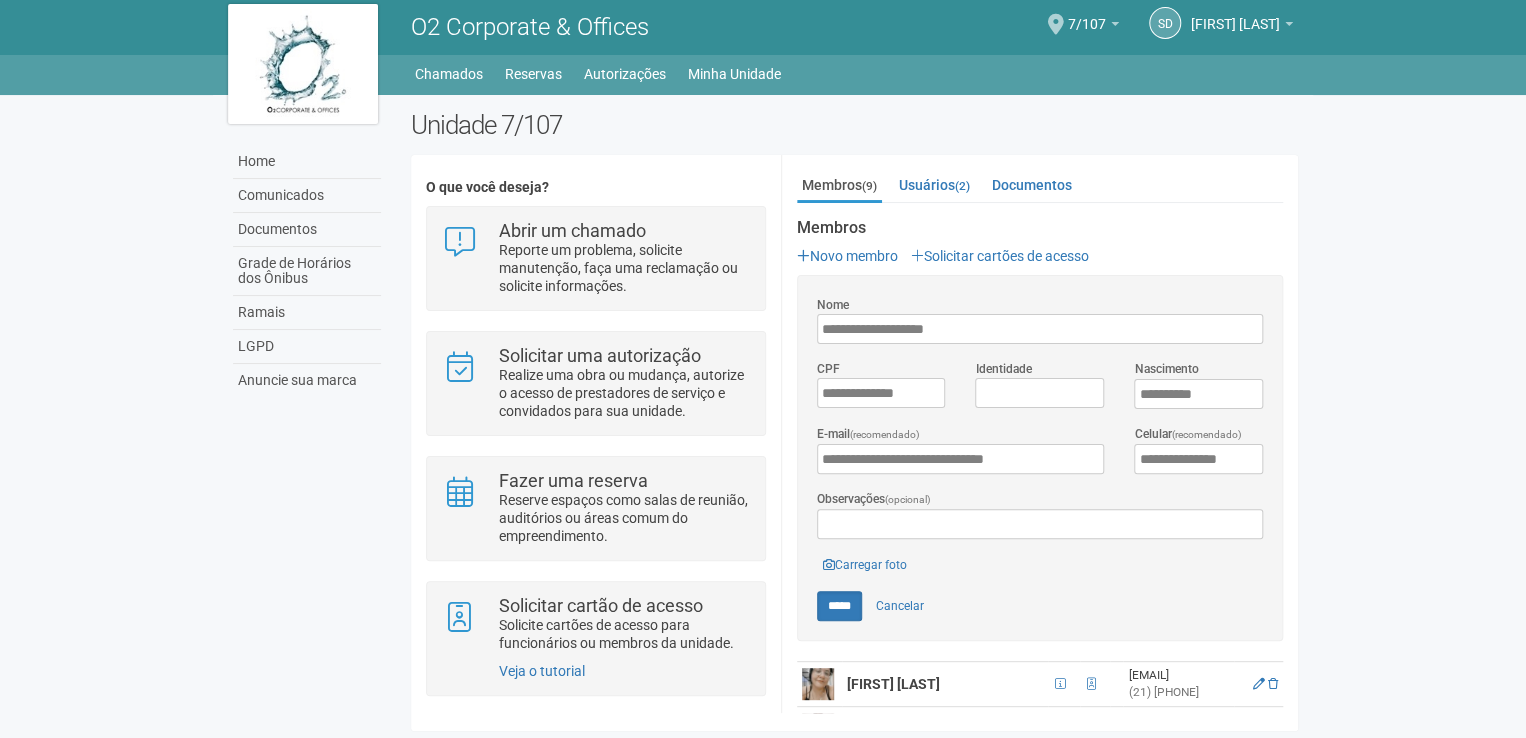 click on "**********" at bounding box center [1040, 458] 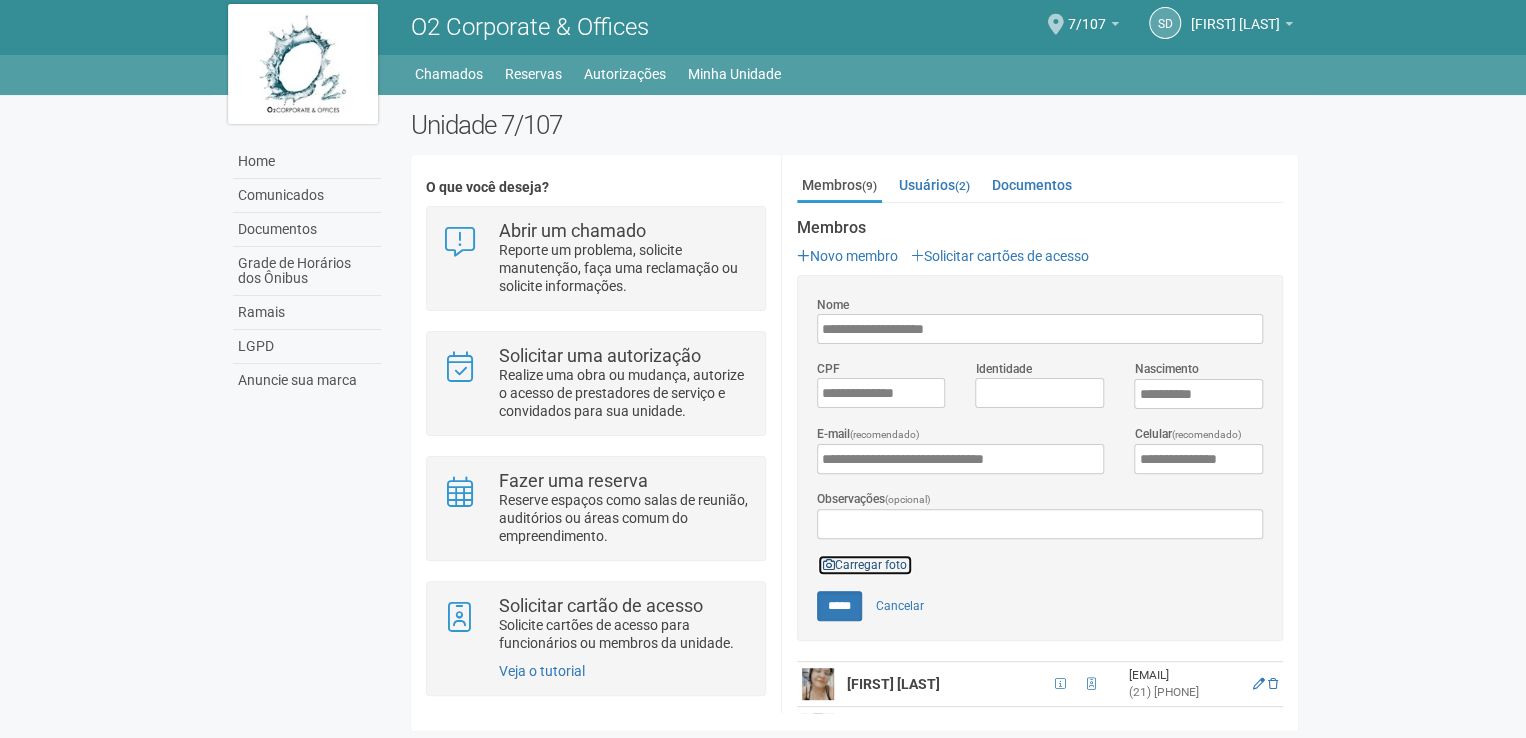 click on "Carregar foto" at bounding box center (865, 565) 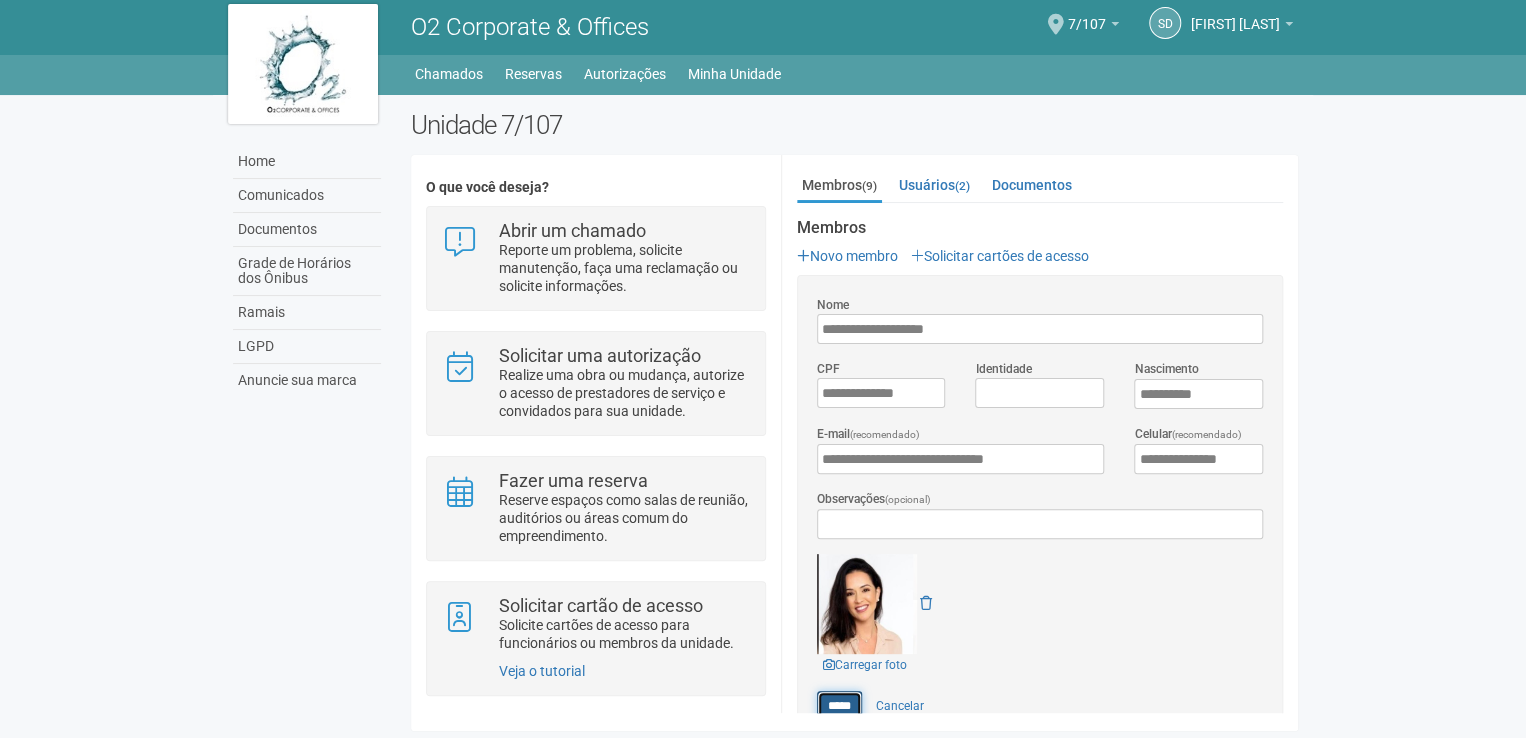 click on "*****" at bounding box center (839, 706) 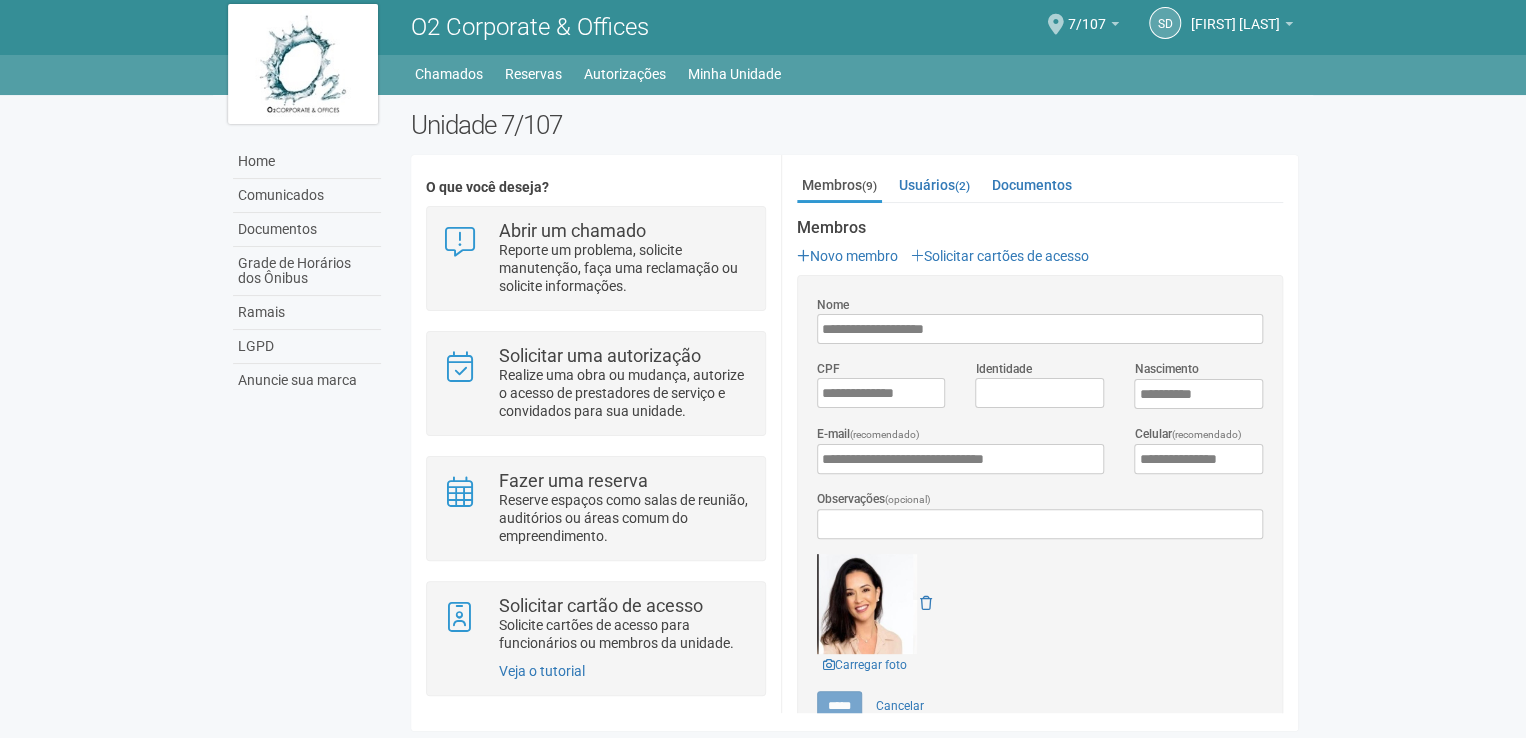 scroll, scrollTop: 0, scrollLeft: 0, axis: both 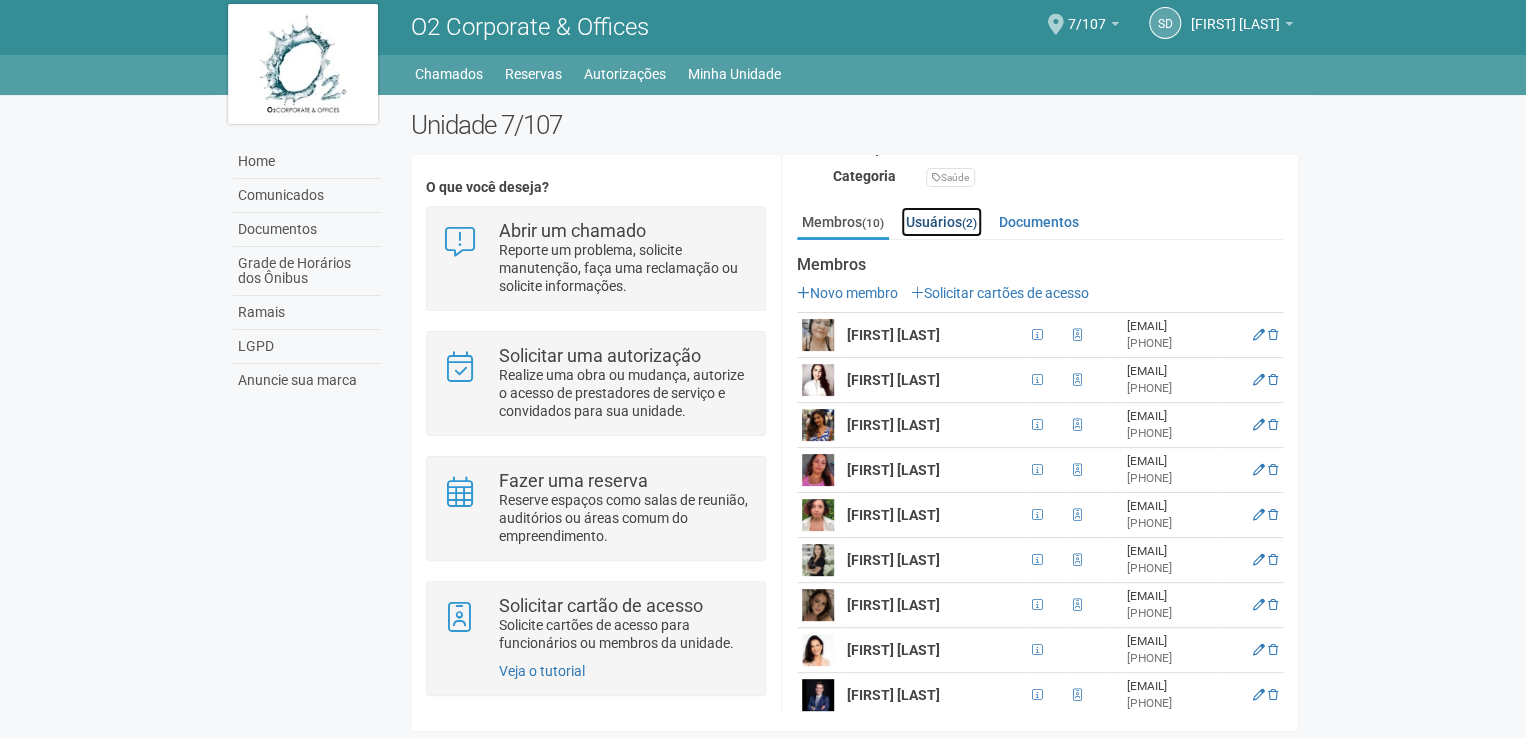 click on "Usuários
(2)" at bounding box center (941, 222) 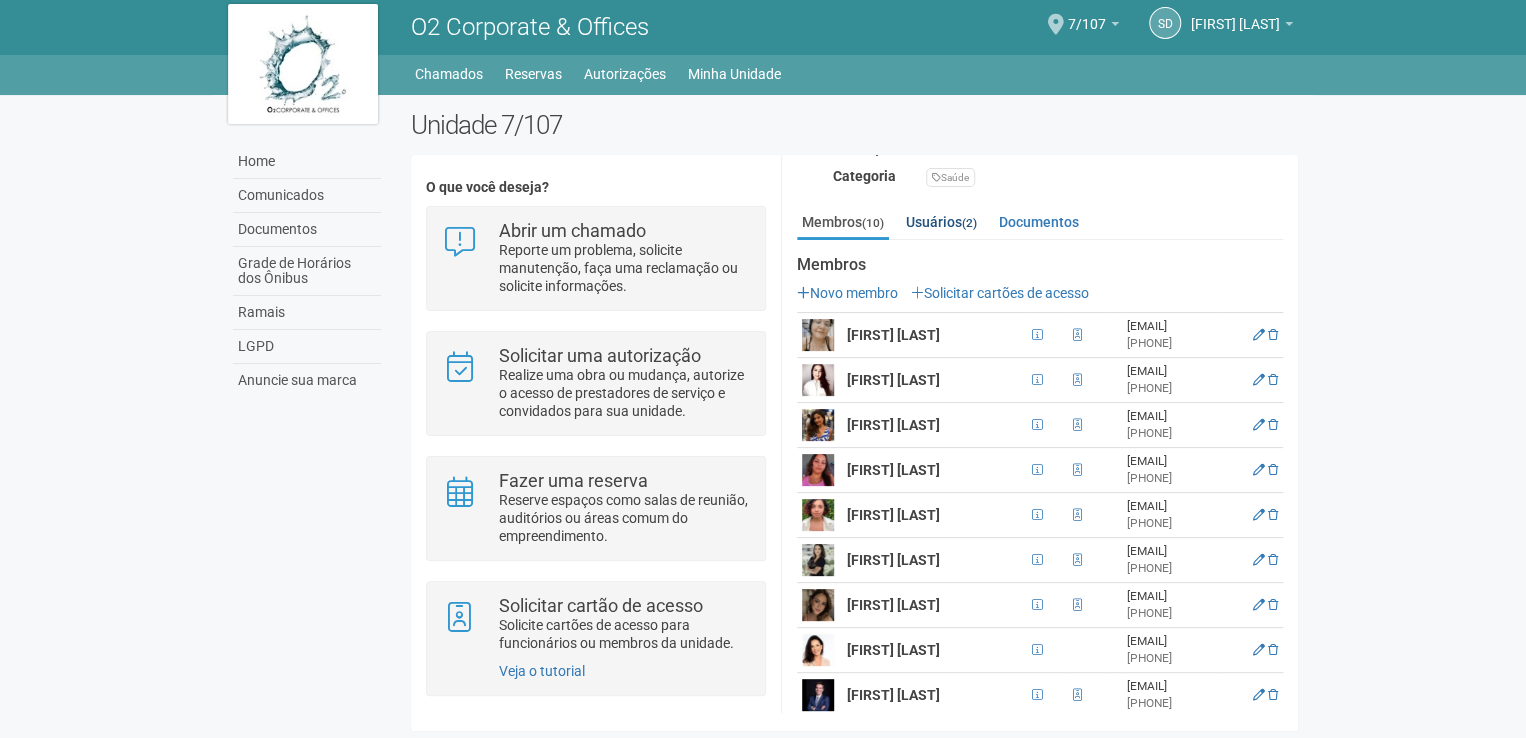 scroll, scrollTop: 42, scrollLeft: 0, axis: vertical 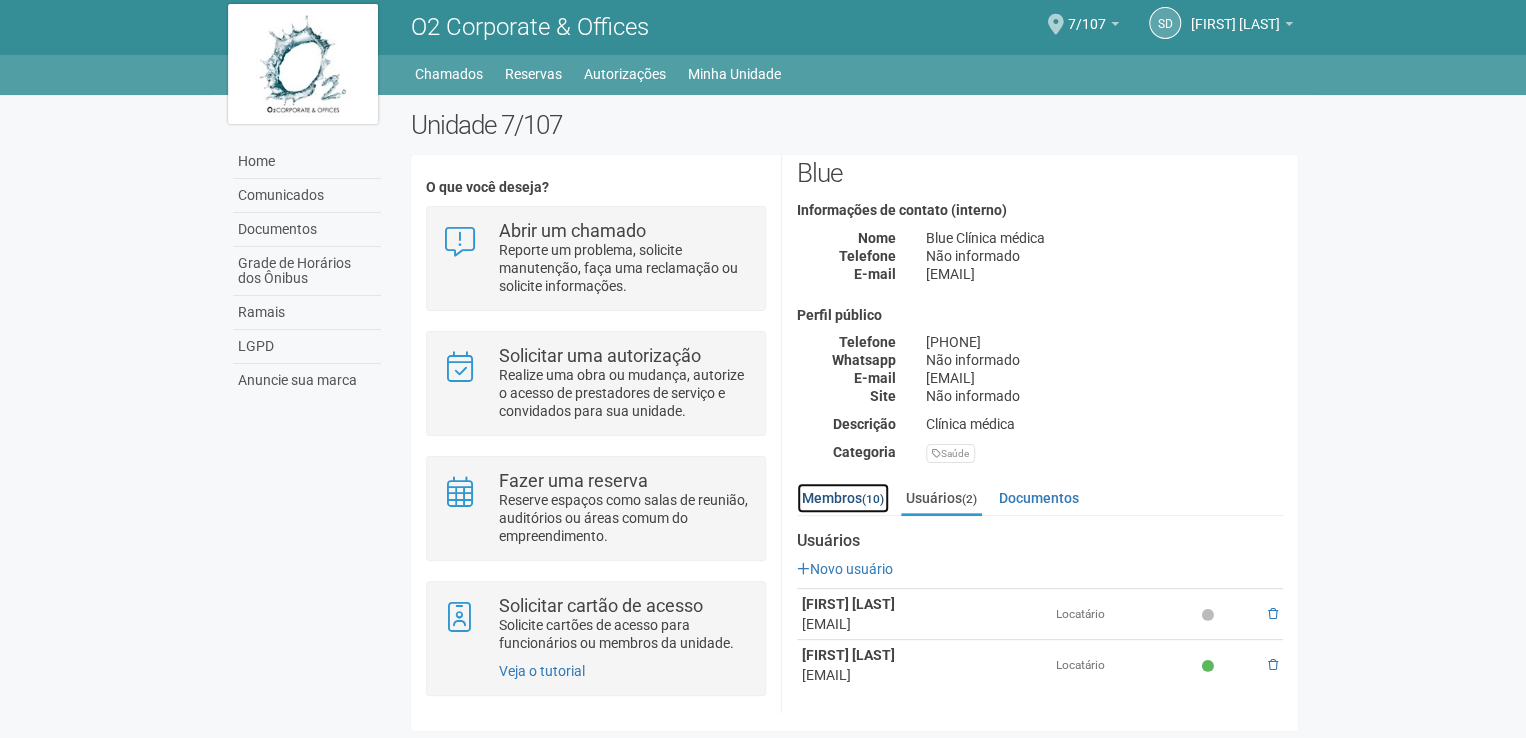 click on "(10)" at bounding box center [873, 499] 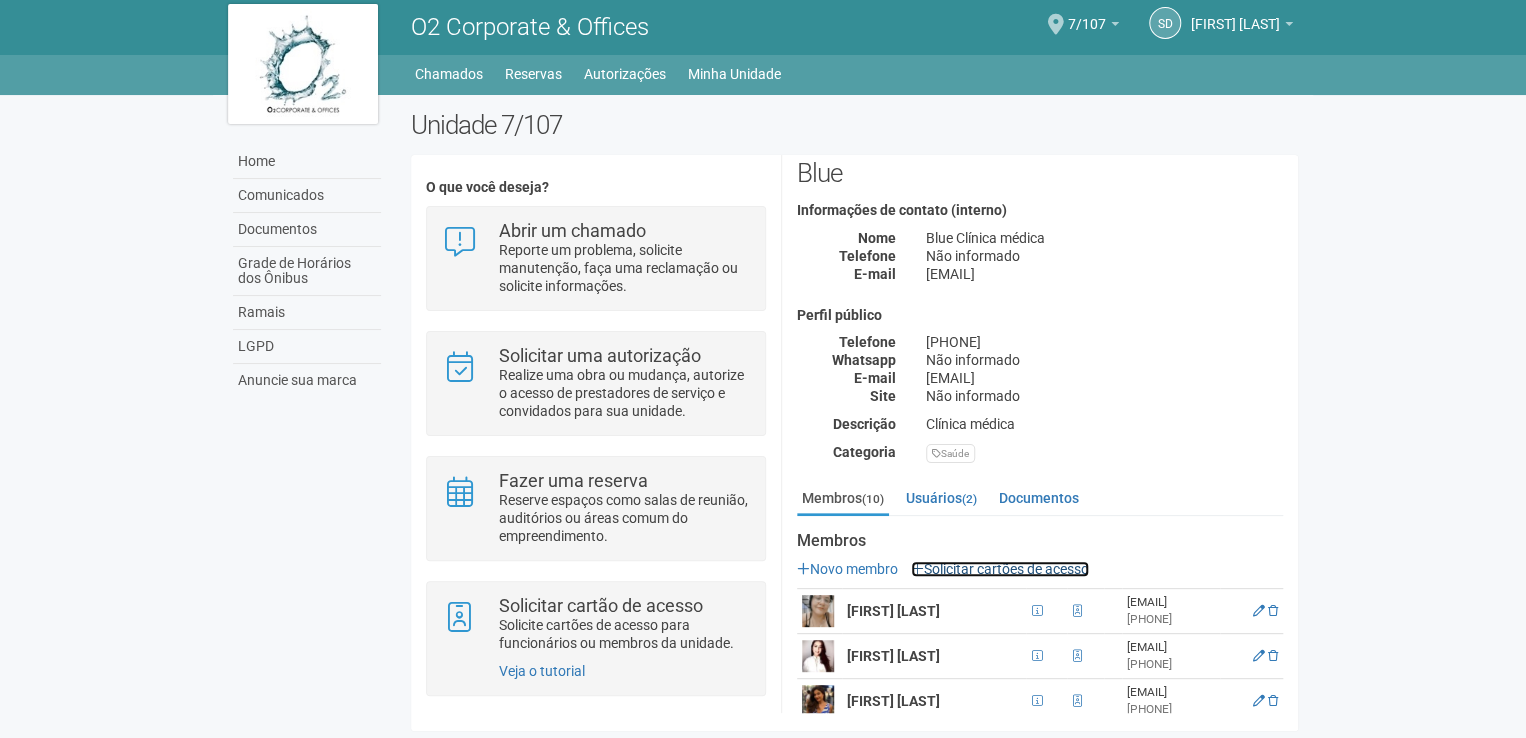 click on "Solicitar cartões de acesso" at bounding box center [1000, 569] 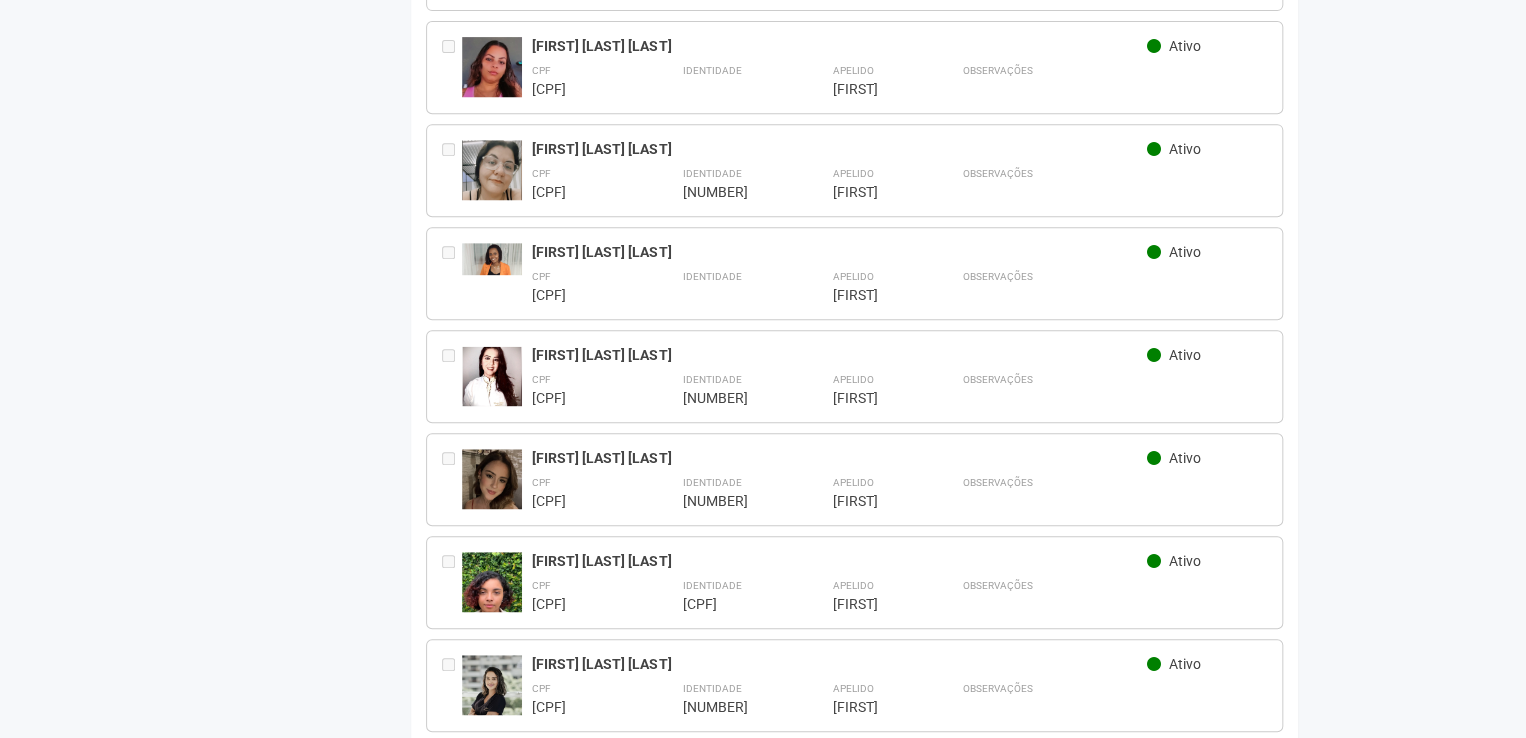 scroll, scrollTop: 0, scrollLeft: 0, axis: both 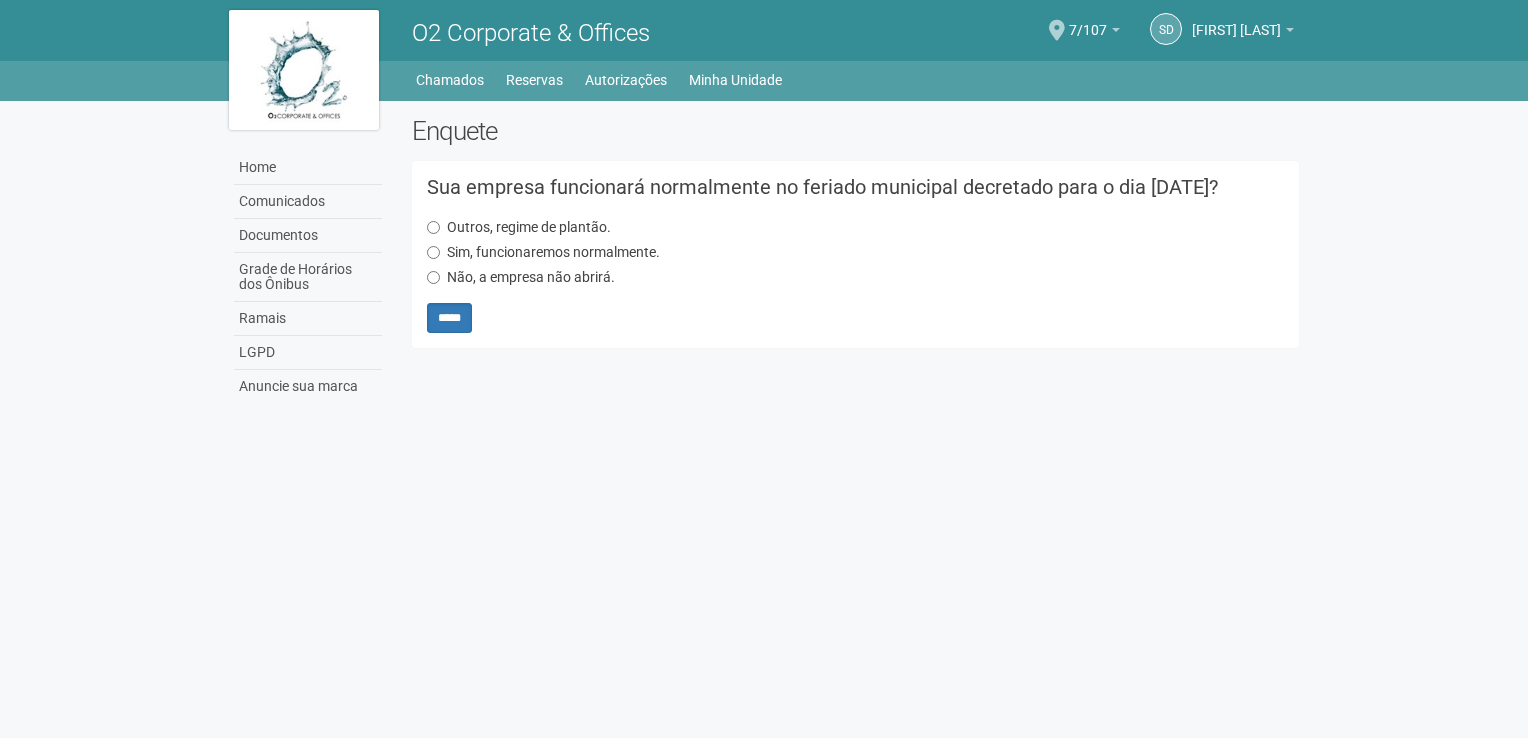 click on "Não, a empresa não abrirá." at bounding box center [519, 228] 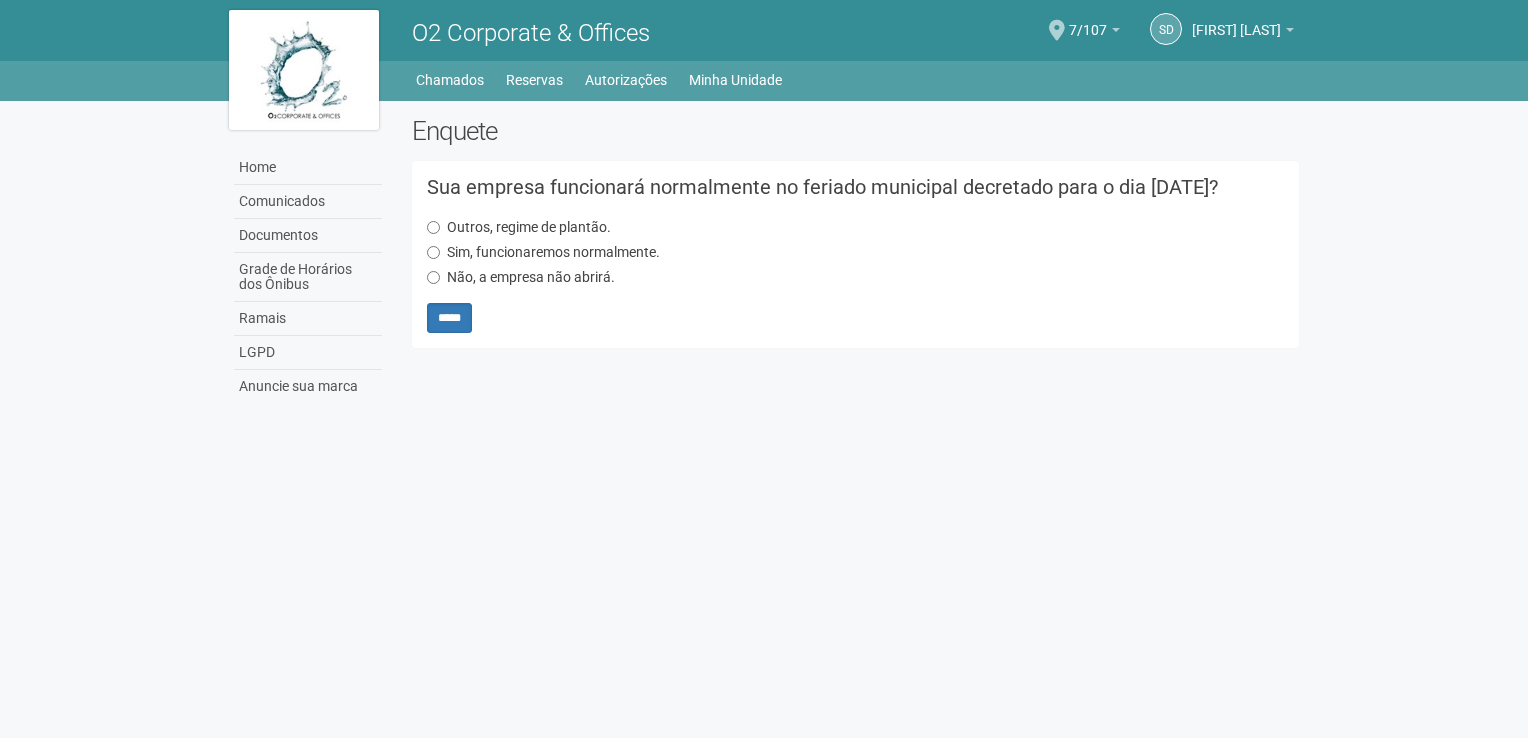 click on "Sim, funcionaremos normalmente." at bounding box center (519, 228) 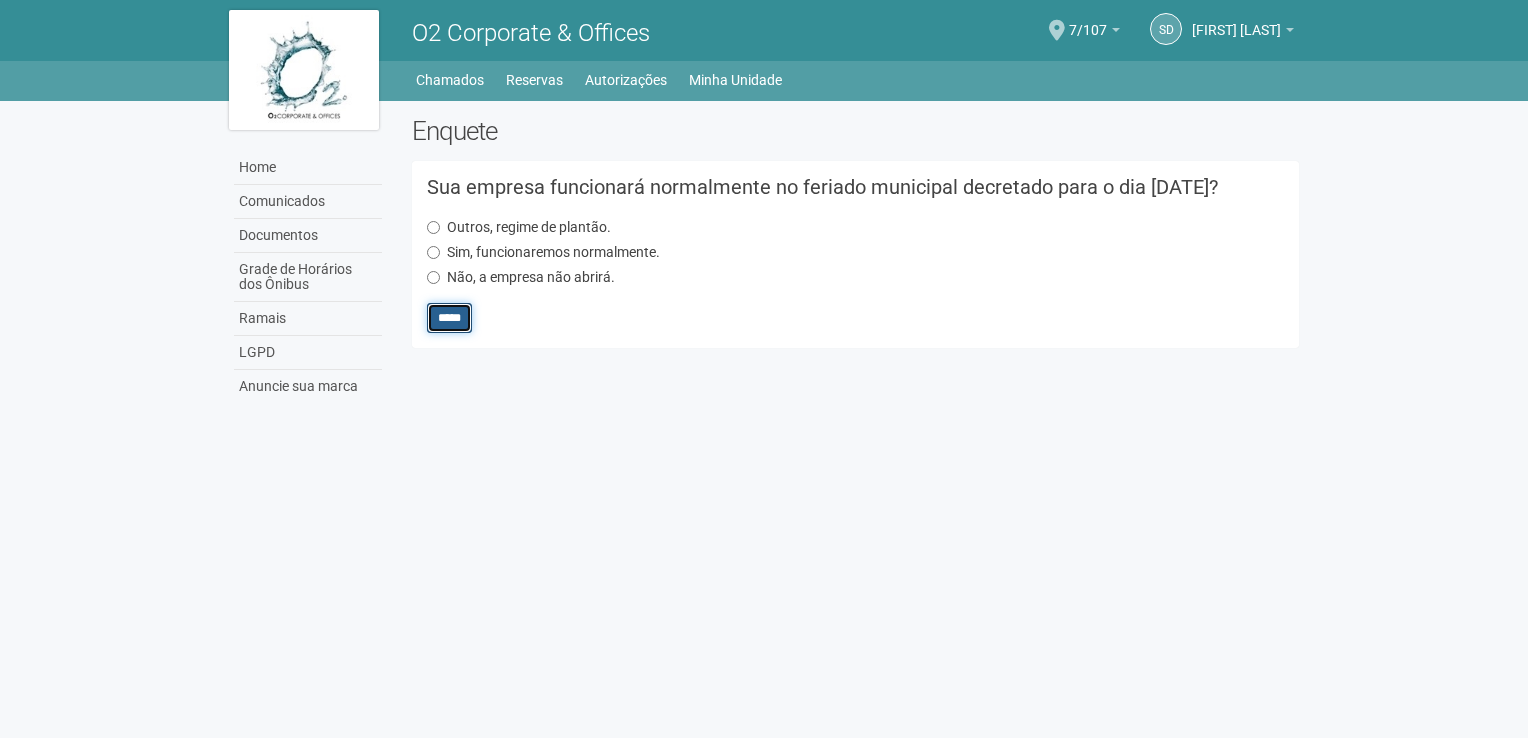 click on "*****" at bounding box center [449, 318] 